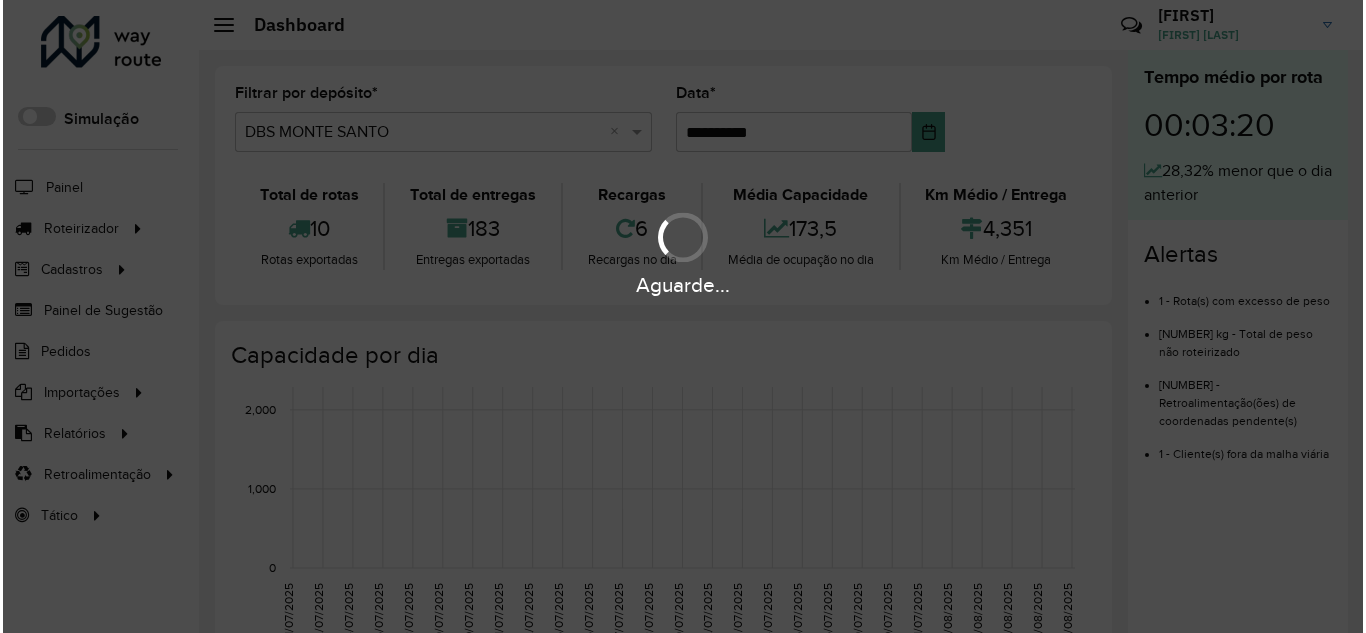 scroll, scrollTop: 0, scrollLeft: 0, axis: both 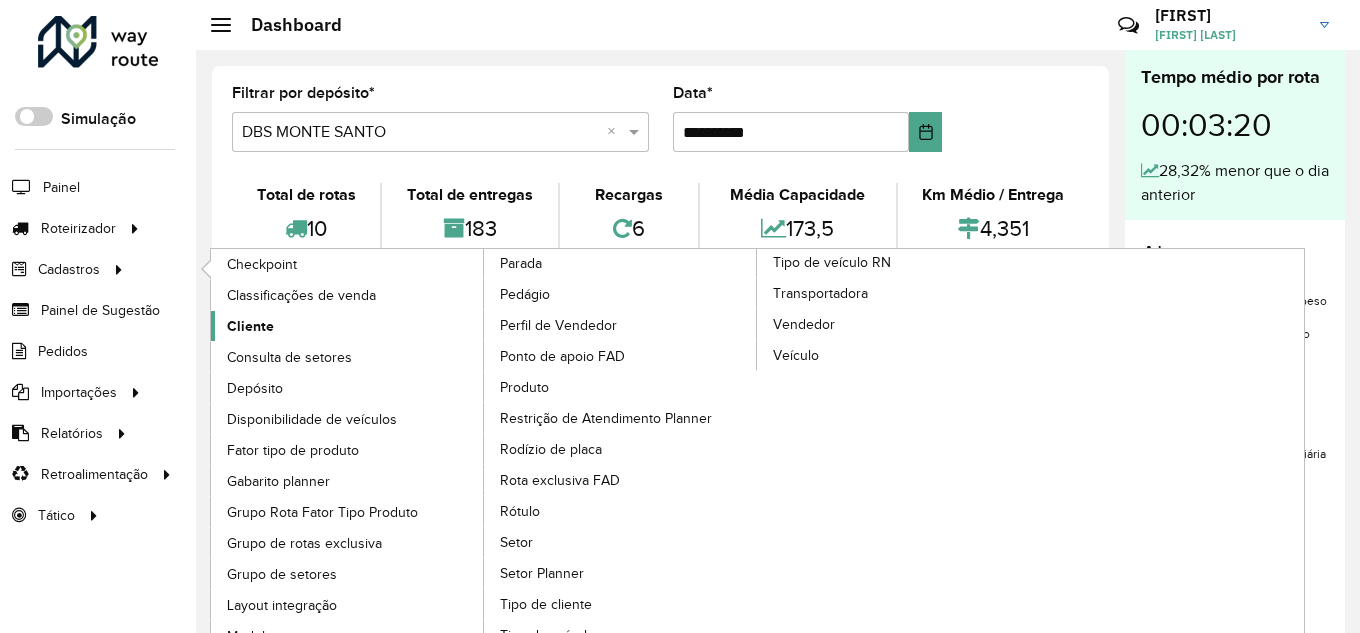 click on "Cliente" 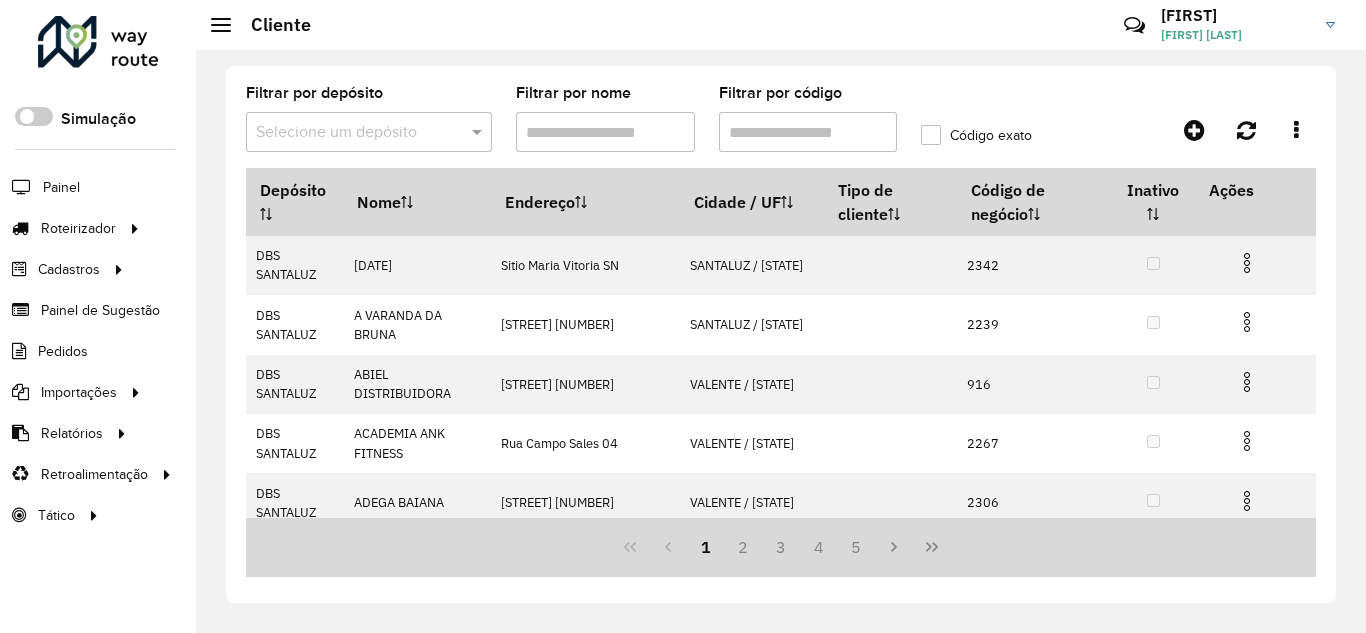 click at bounding box center (349, 133) 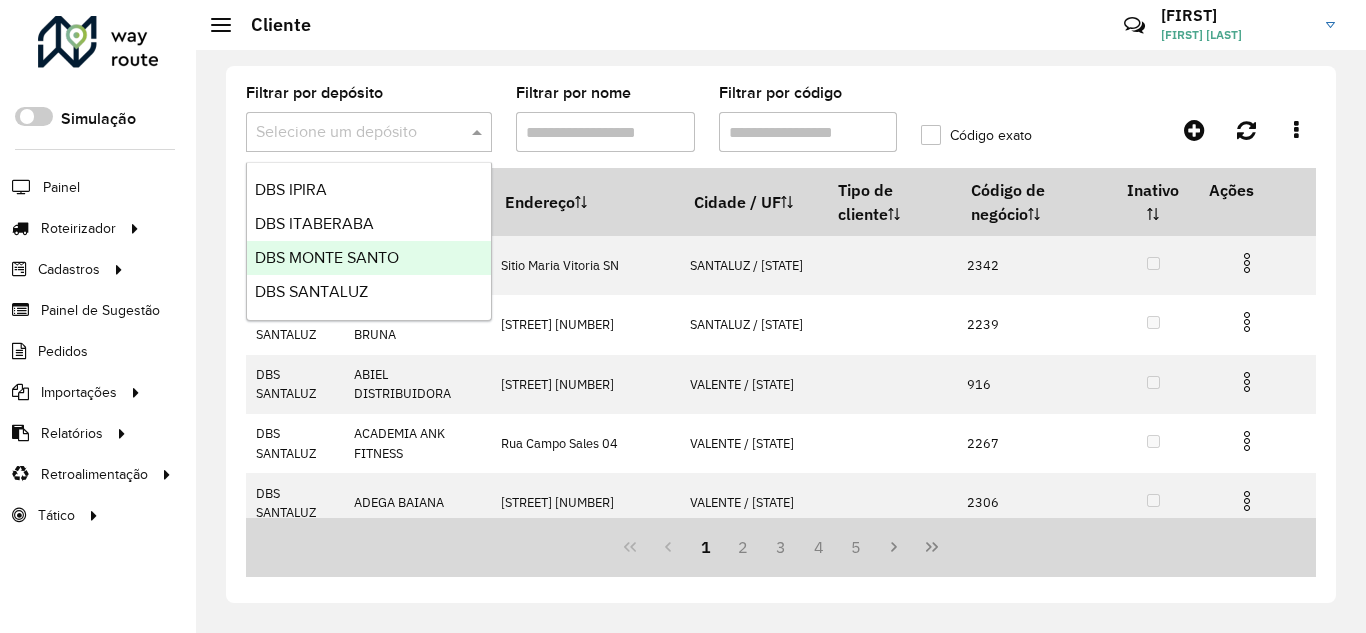 click on "DBS MONTE SANTO" at bounding box center (369, 258) 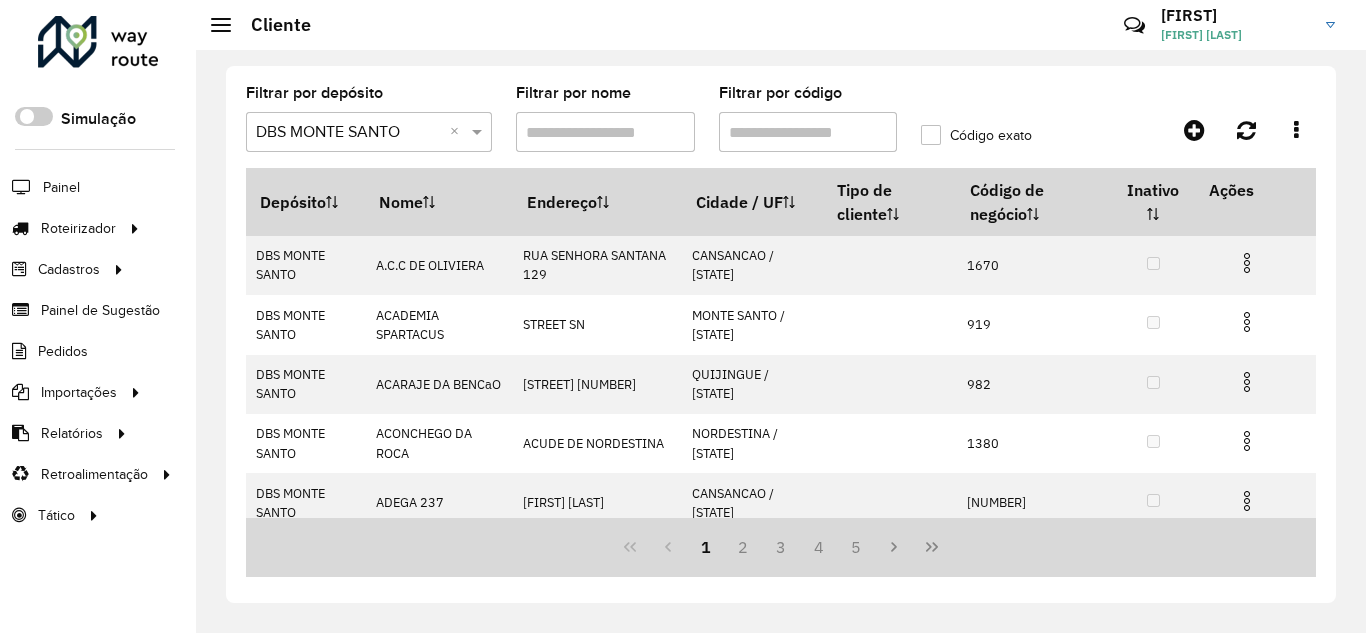 click on "Filtrar por código" at bounding box center (808, 132) 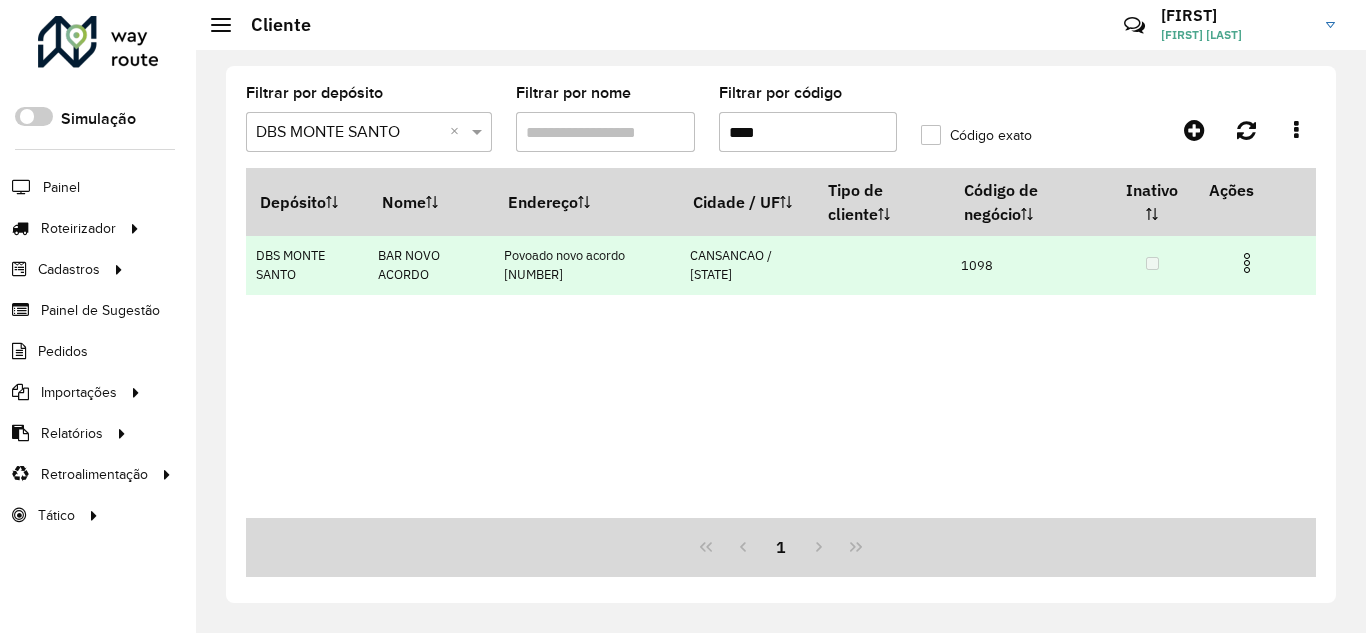 type on "****" 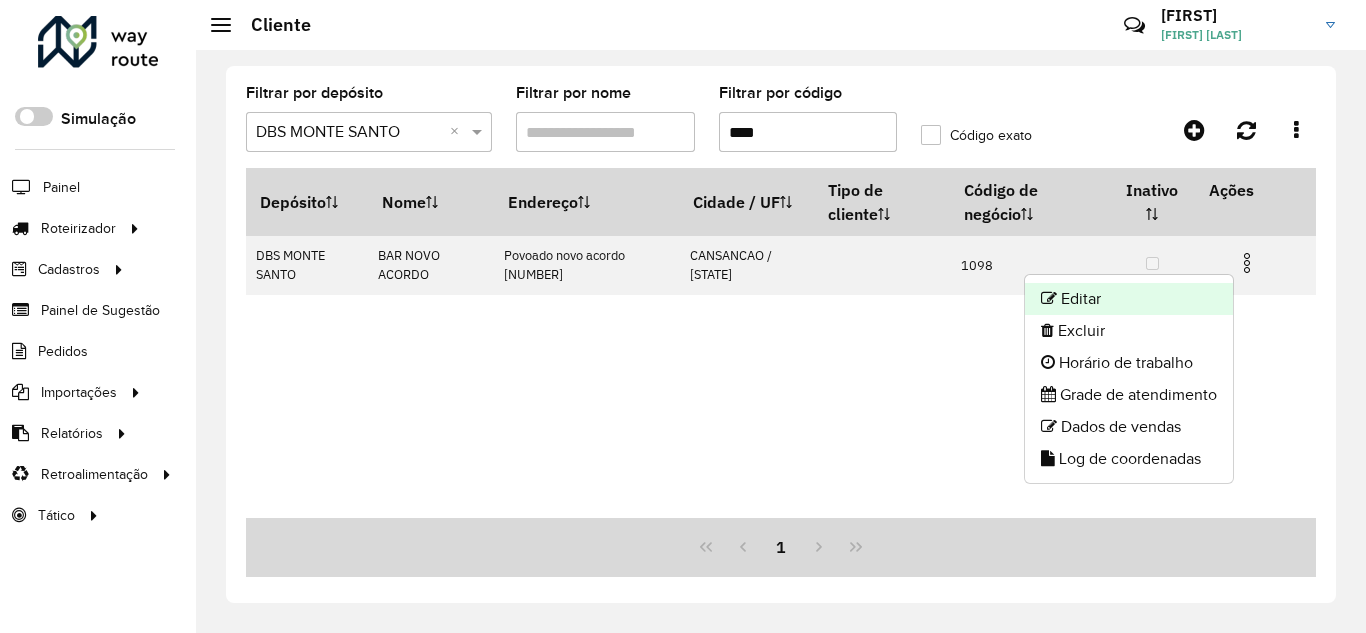 click on "Editar" 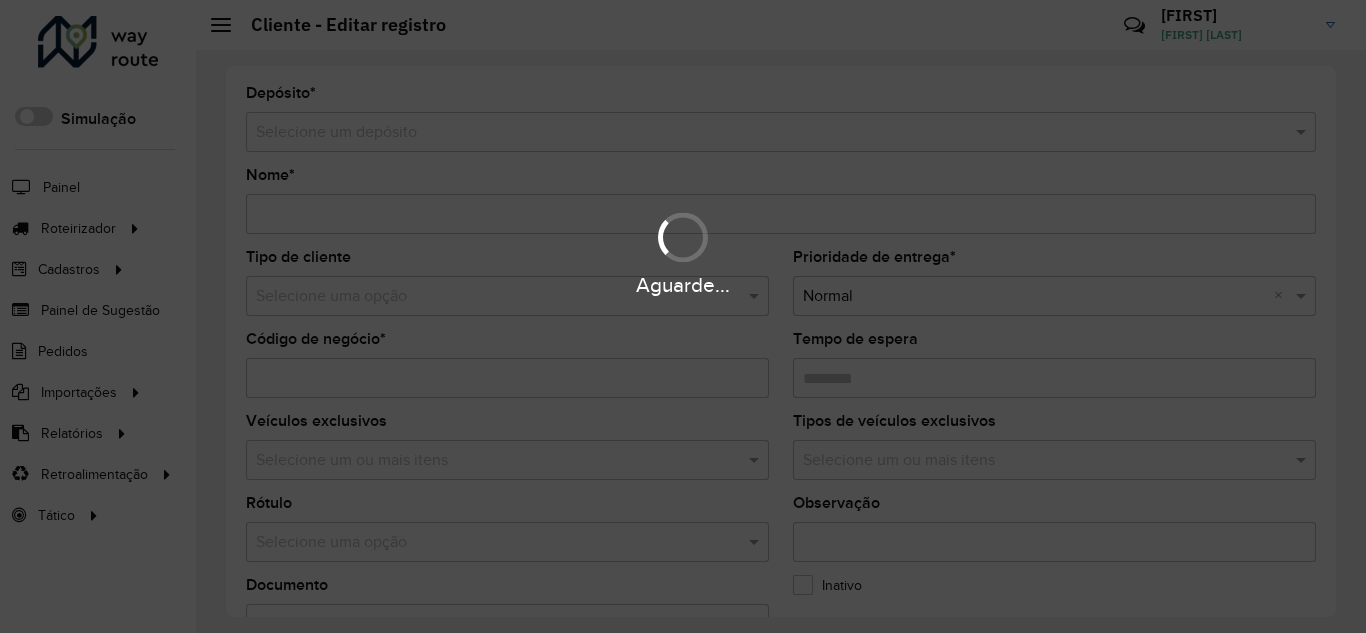 type on "**********" 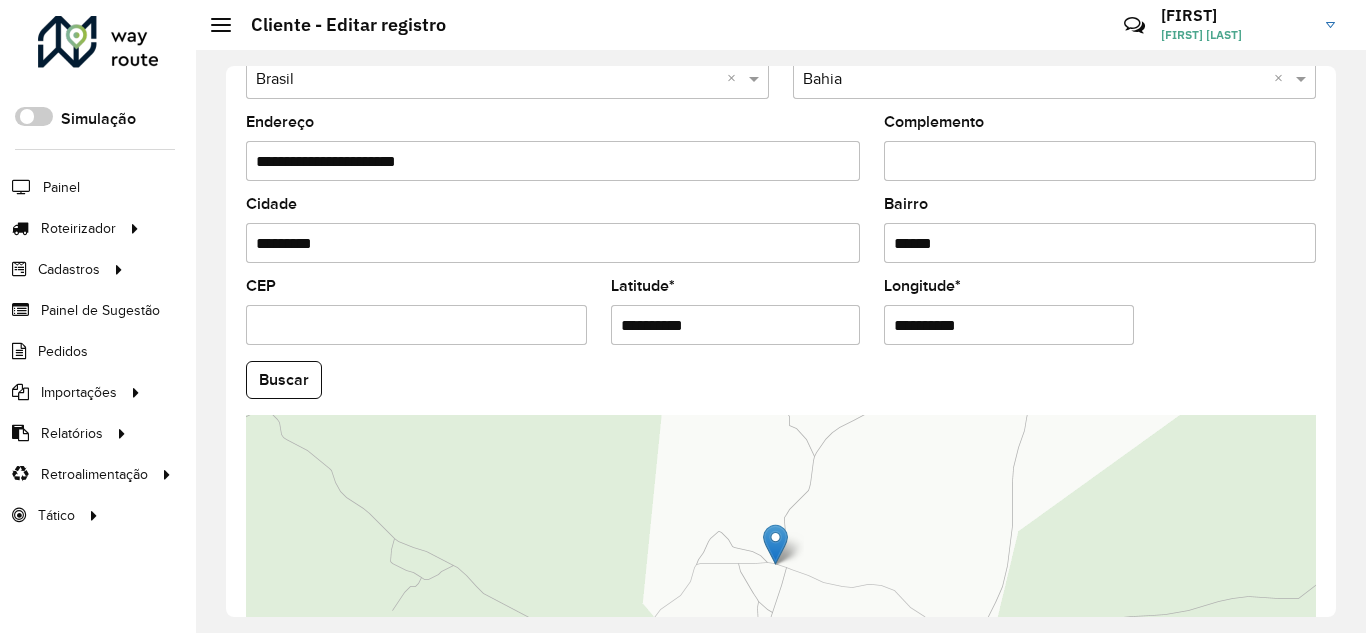 scroll, scrollTop: 855, scrollLeft: 0, axis: vertical 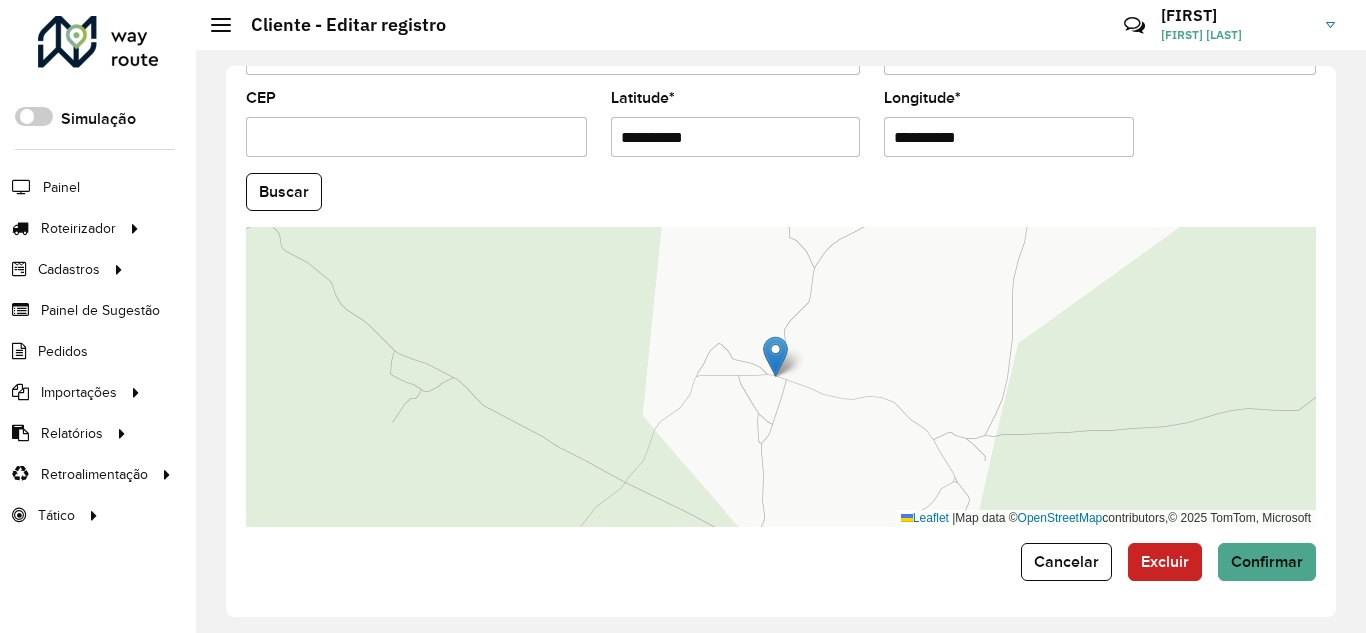 click on "**********" at bounding box center (736, 137) 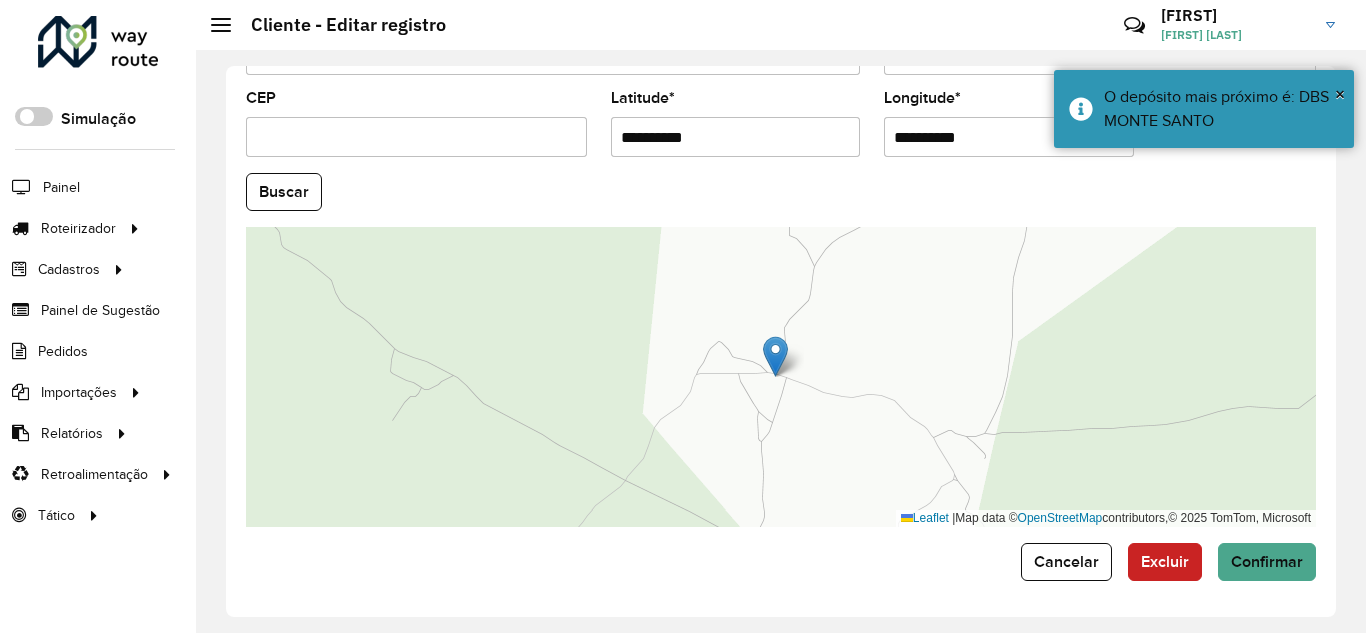 click on "**********" at bounding box center (1009, 137) 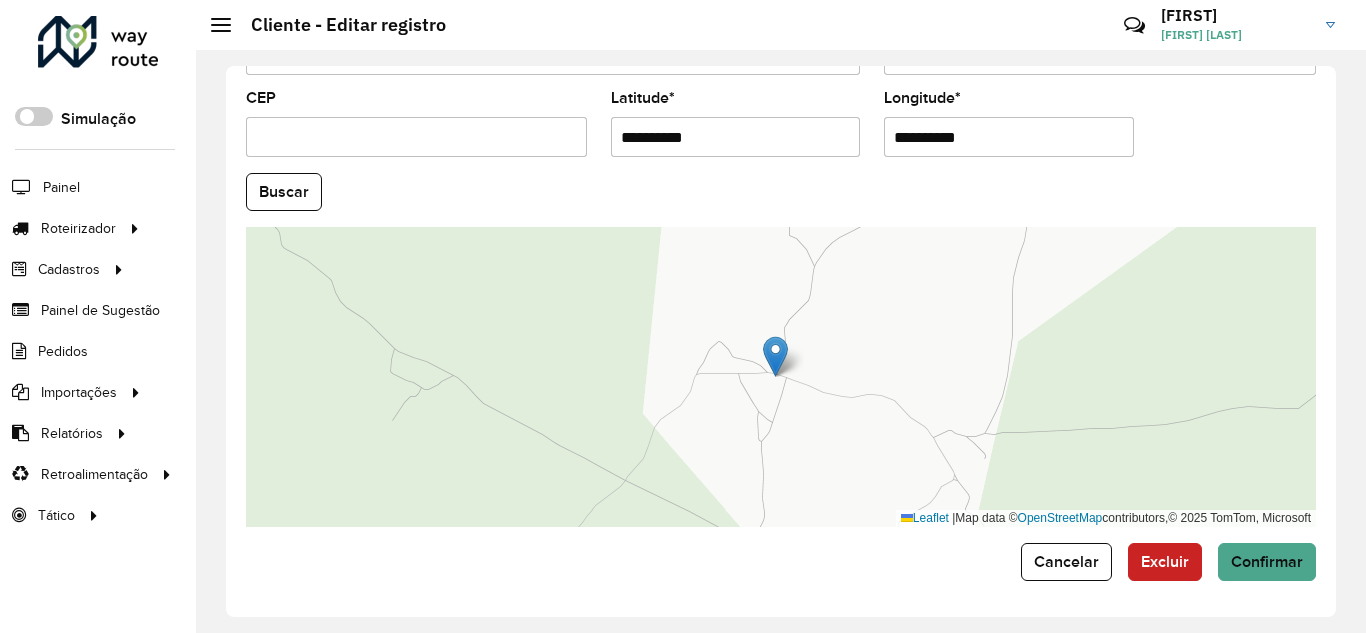 type on "**********" 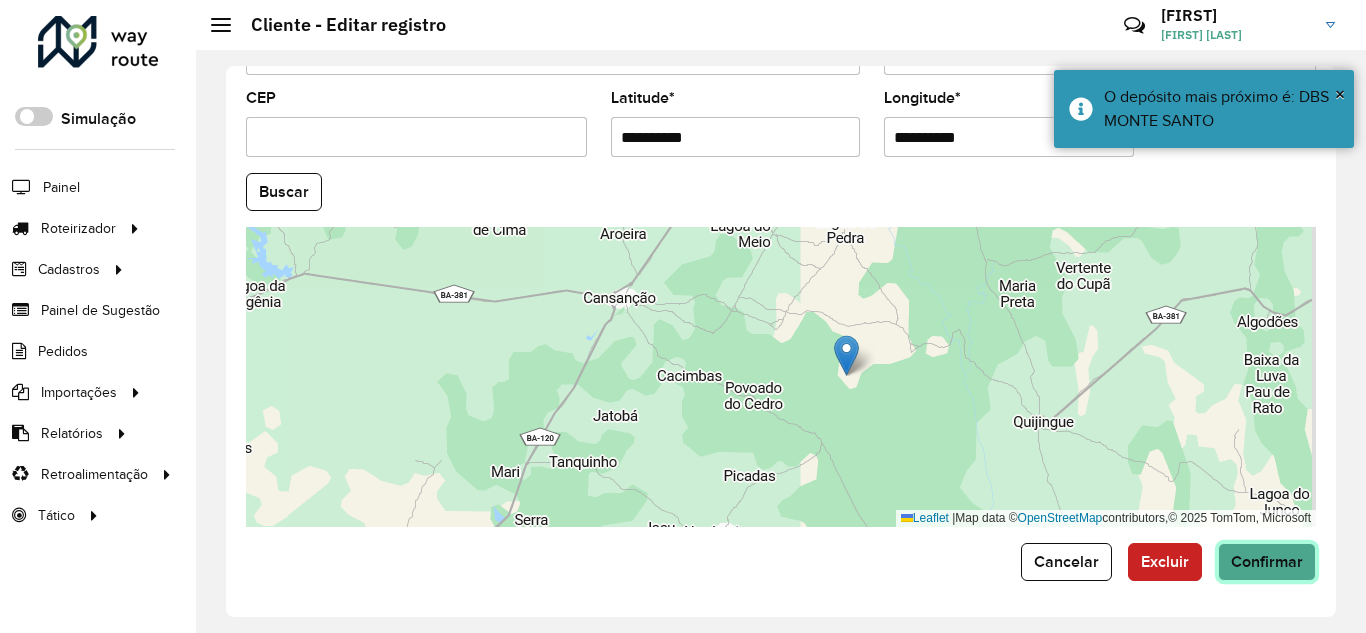 click on "Confirmar" 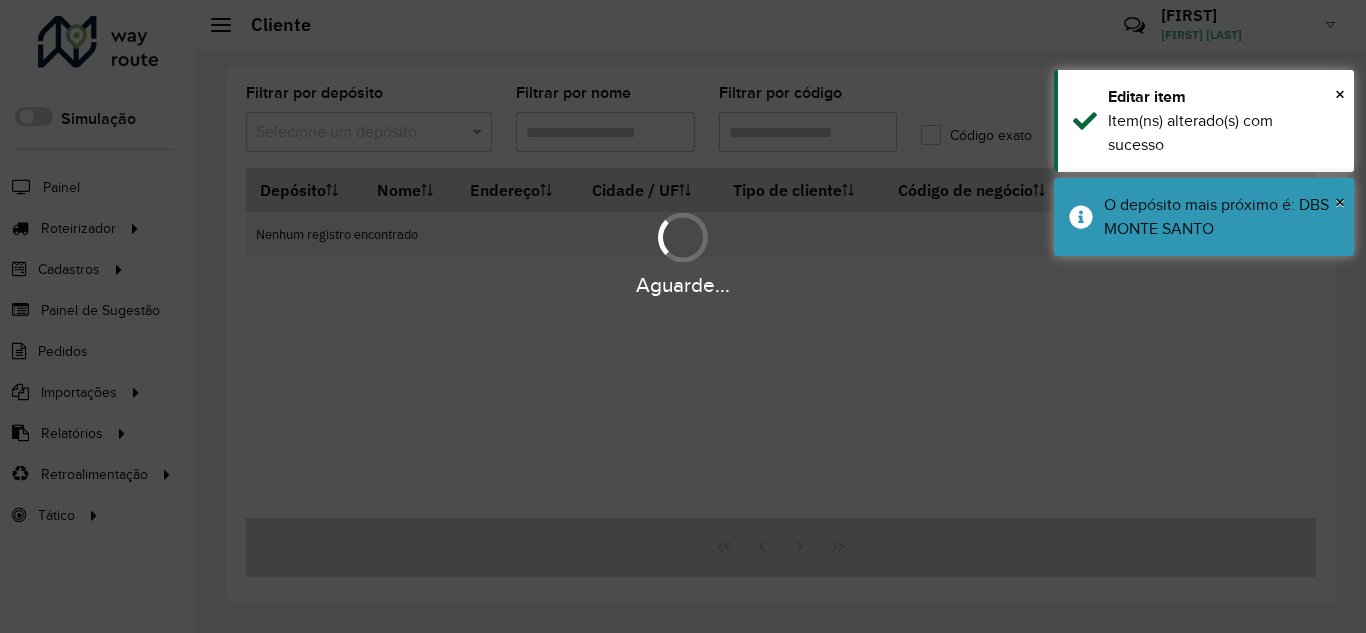 type on "****" 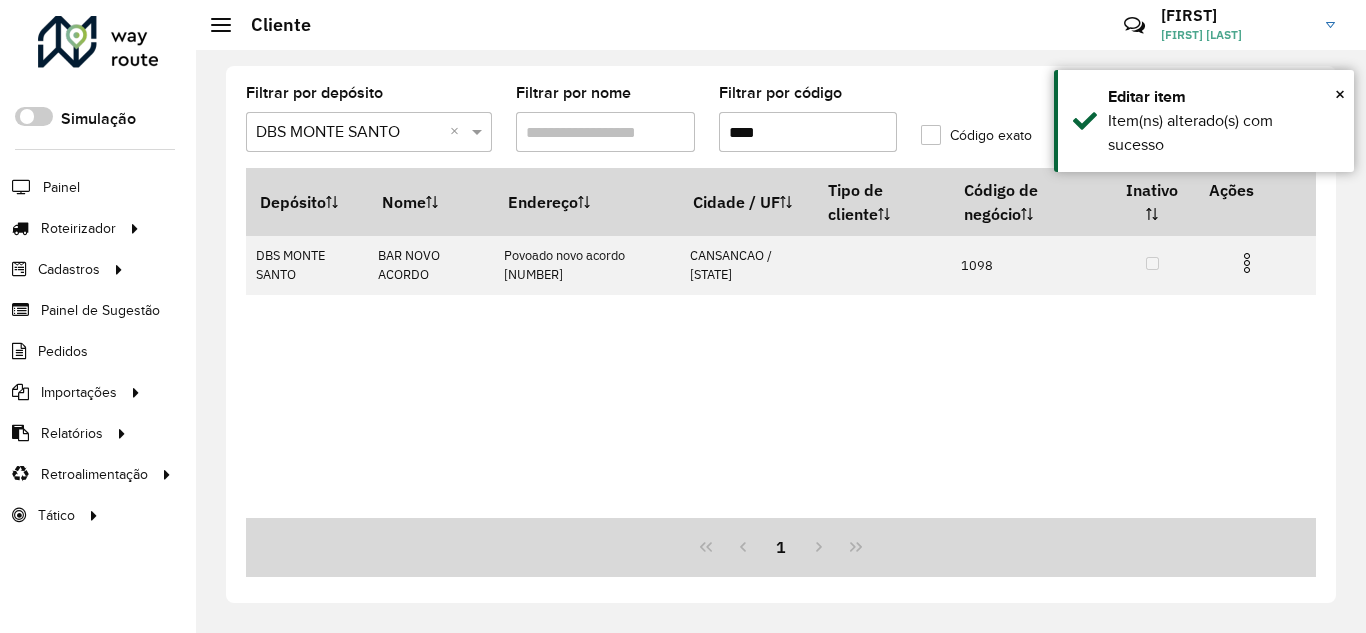 drag, startPoint x: 789, startPoint y: 131, endPoint x: 401, endPoint y: 90, distance: 390.16022 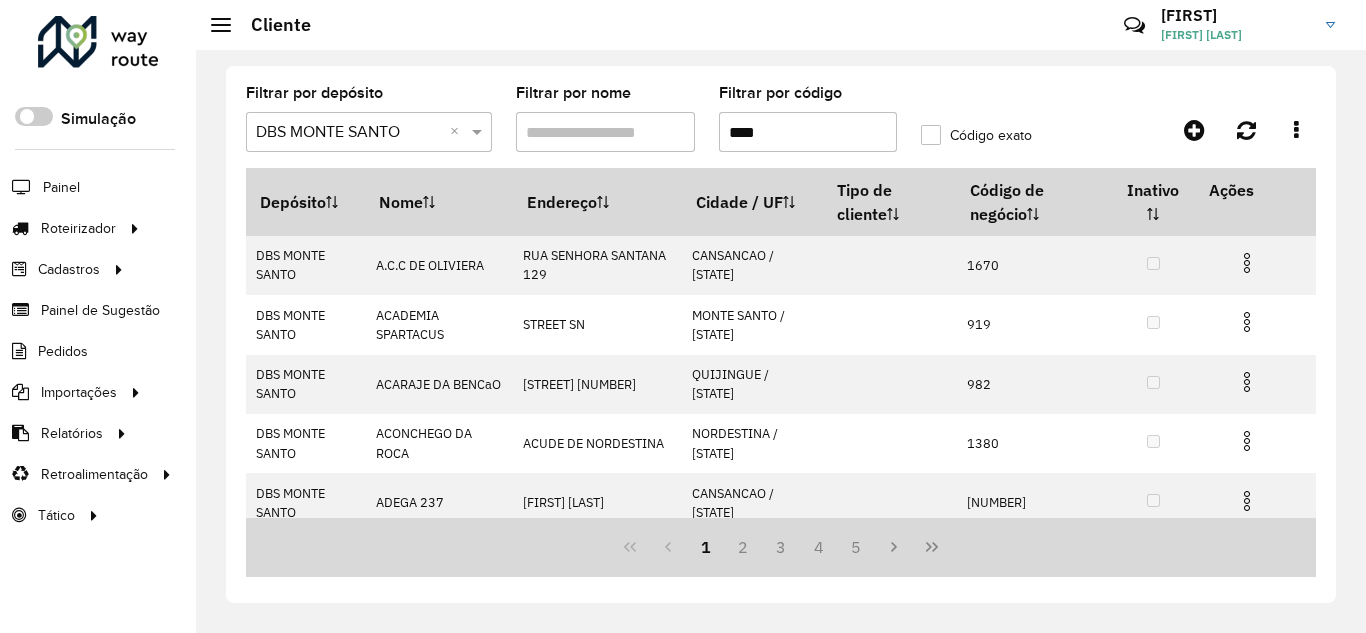 type on "****" 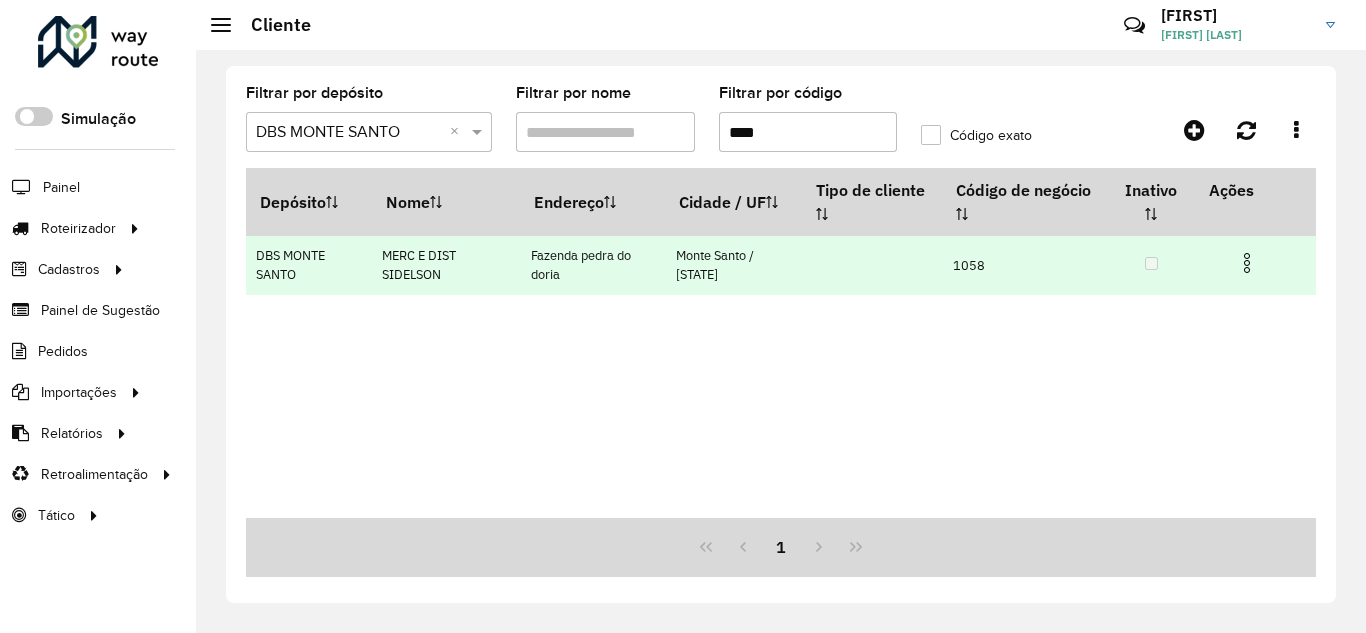 click at bounding box center [1247, 263] 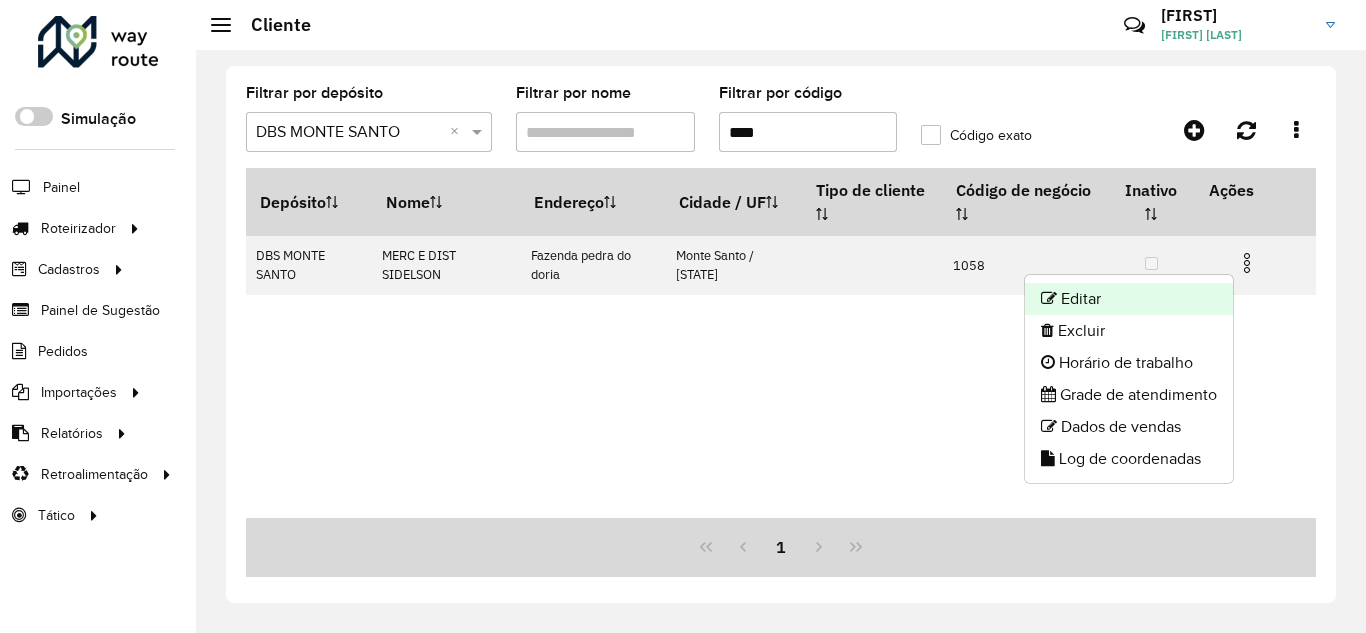 click on "Editar" 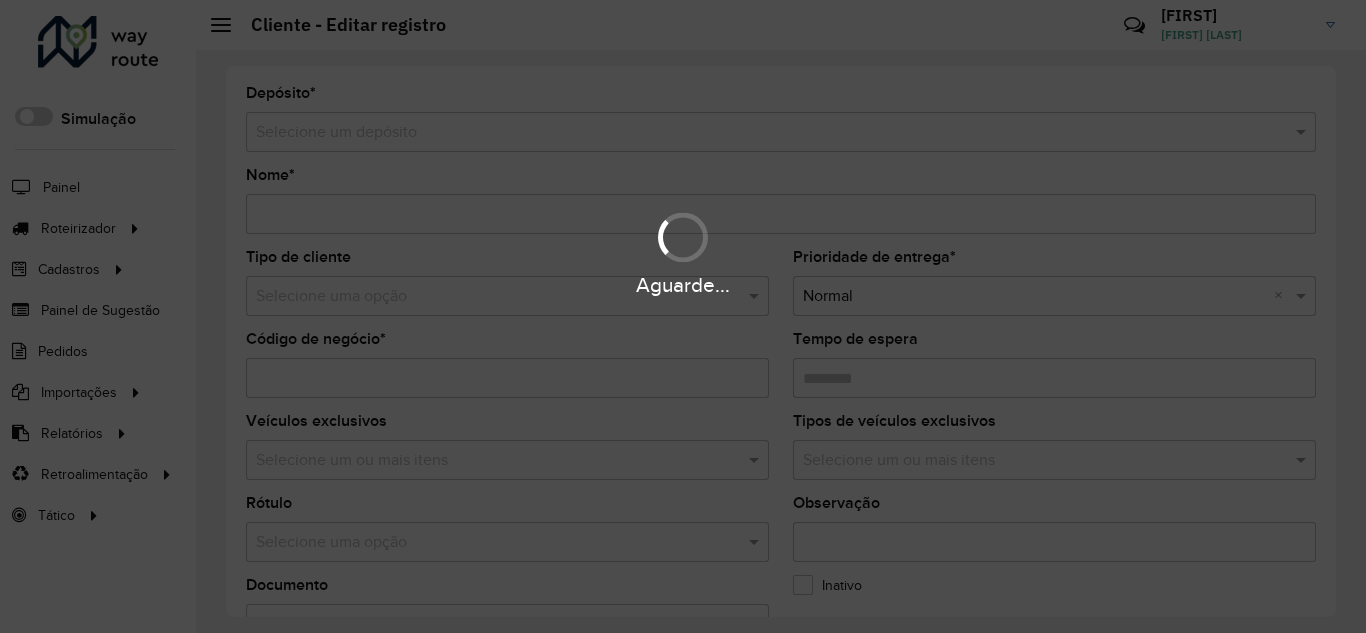 type on "**********" 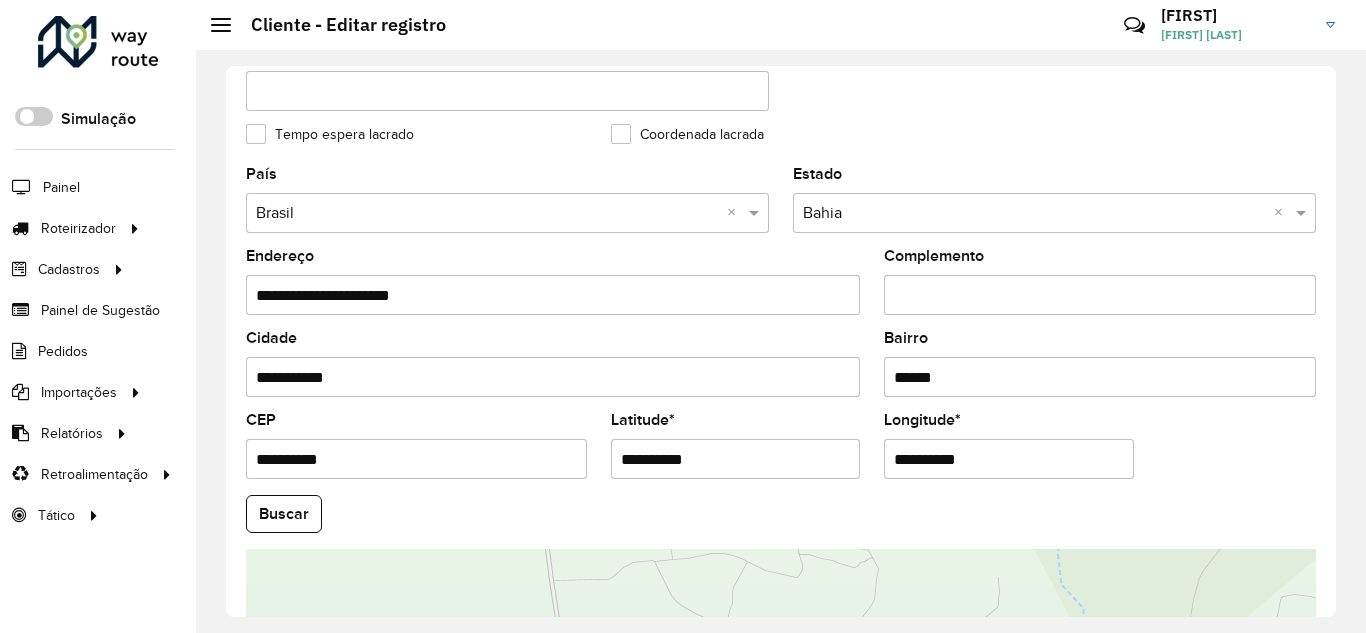scroll, scrollTop: 733, scrollLeft: 0, axis: vertical 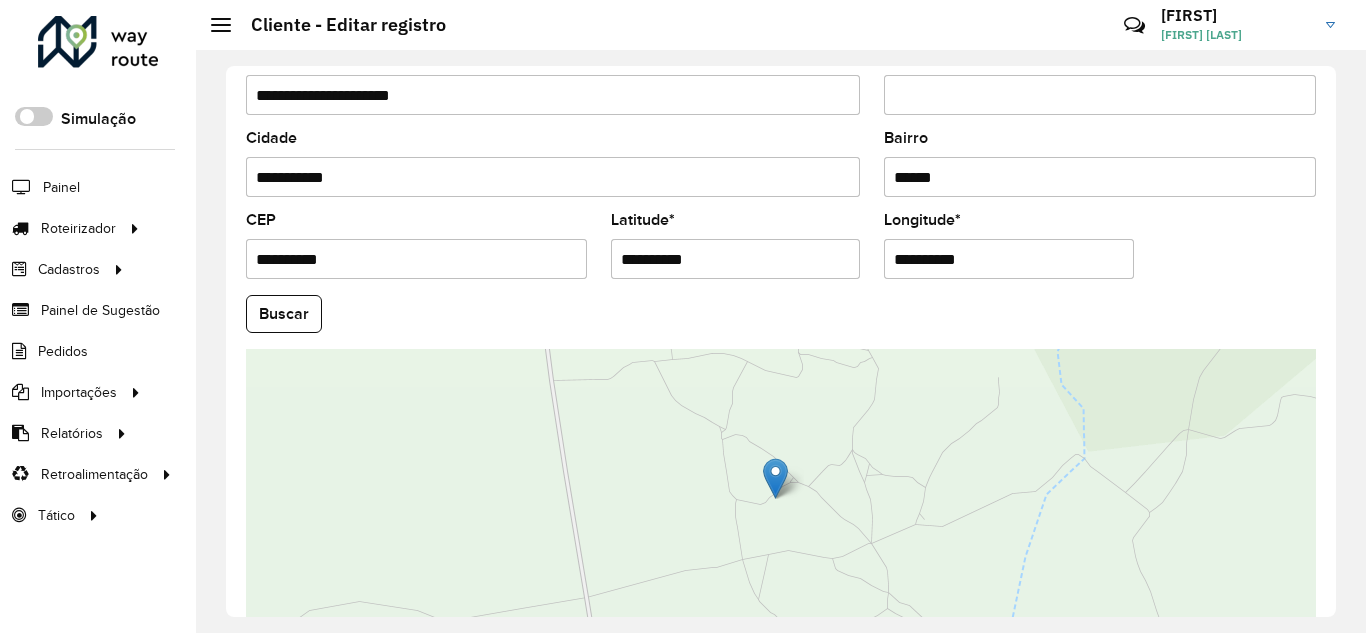 click on "**********" at bounding box center [736, 259] 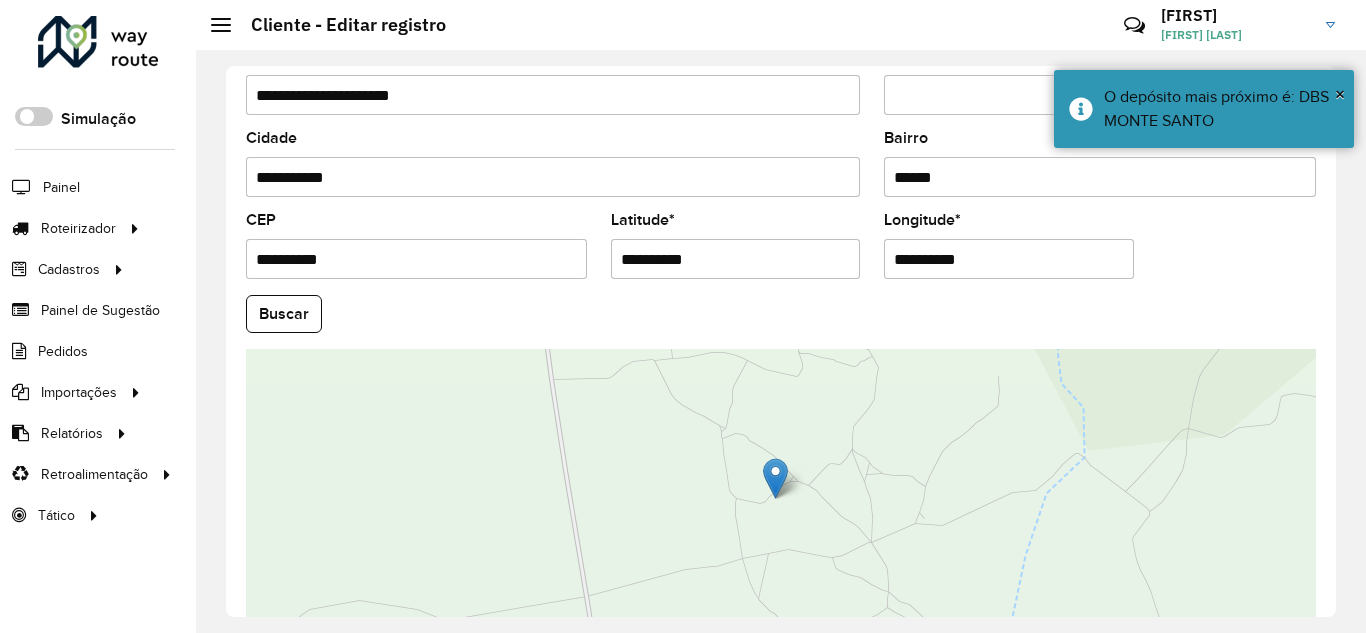 click on "**********" at bounding box center (1009, 259) 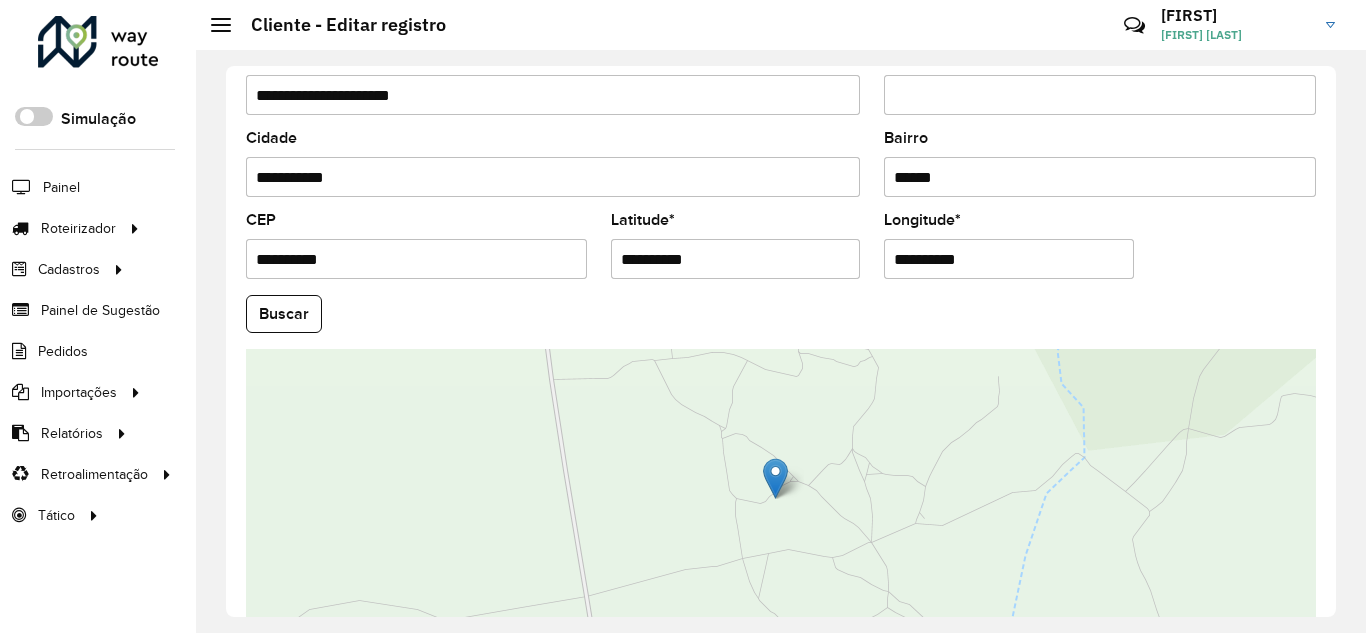 type on "**********" 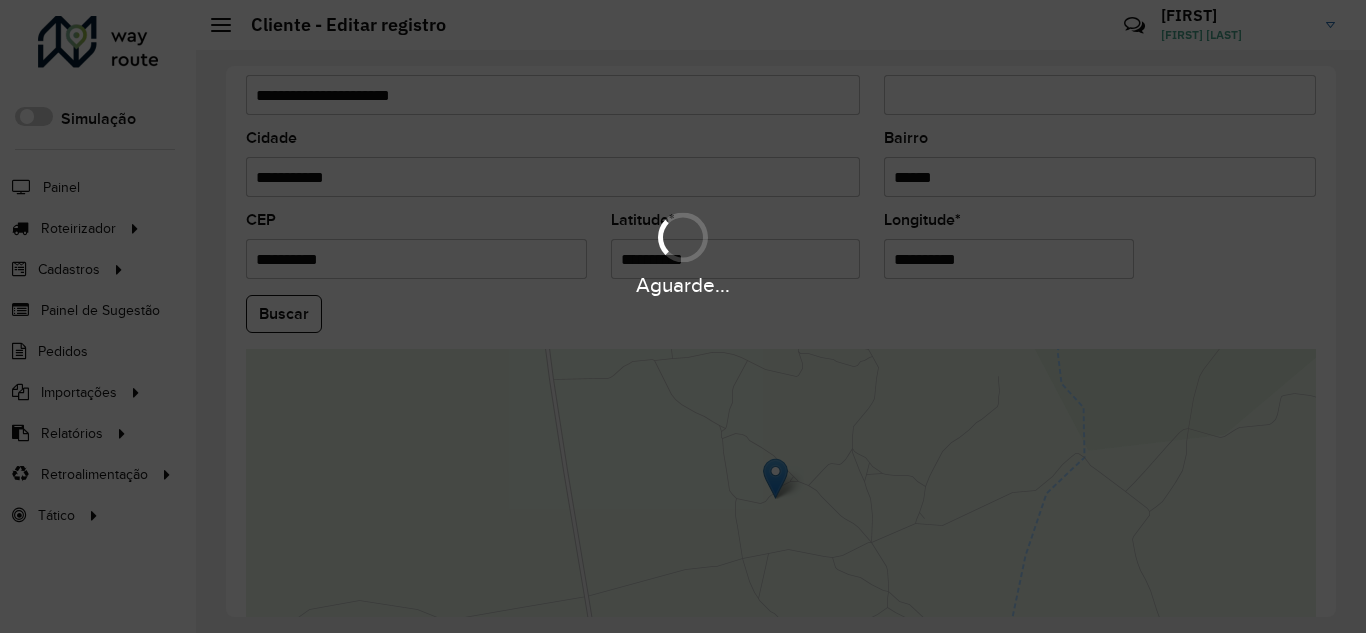 type 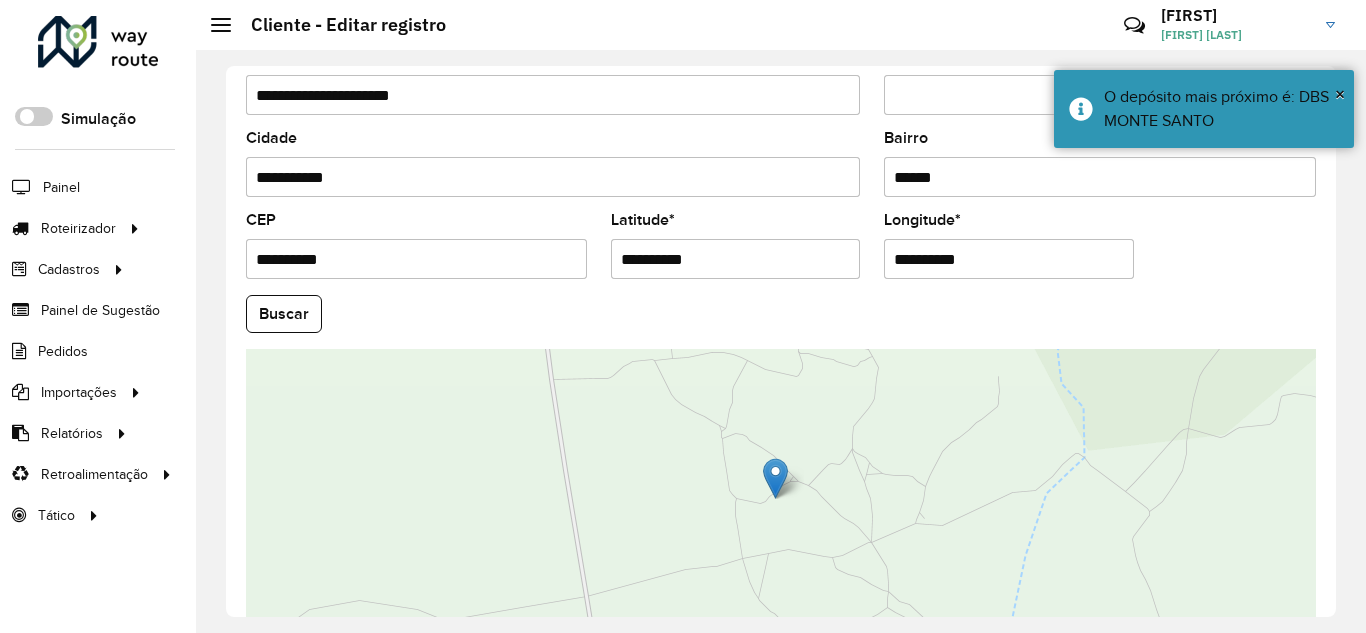 scroll, scrollTop: 765, scrollLeft: 0, axis: vertical 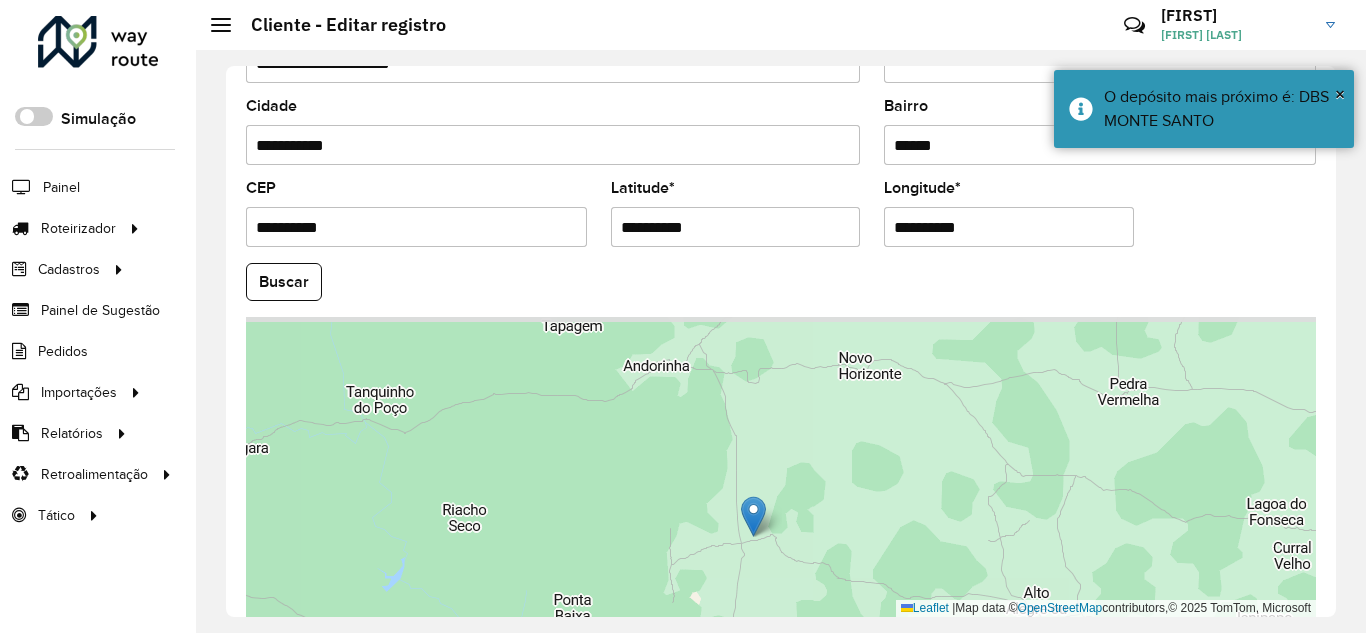 drag, startPoint x: 1031, startPoint y: 388, endPoint x: 825, endPoint y: 545, distance: 259.00772 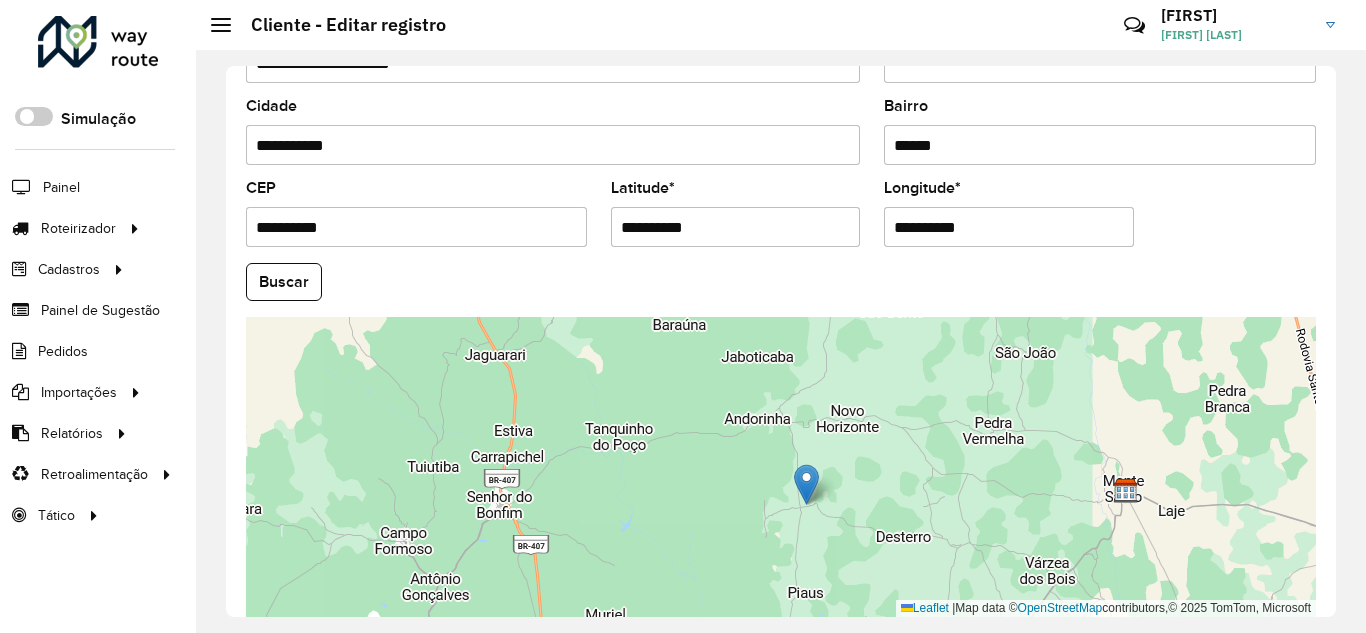 scroll, scrollTop: 855, scrollLeft: 0, axis: vertical 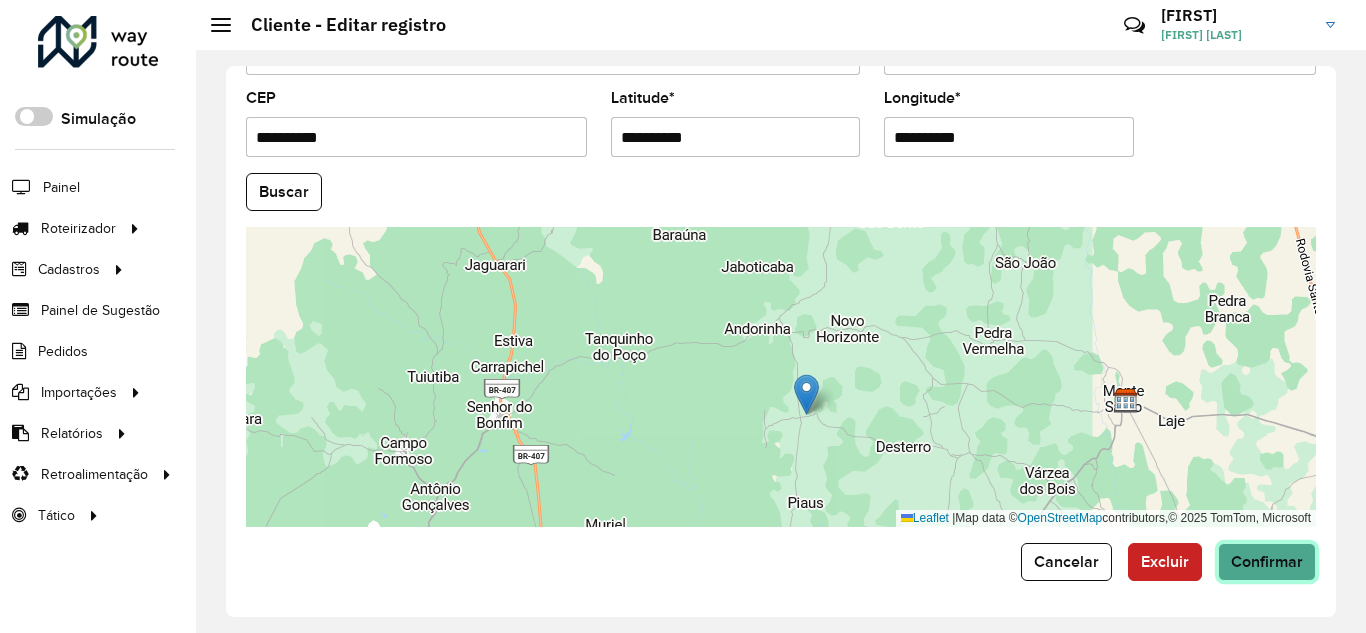 click on "Confirmar" 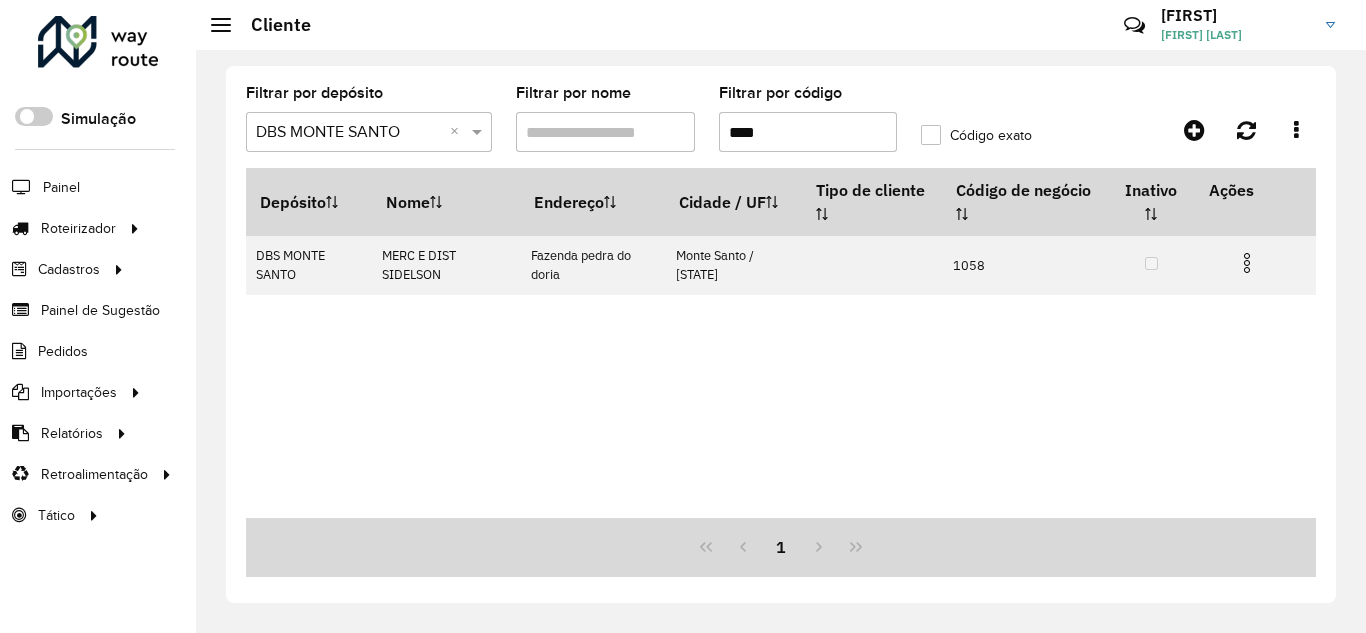 drag, startPoint x: 802, startPoint y: 135, endPoint x: 656, endPoint y: 148, distance: 146.57762 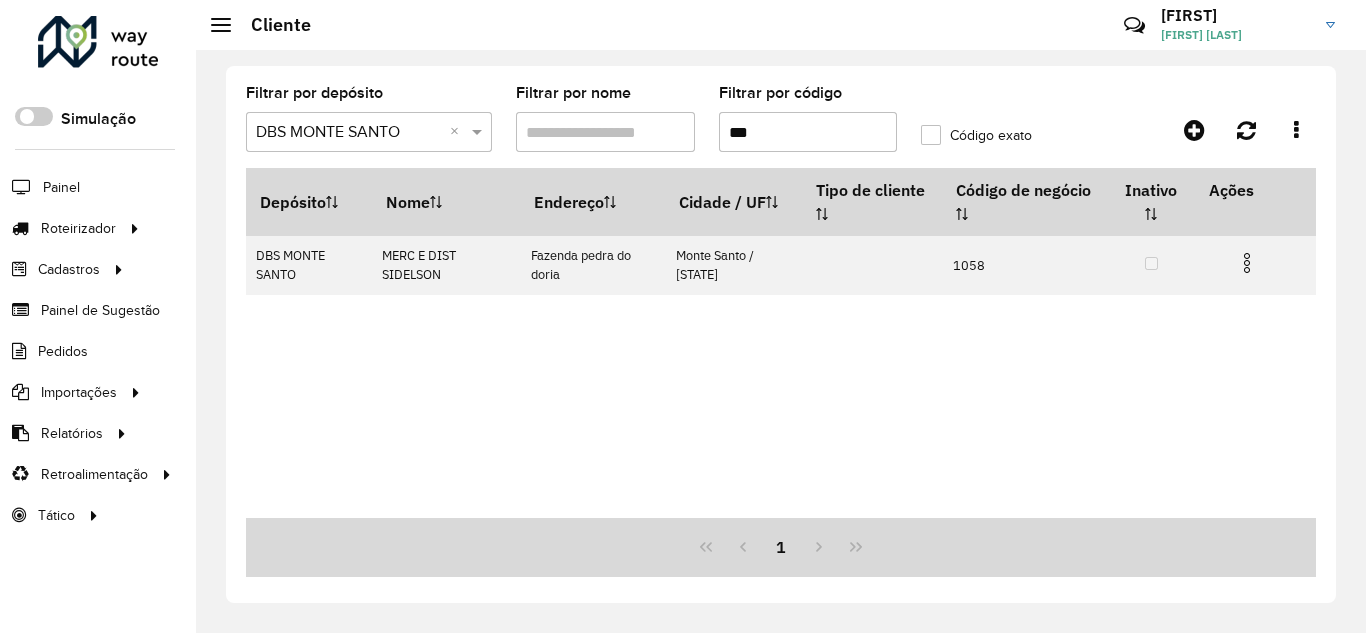 type on "***" 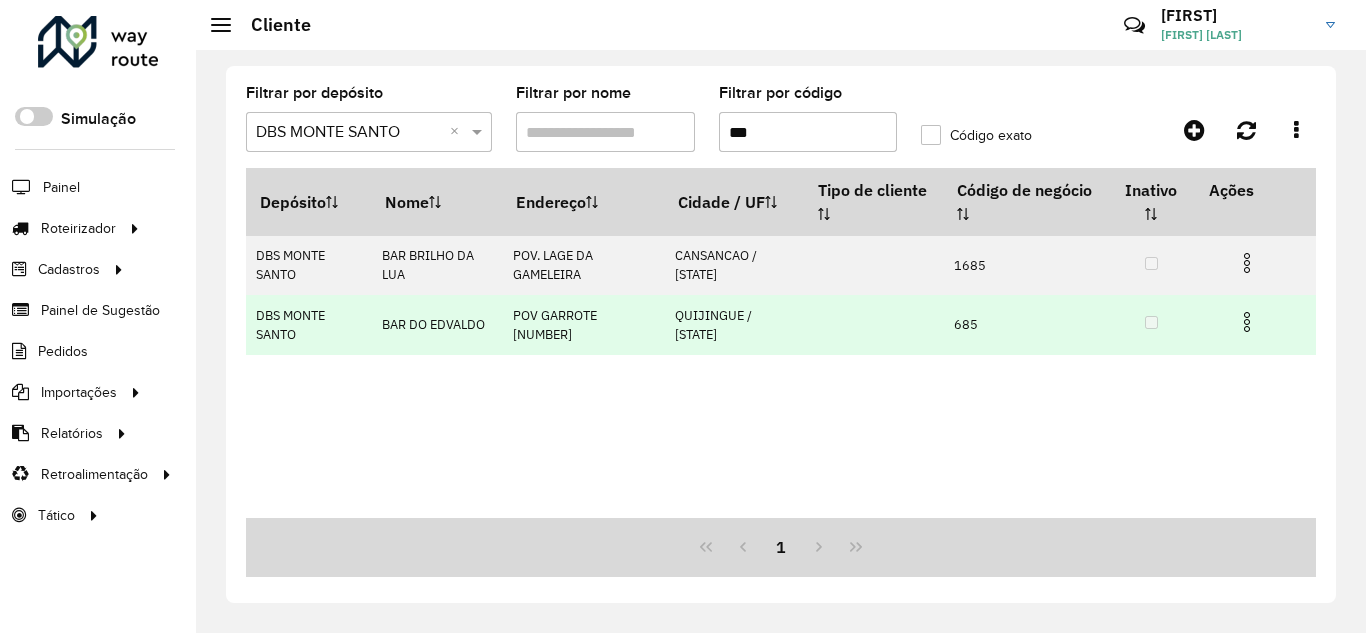 click at bounding box center (1247, 322) 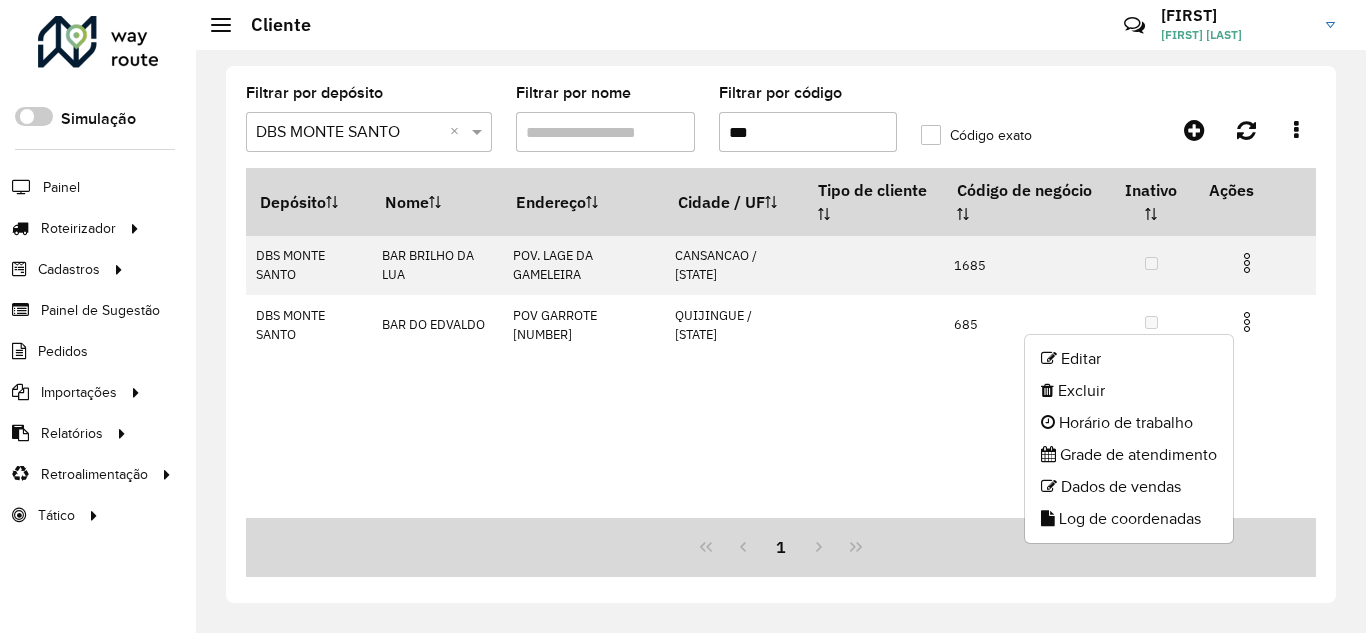 drag, startPoint x: 1064, startPoint y: 365, endPoint x: 844, endPoint y: 369, distance: 220.03636 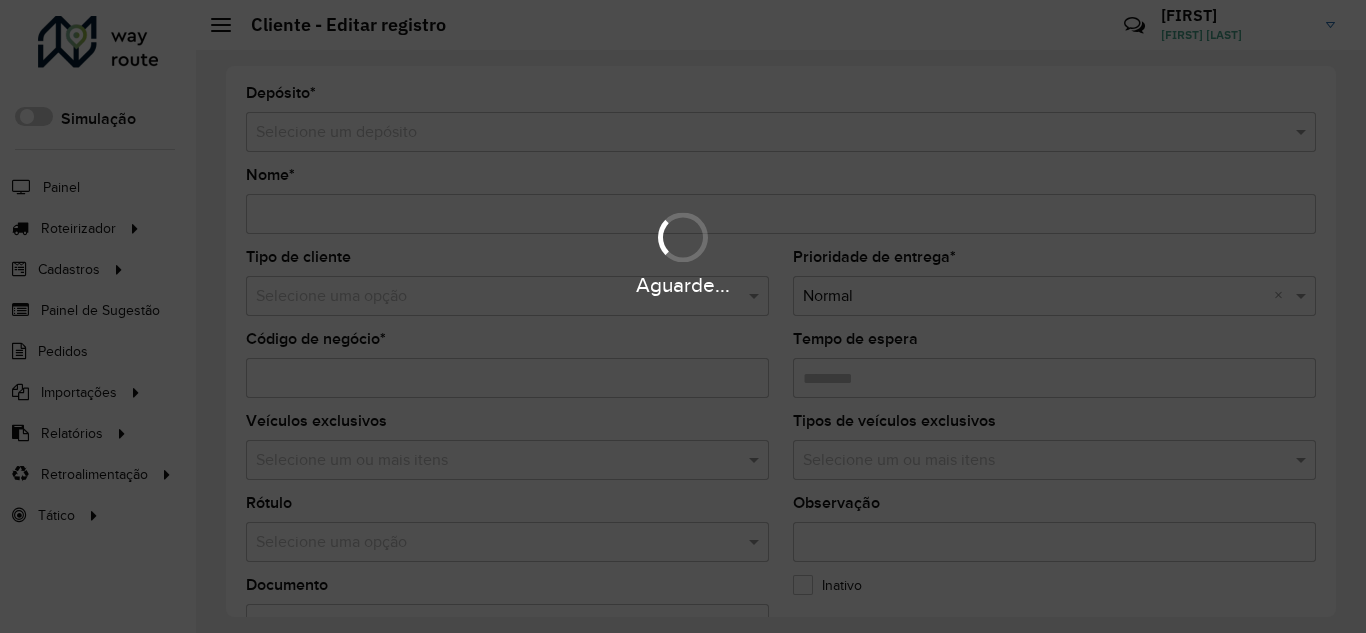 type on "**********" 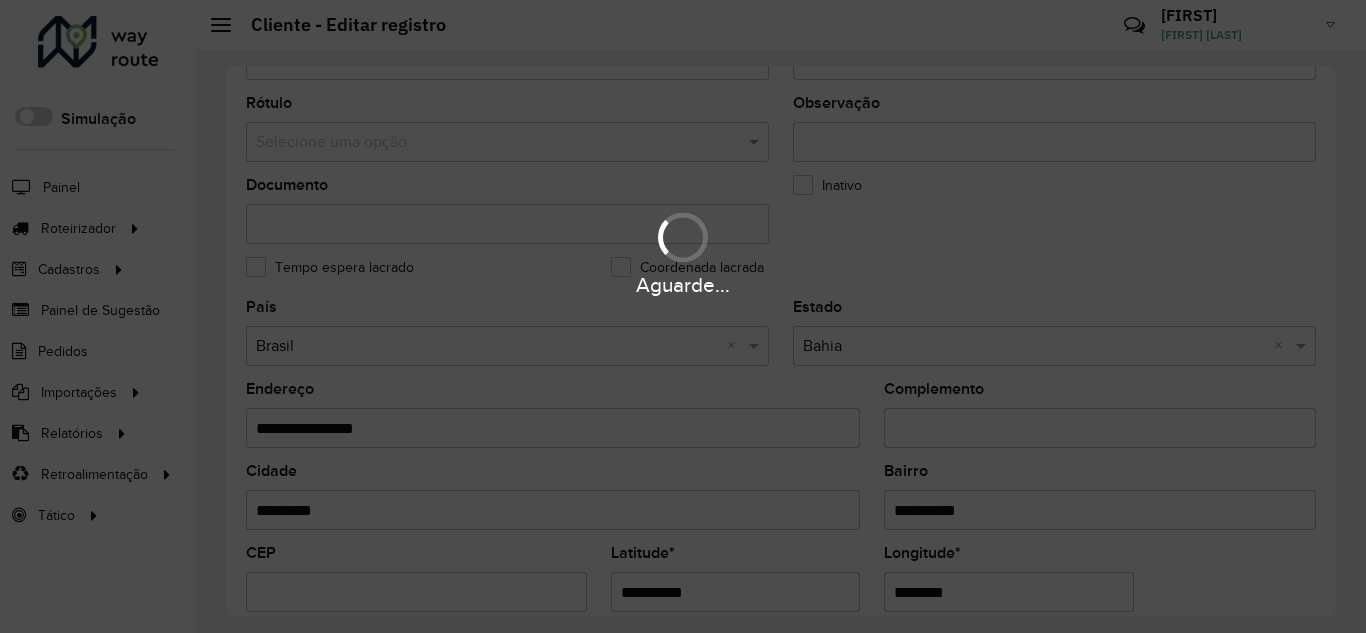 scroll, scrollTop: 667, scrollLeft: 0, axis: vertical 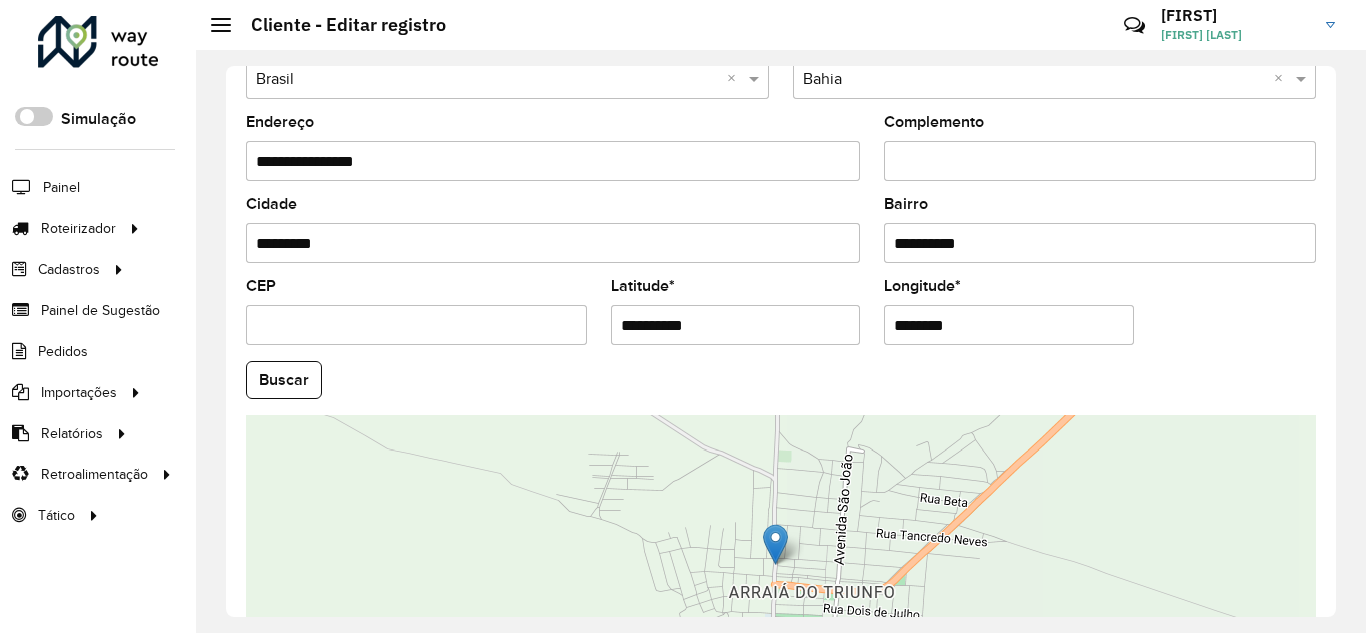 click on "**********" at bounding box center (736, 325) 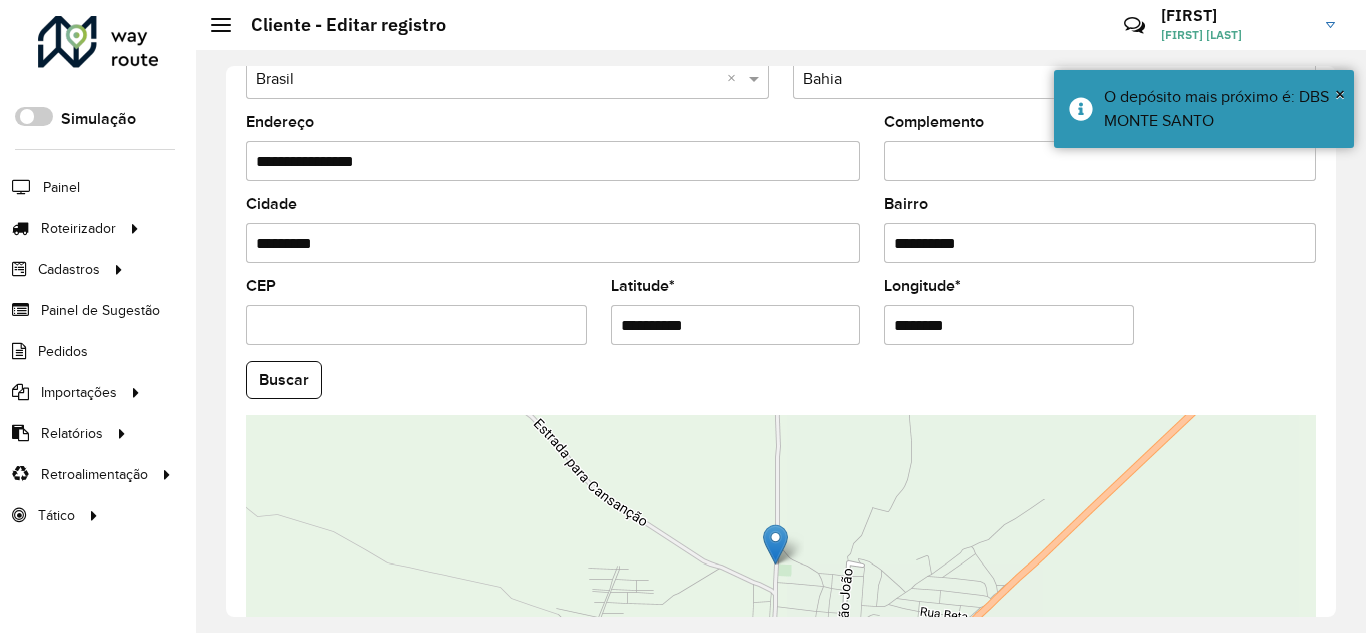 type on "**********" 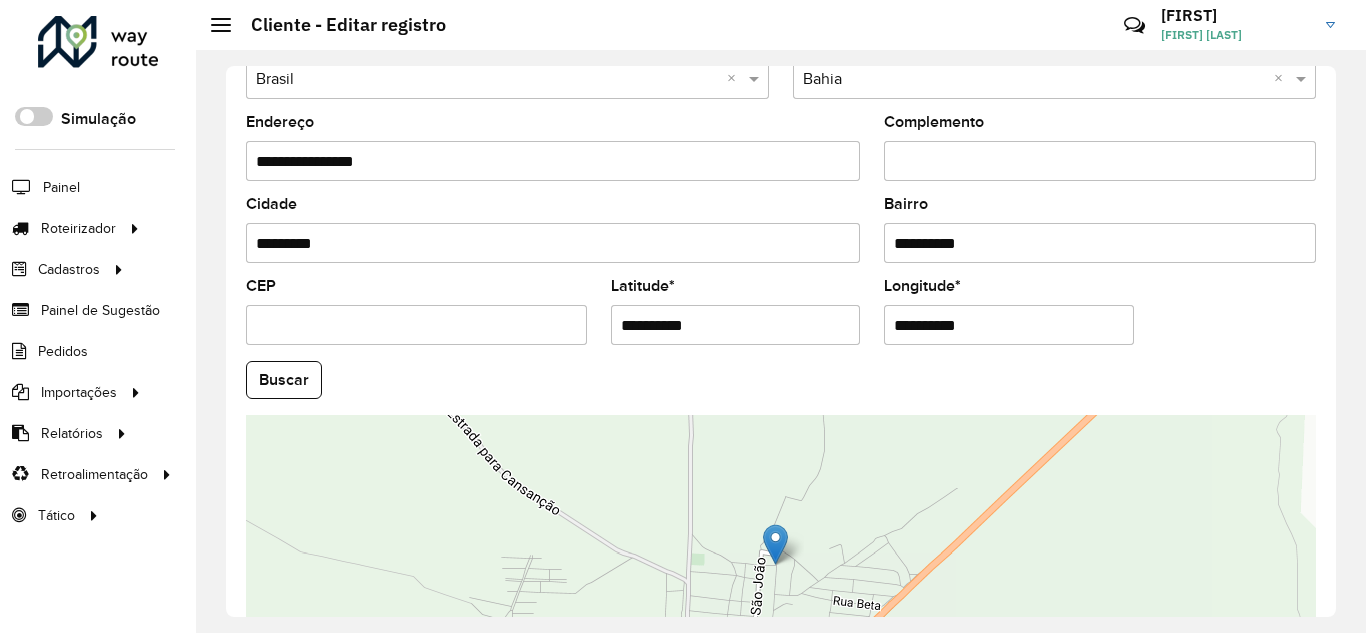 type on "**********" 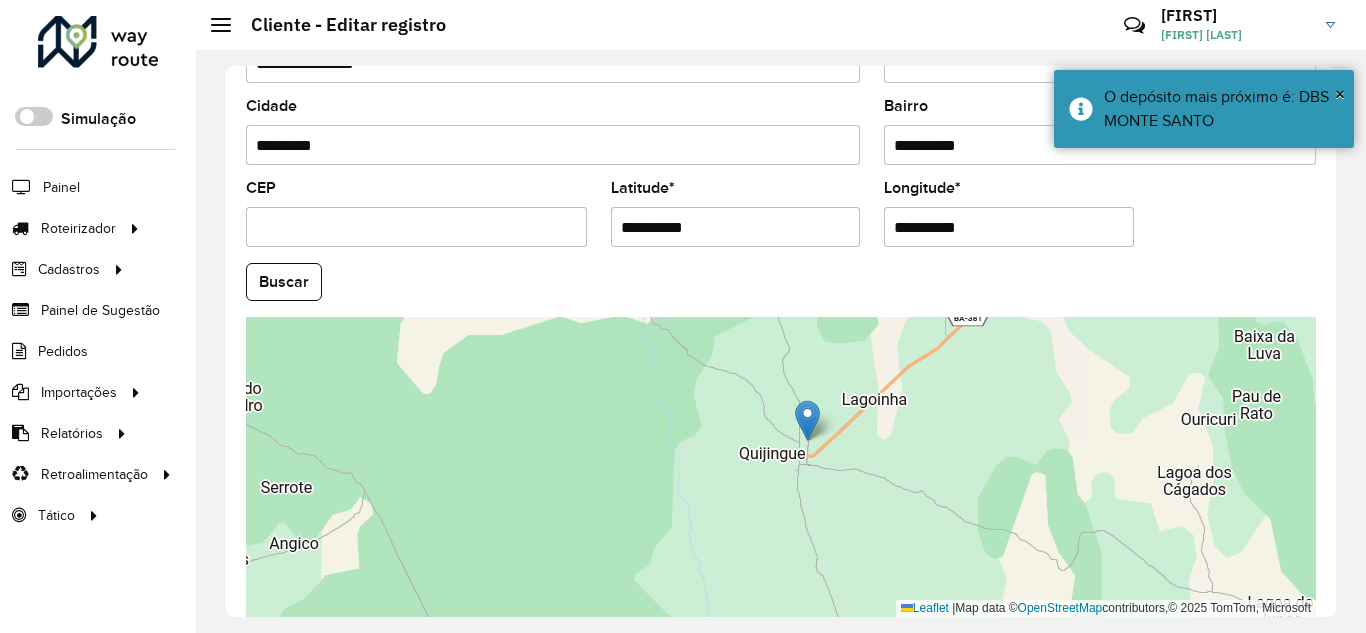 drag, startPoint x: 826, startPoint y: 556, endPoint x: 822, endPoint y: 608, distance: 52.153618 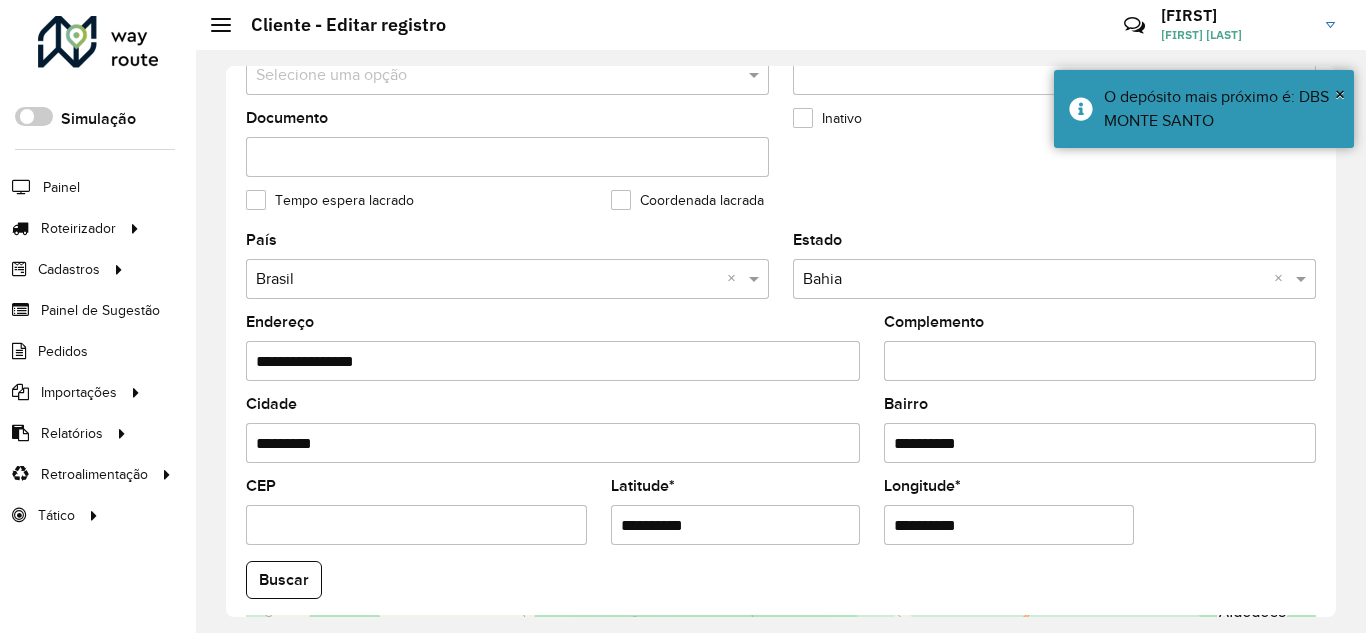 scroll, scrollTop: 855, scrollLeft: 0, axis: vertical 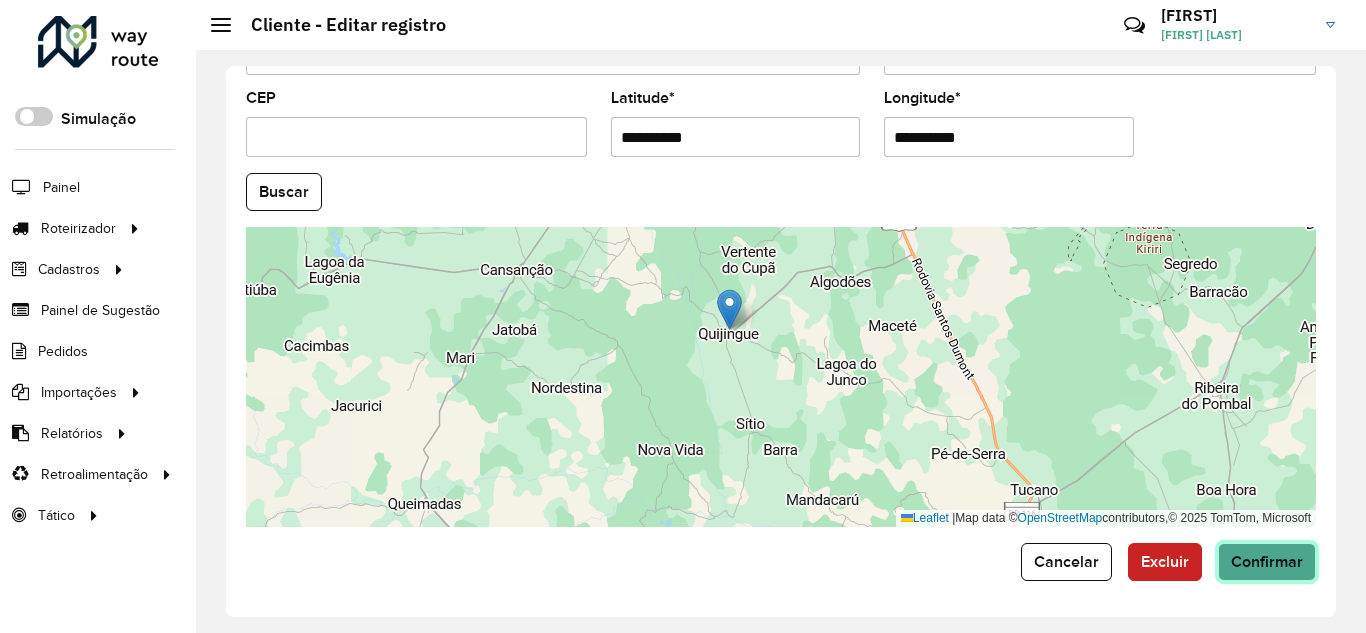 click on "Confirmar" 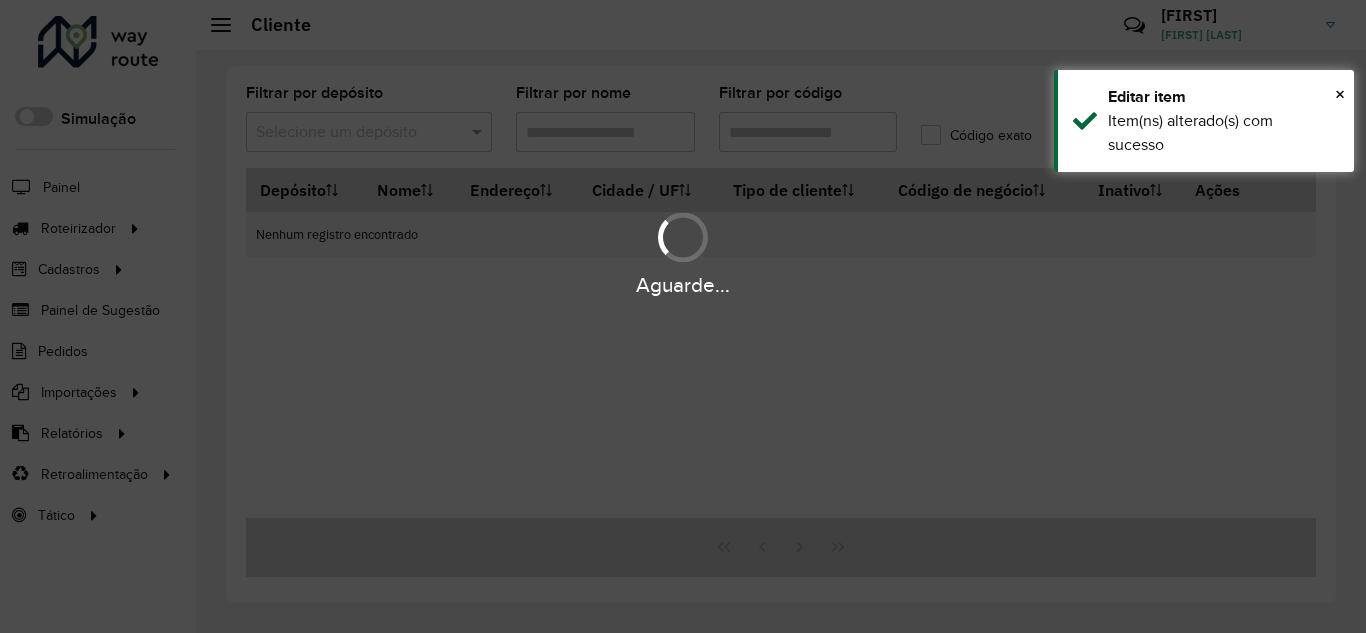 type on "***" 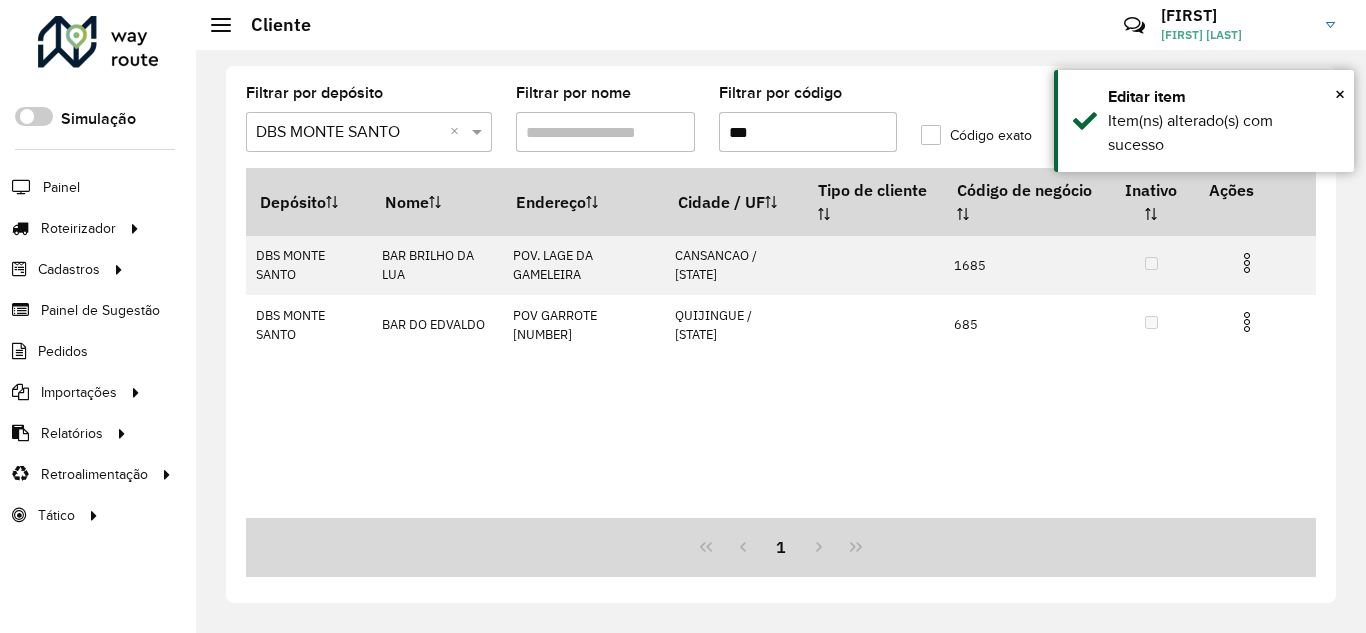 drag, startPoint x: 628, startPoint y: 127, endPoint x: 596, endPoint y: 128, distance: 32.01562 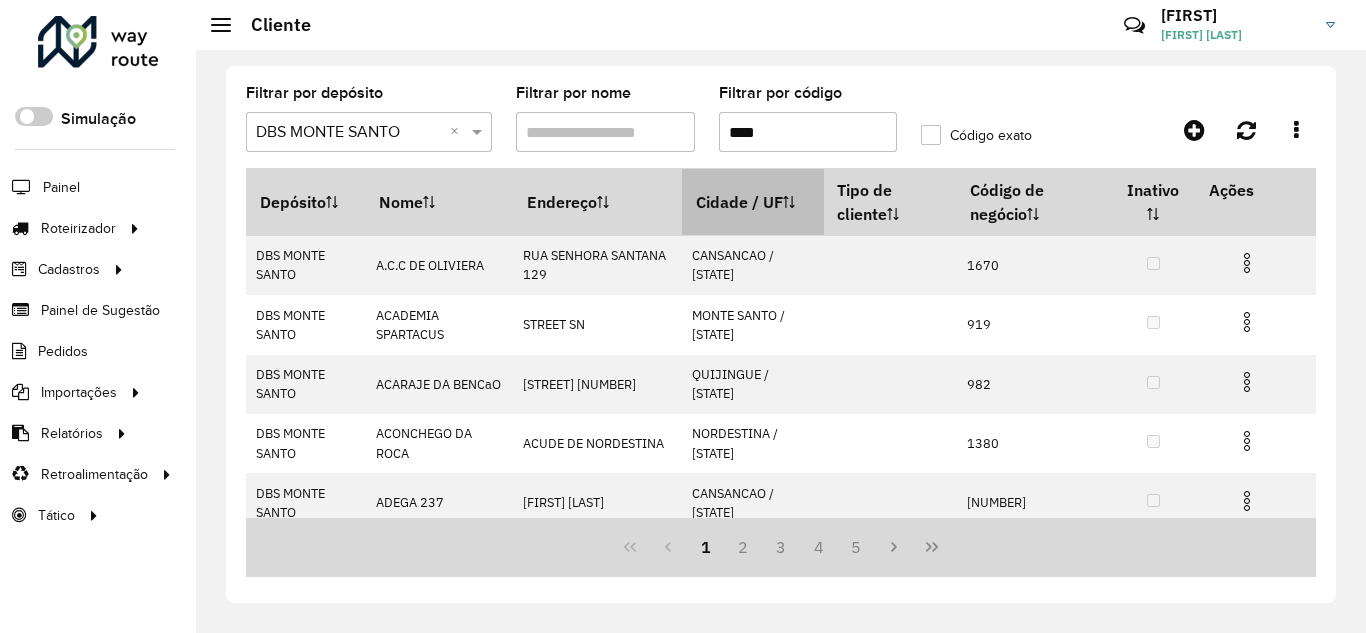 type on "****" 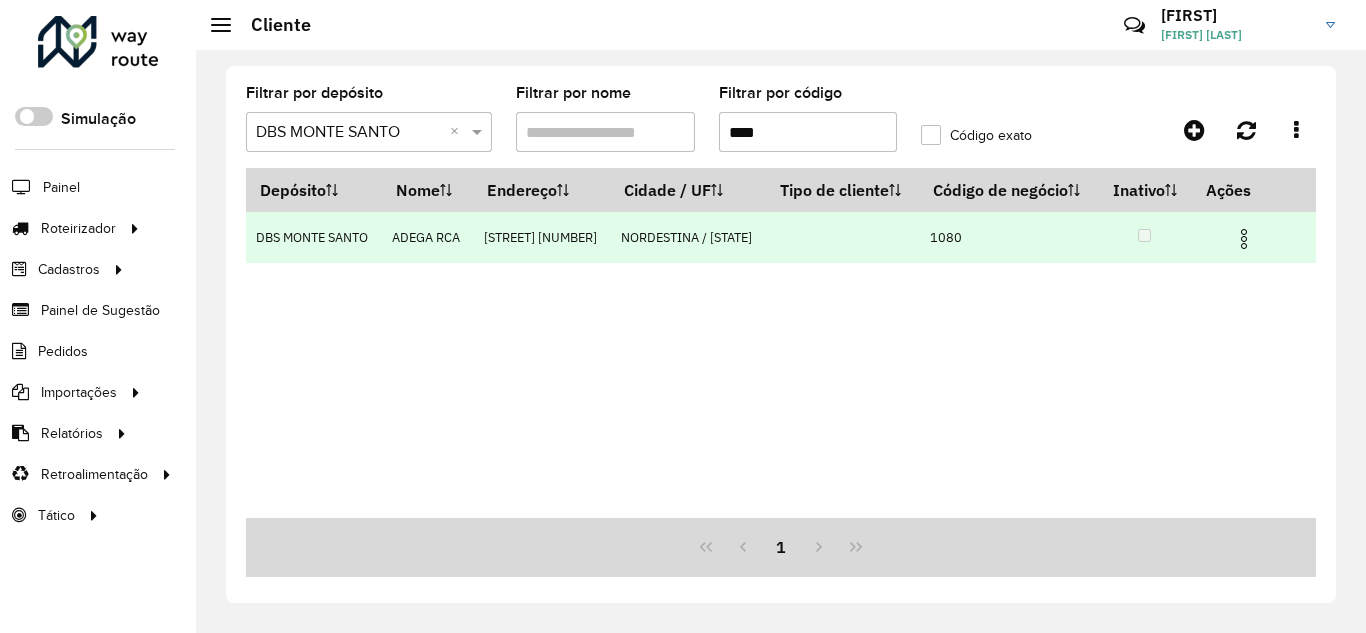 click at bounding box center [1244, 239] 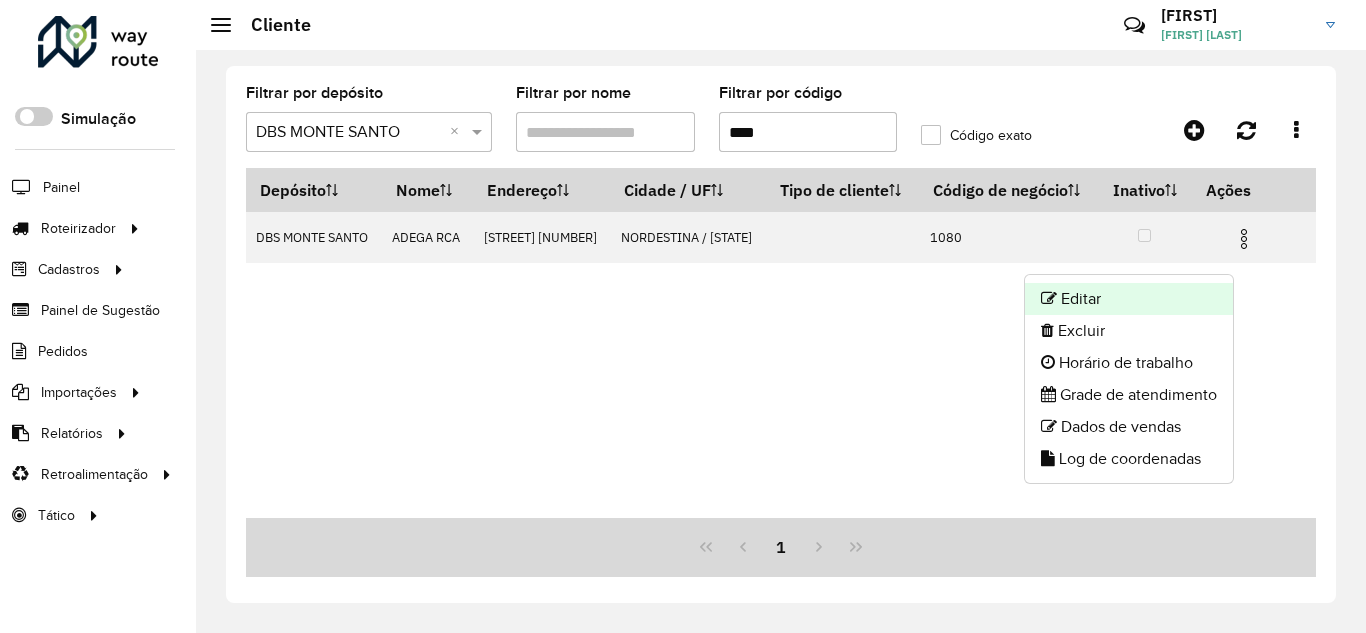 click on "Editar" 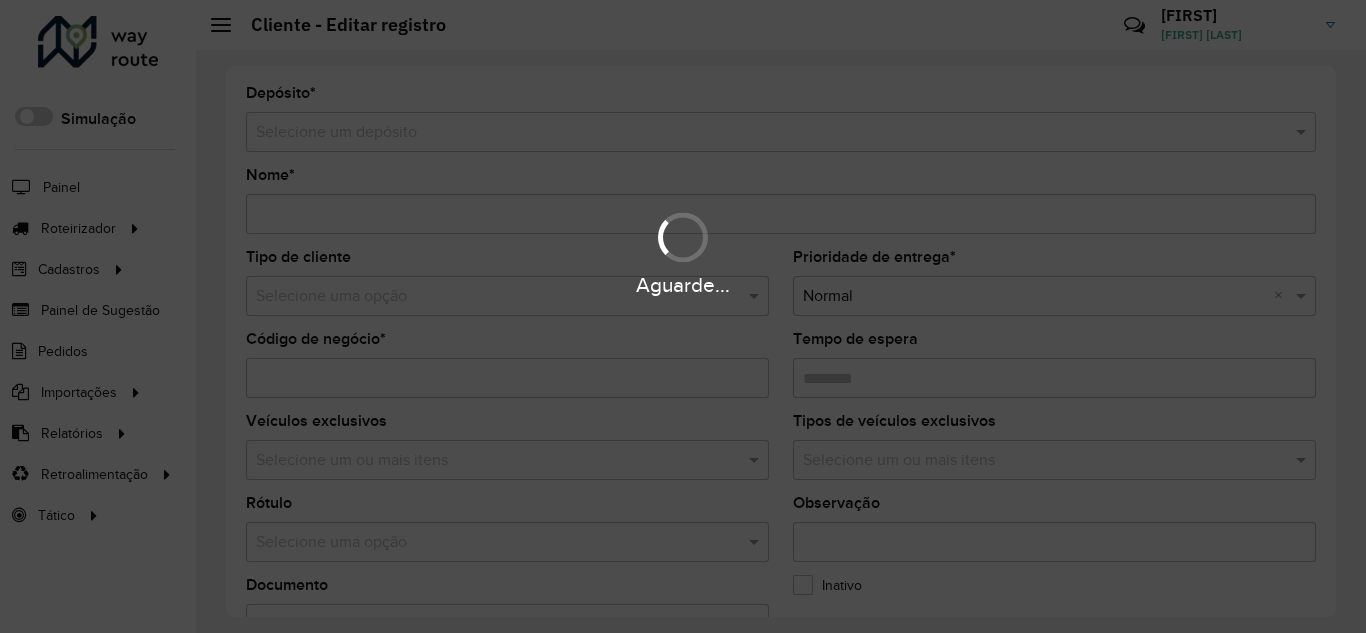 type on "*********" 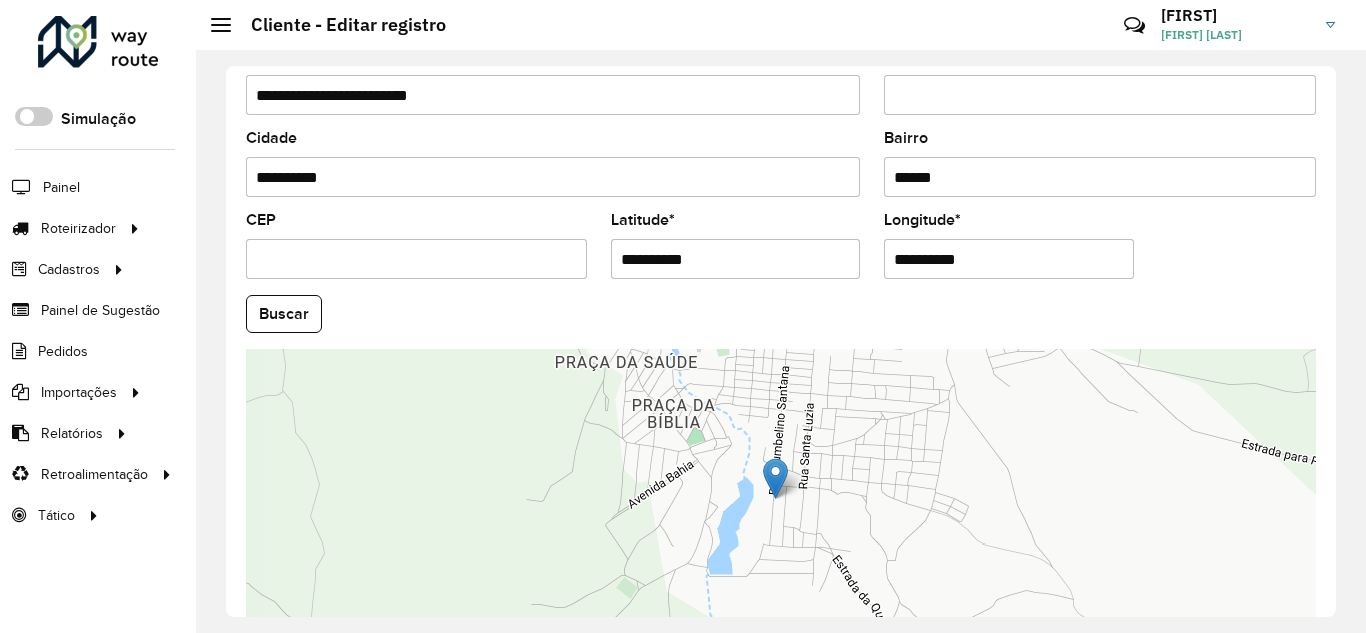 scroll, scrollTop: 855, scrollLeft: 0, axis: vertical 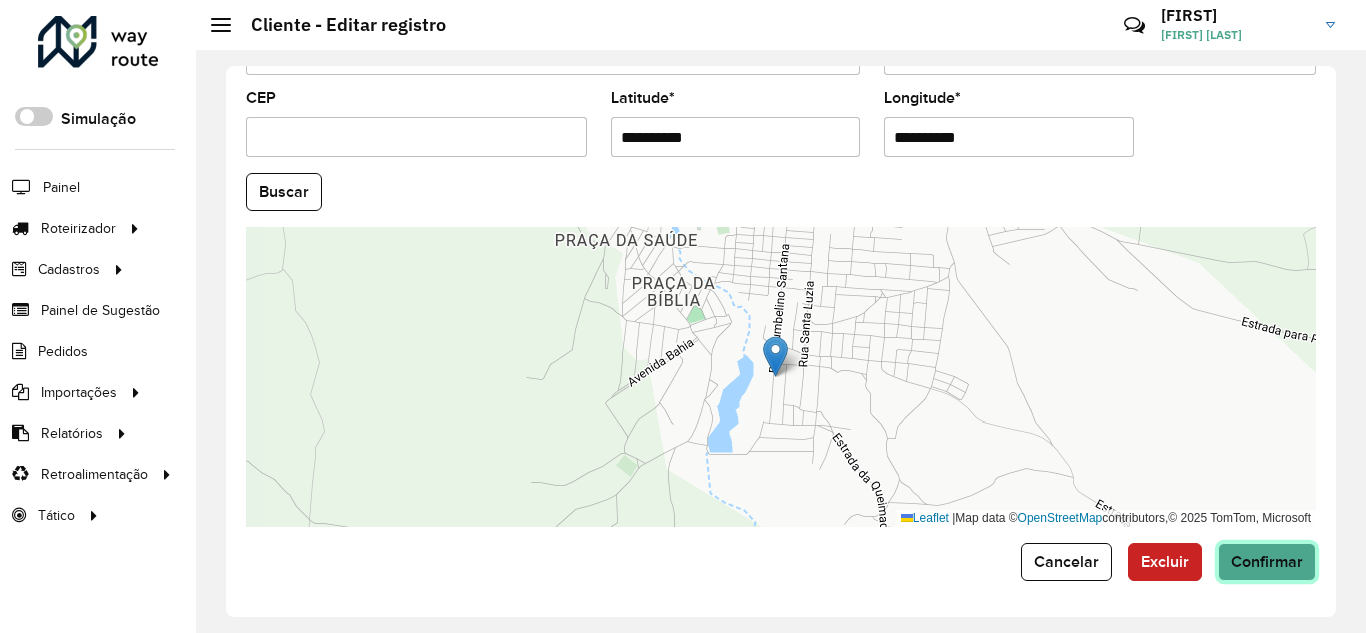 click on "Confirmar" 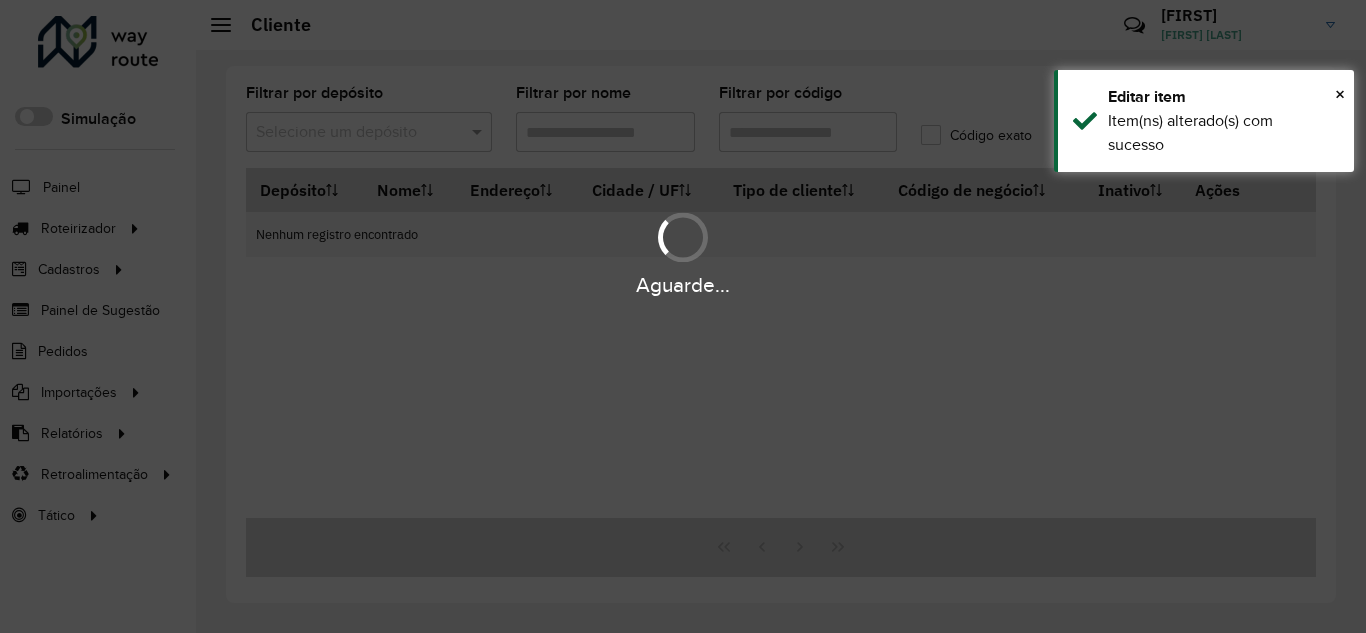 type on "****" 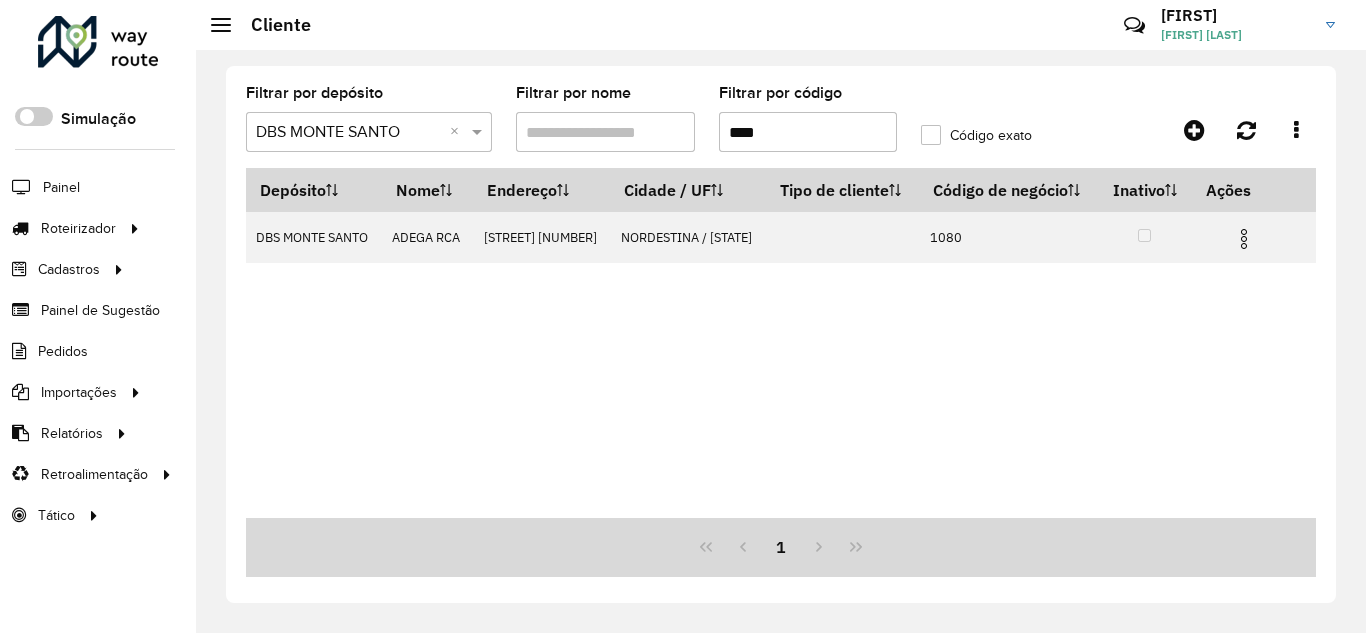 drag, startPoint x: 798, startPoint y: 138, endPoint x: 615, endPoint y: 140, distance: 183.01093 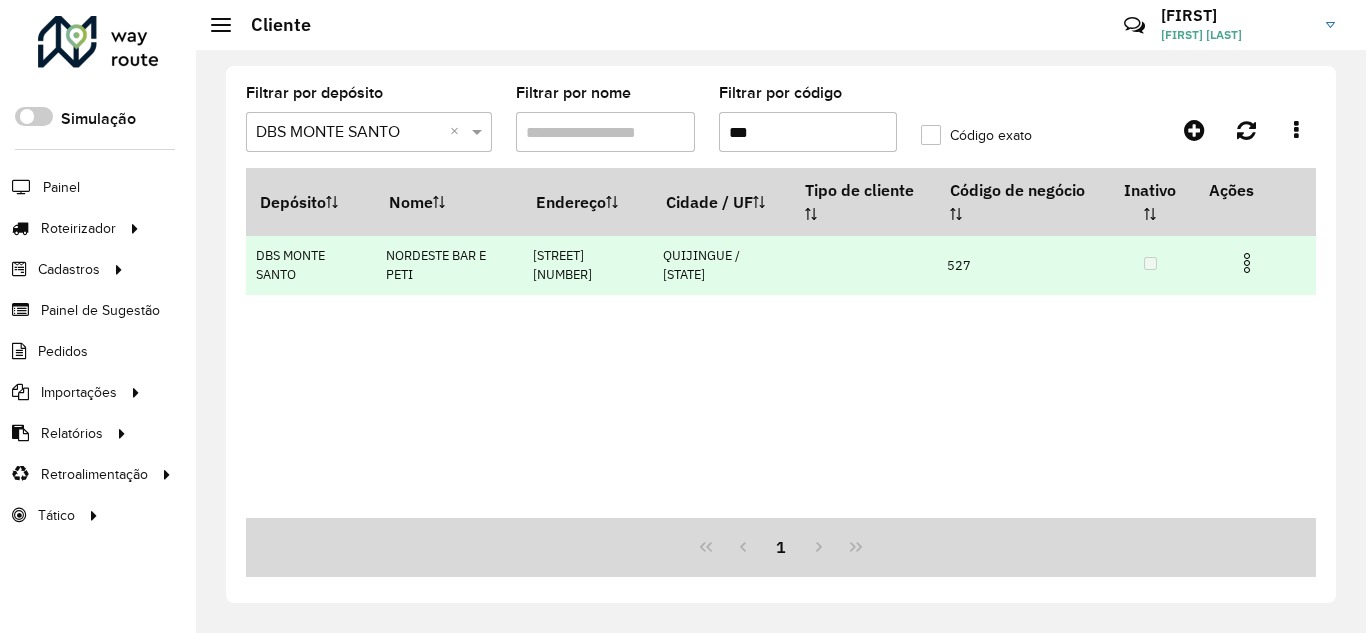 type on "***" 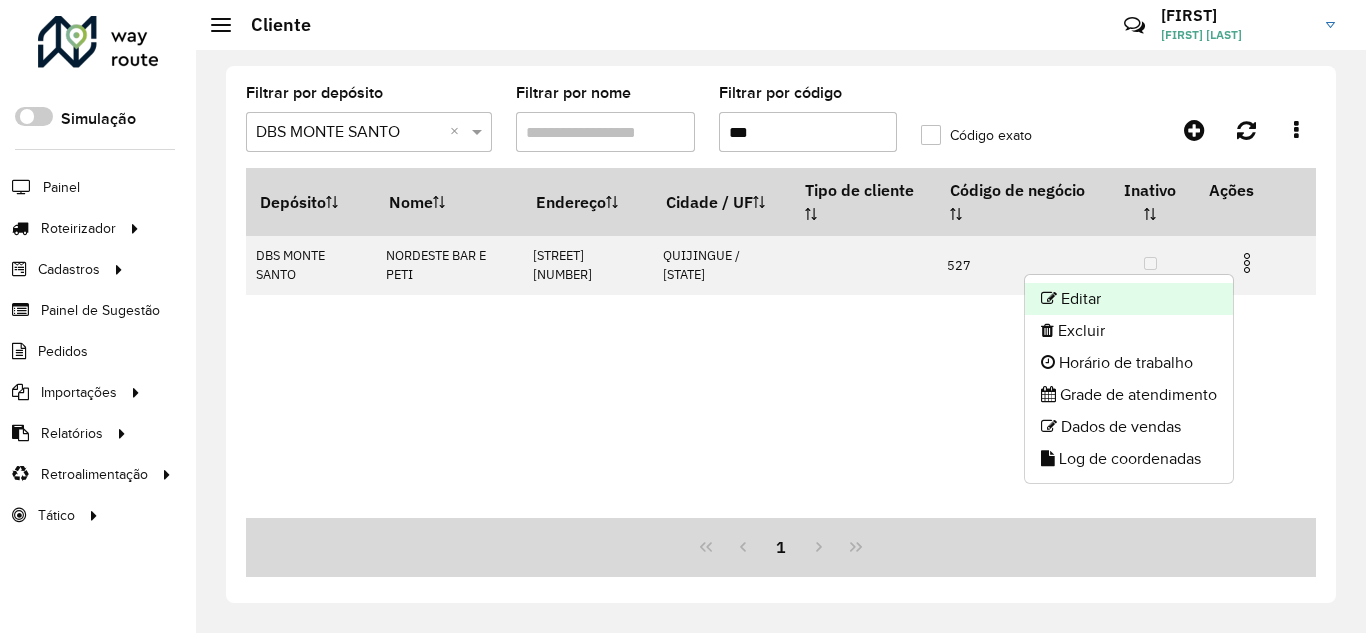 click on "Editar" 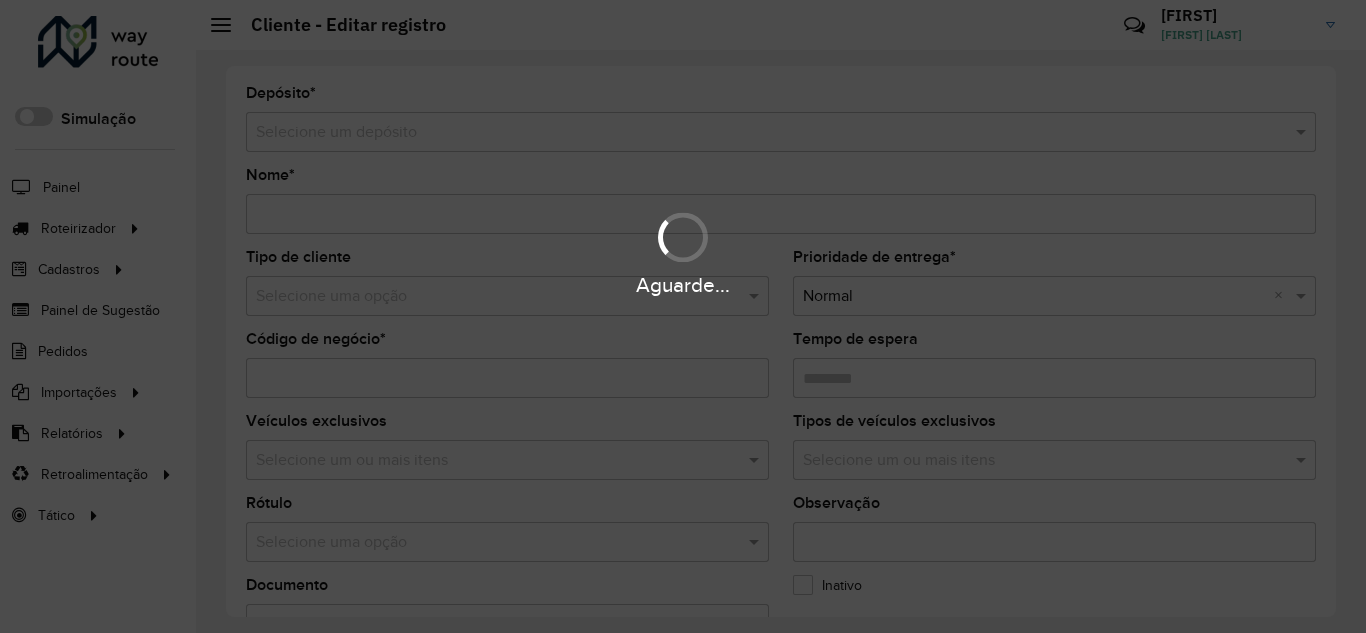 type on "**********" 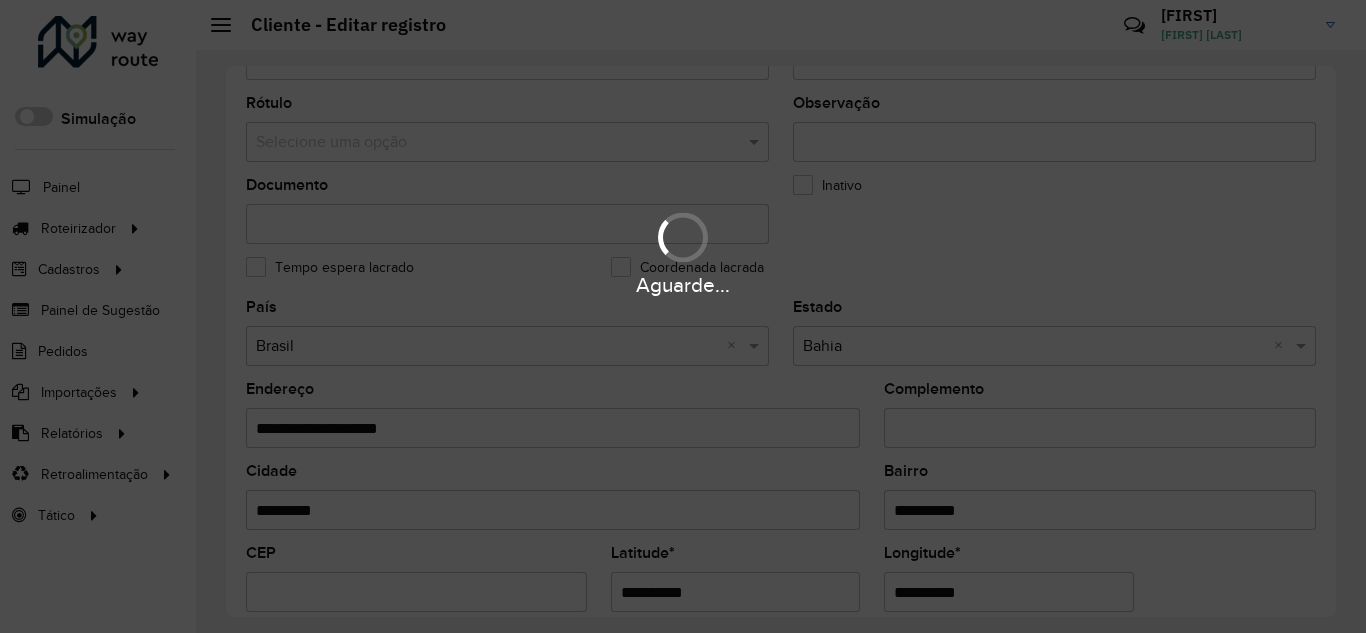 scroll, scrollTop: 733, scrollLeft: 0, axis: vertical 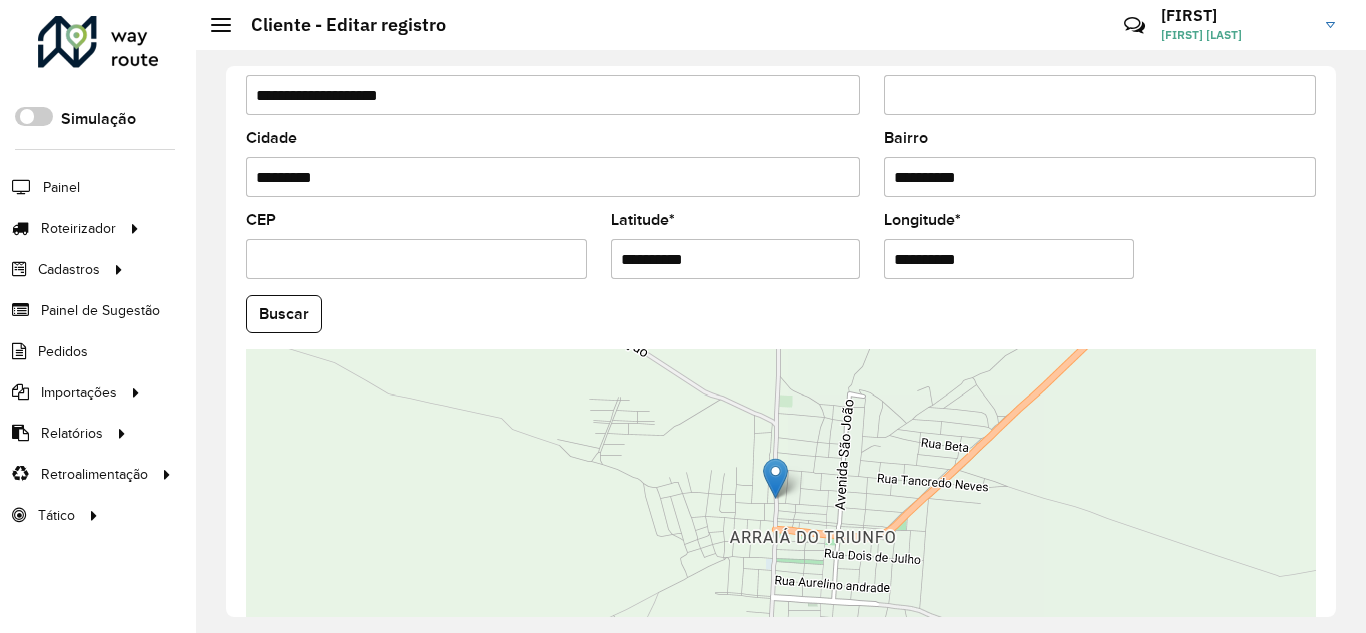 click on "**********" at bounding box center [736, 259] 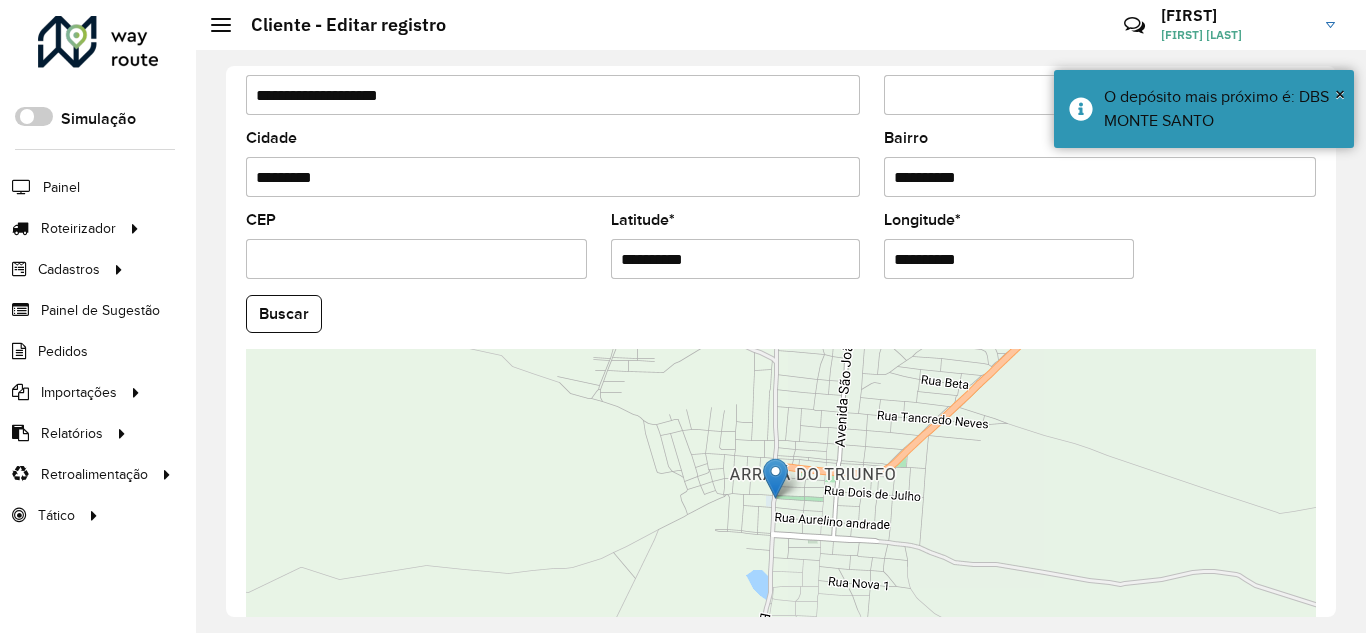 type on "**********" 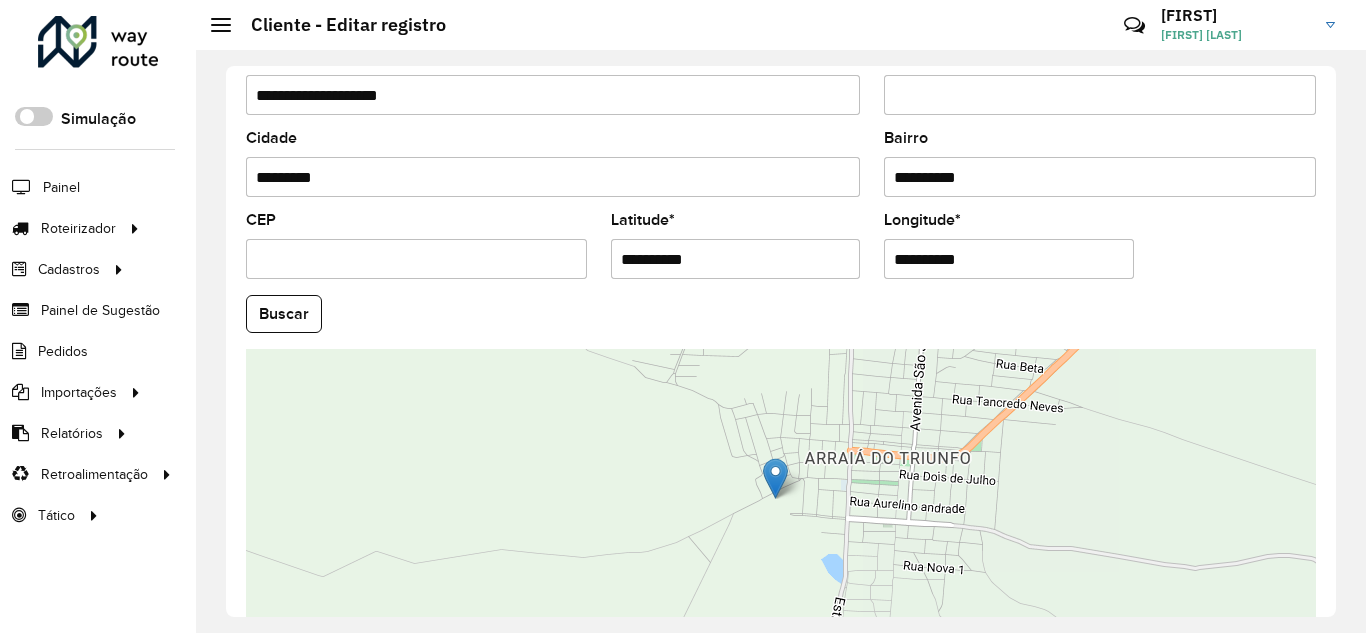 type on "**********" 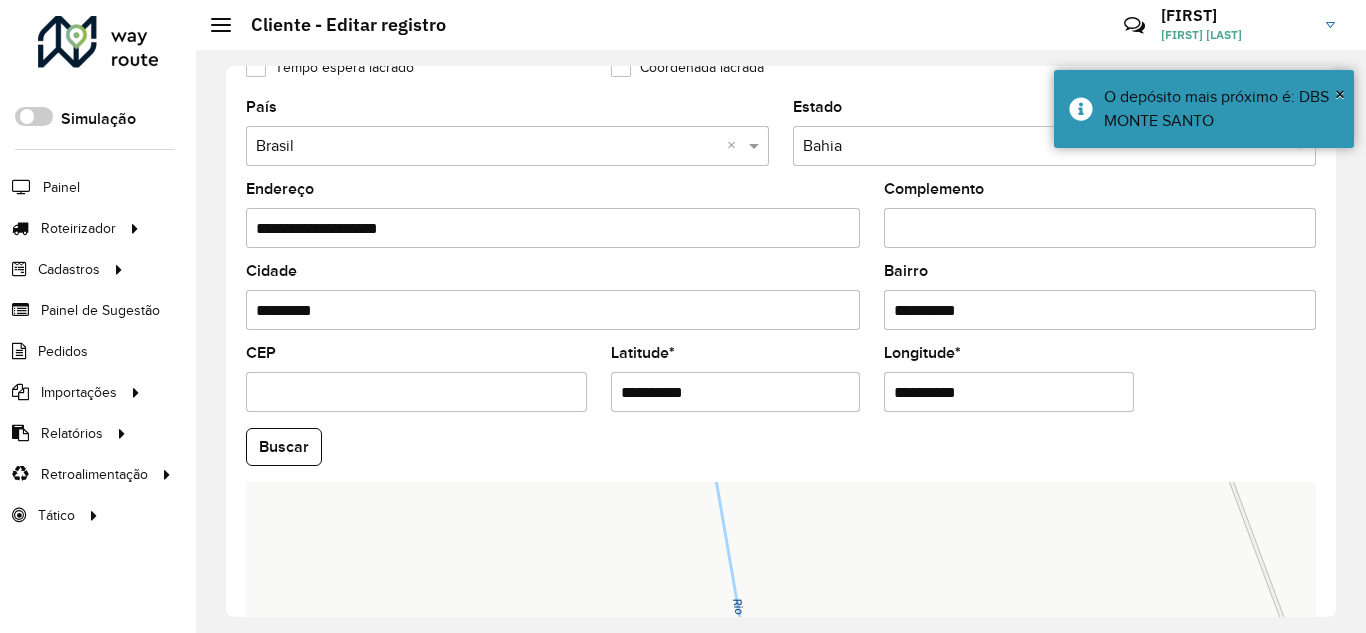 scroll, scrollTop: 855, scrollLeft: 0, axis: vertical 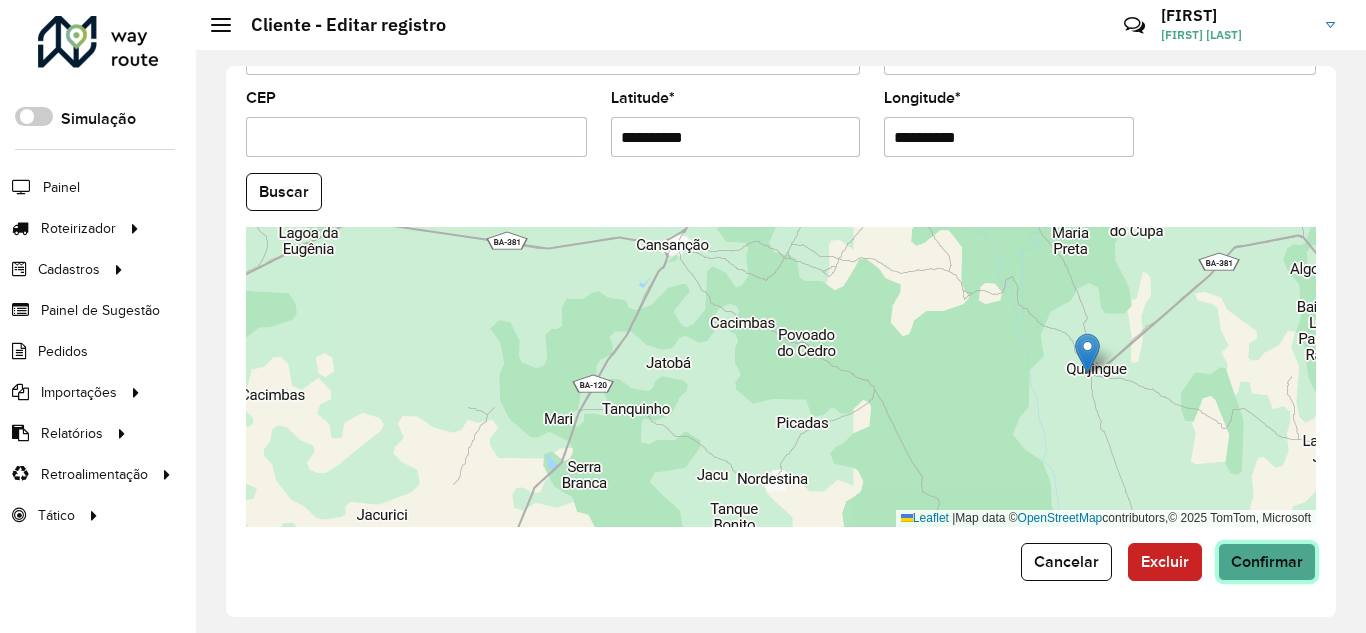 click on "Confirmar" 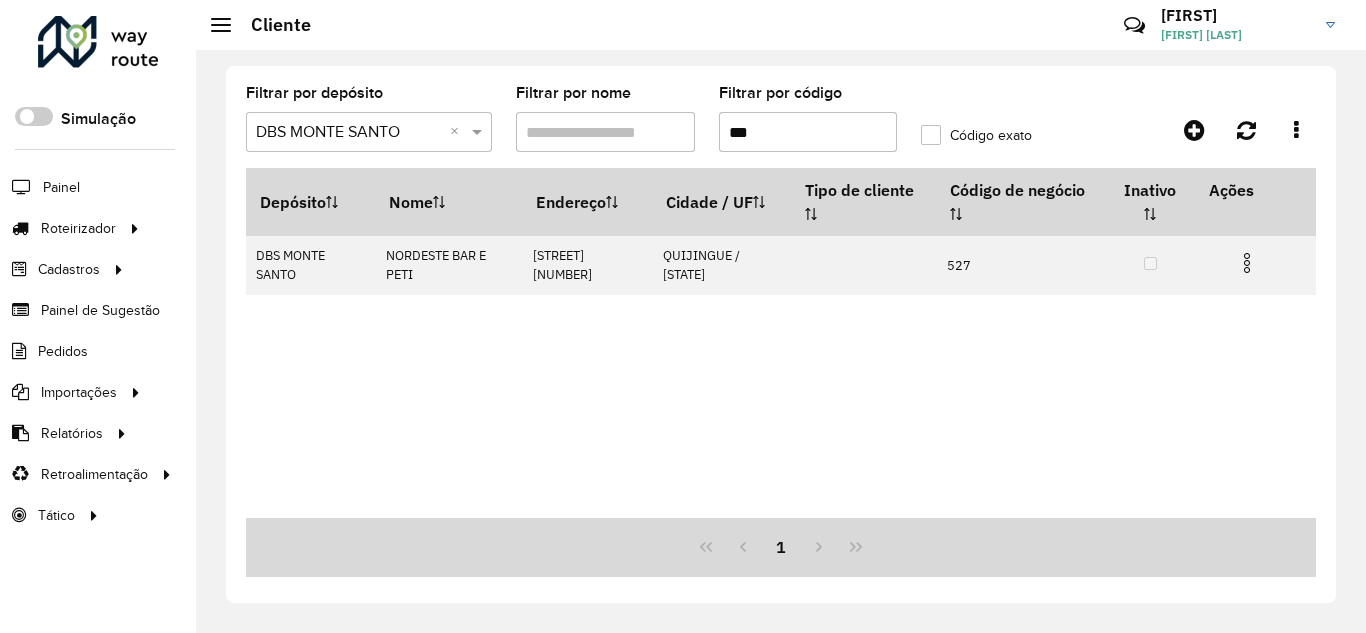 drag, startPoint x: 780, startPoint y: 131, endPoint x: 647, endPoint y: 148, distance: 134.08206 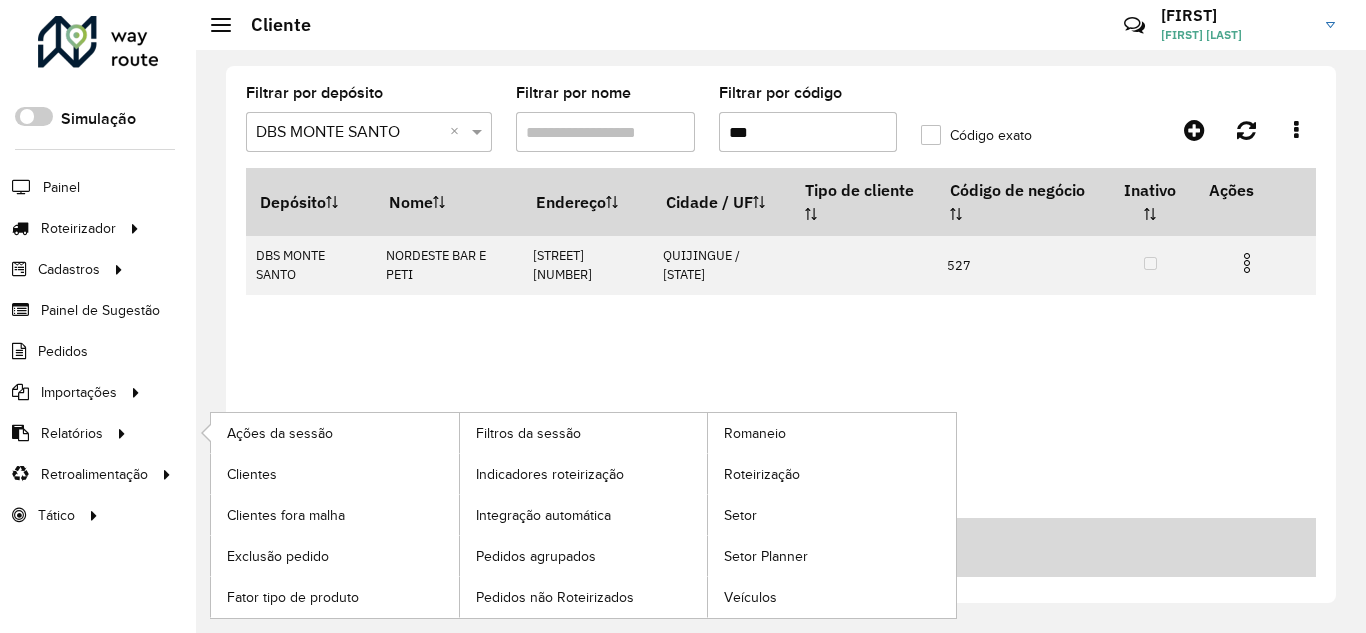 type on "***" 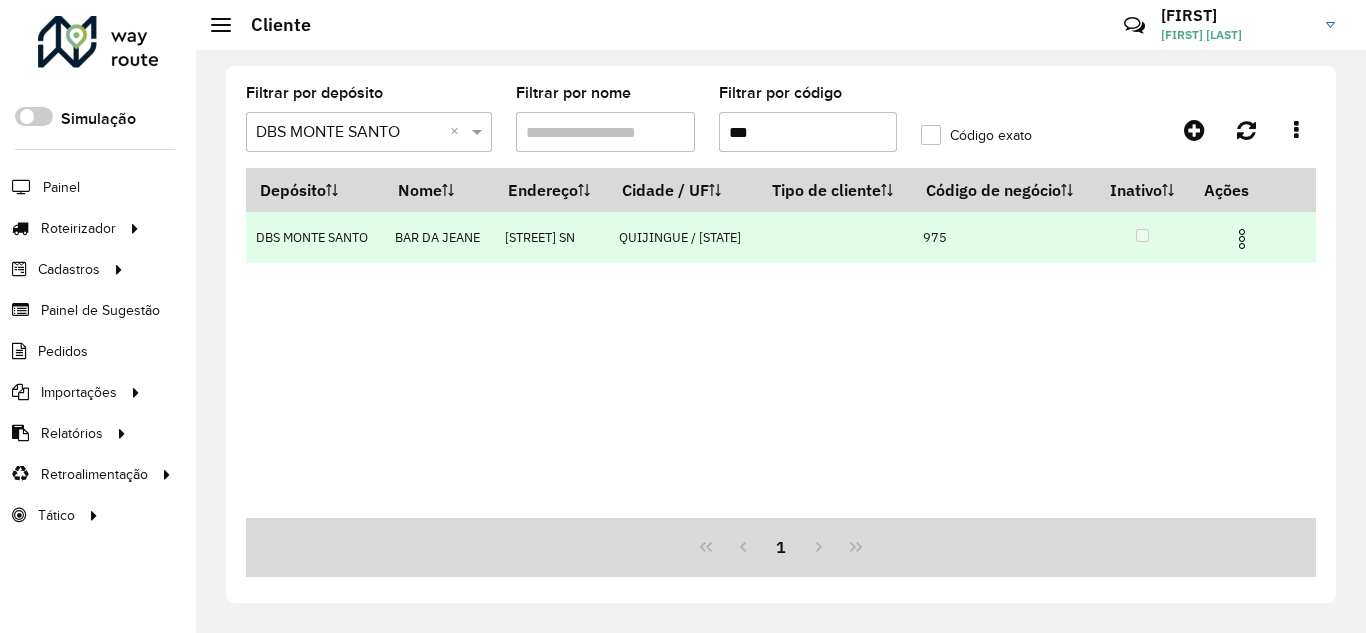 click at bounding box center (1242, 239) 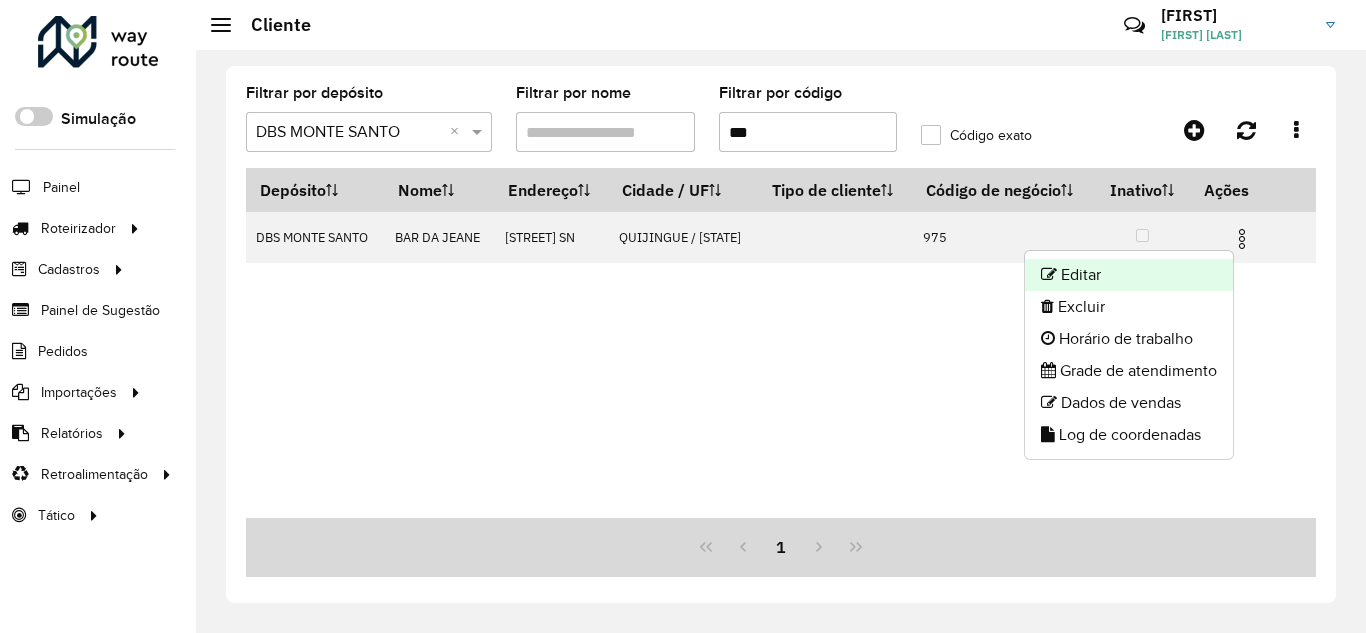 click on "Editar" 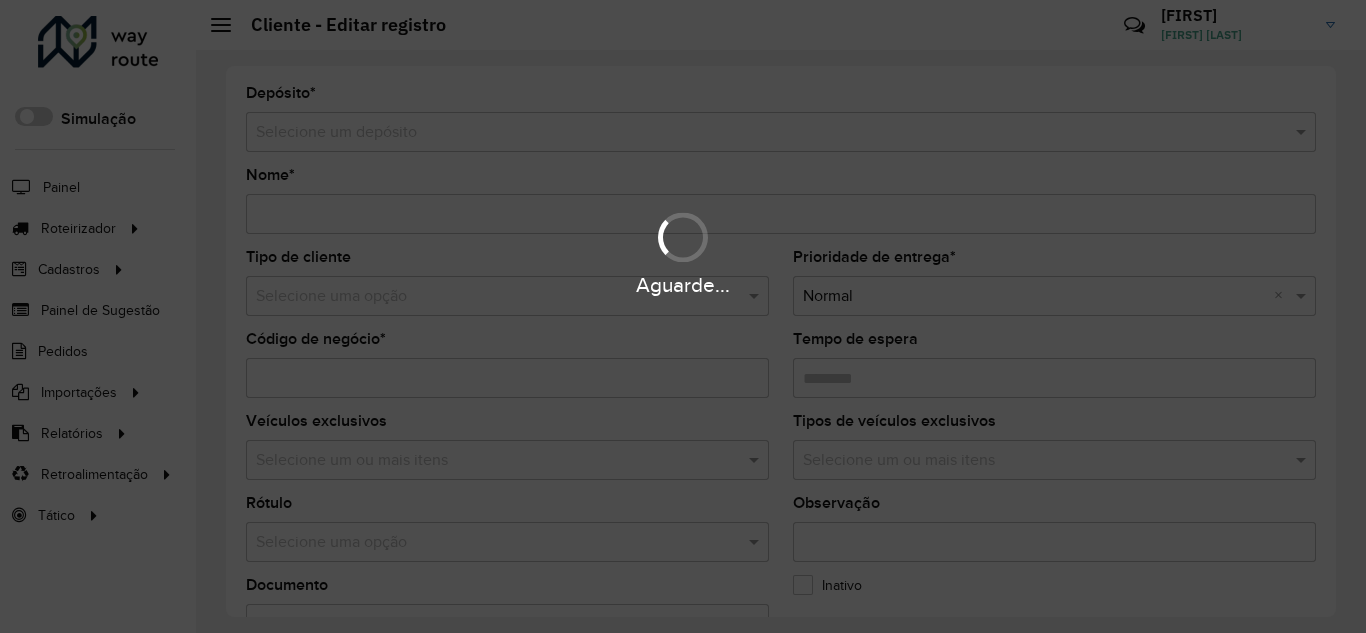 type on "**********" 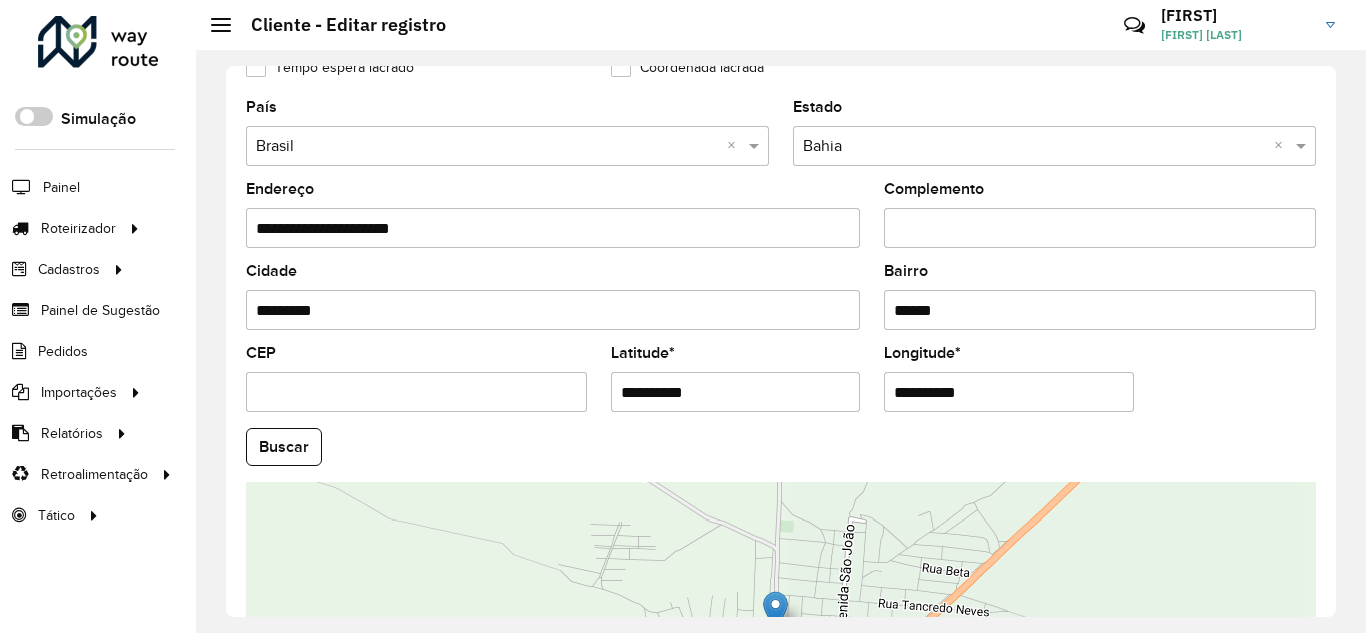 scroll, scrollTop: 667, scrollLeft: 0, axis: vertical 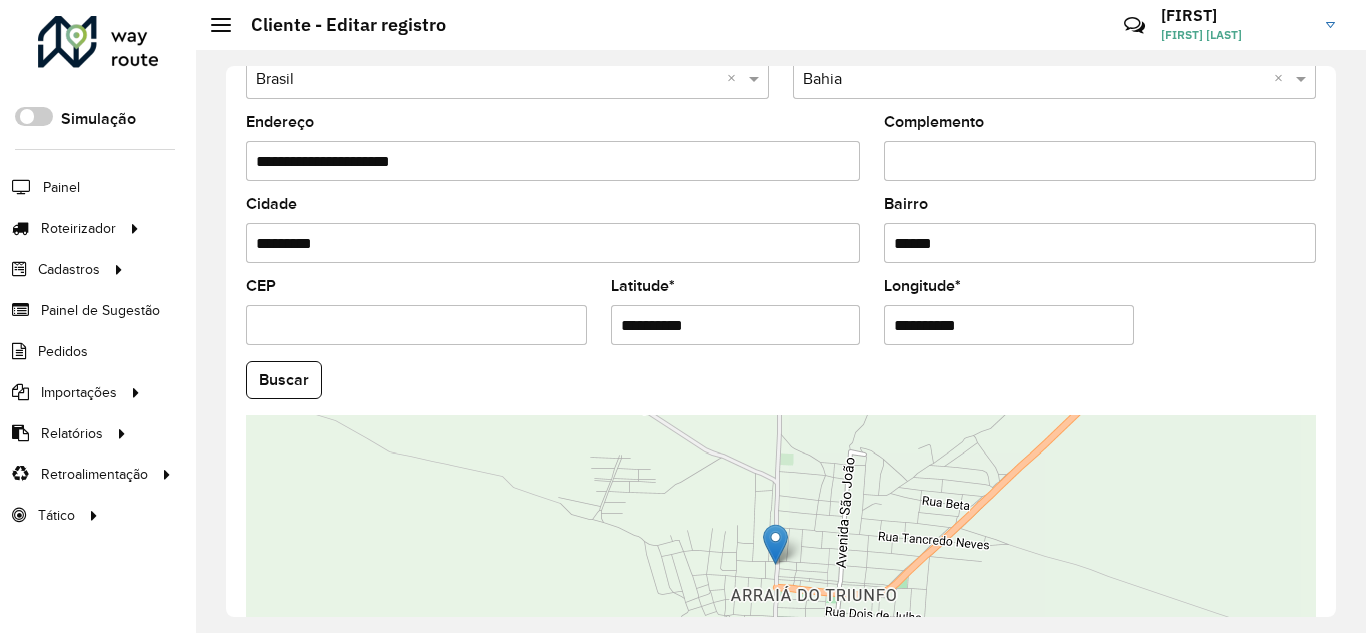 click on "**********" at bounding box center [736, 325] 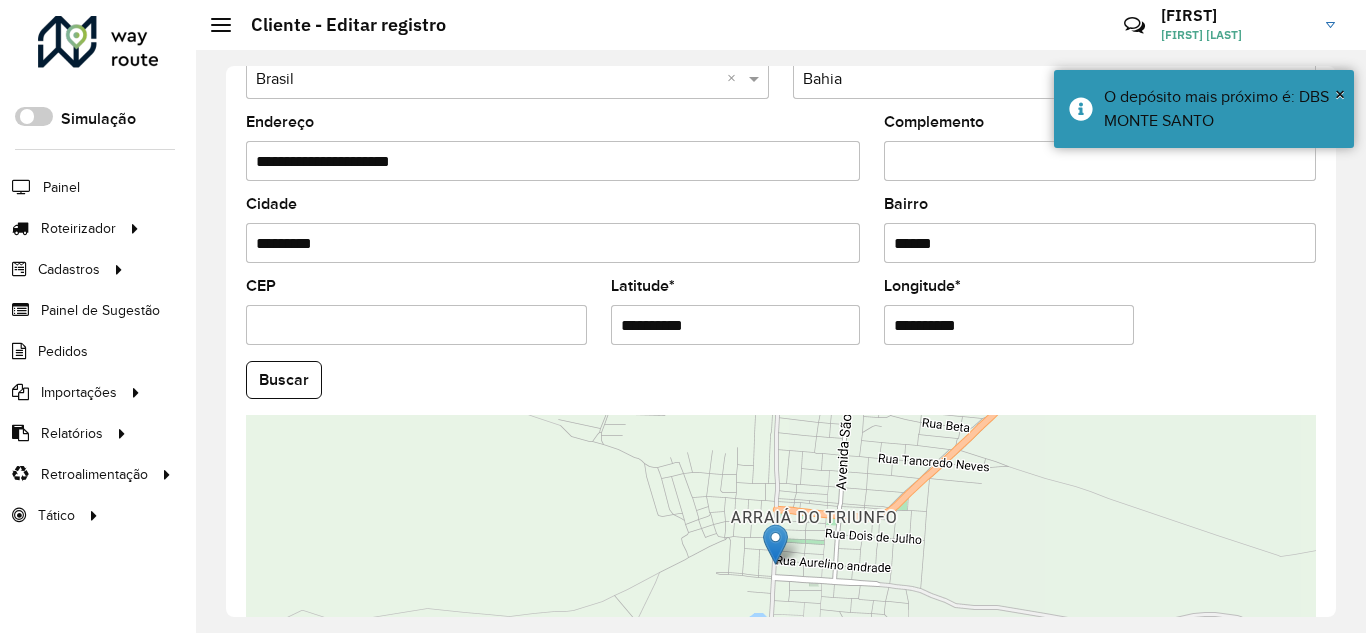 type on "**********" 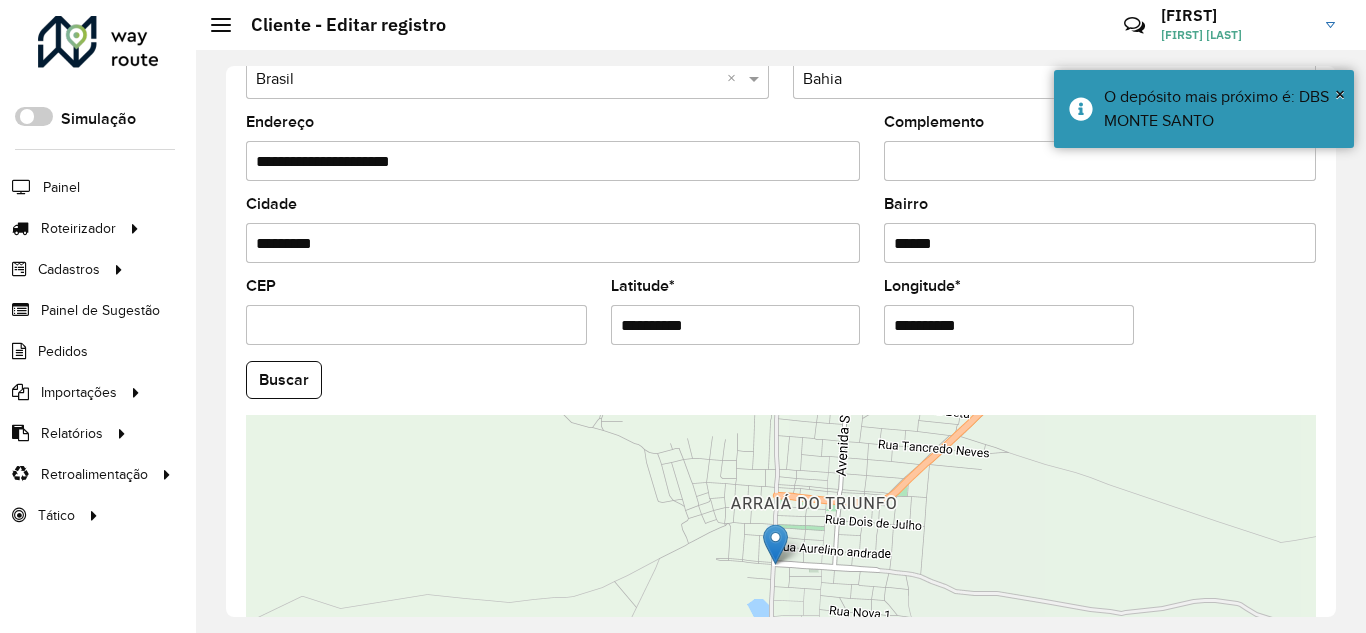 click on "**********" at bounding box center [1009, 325] 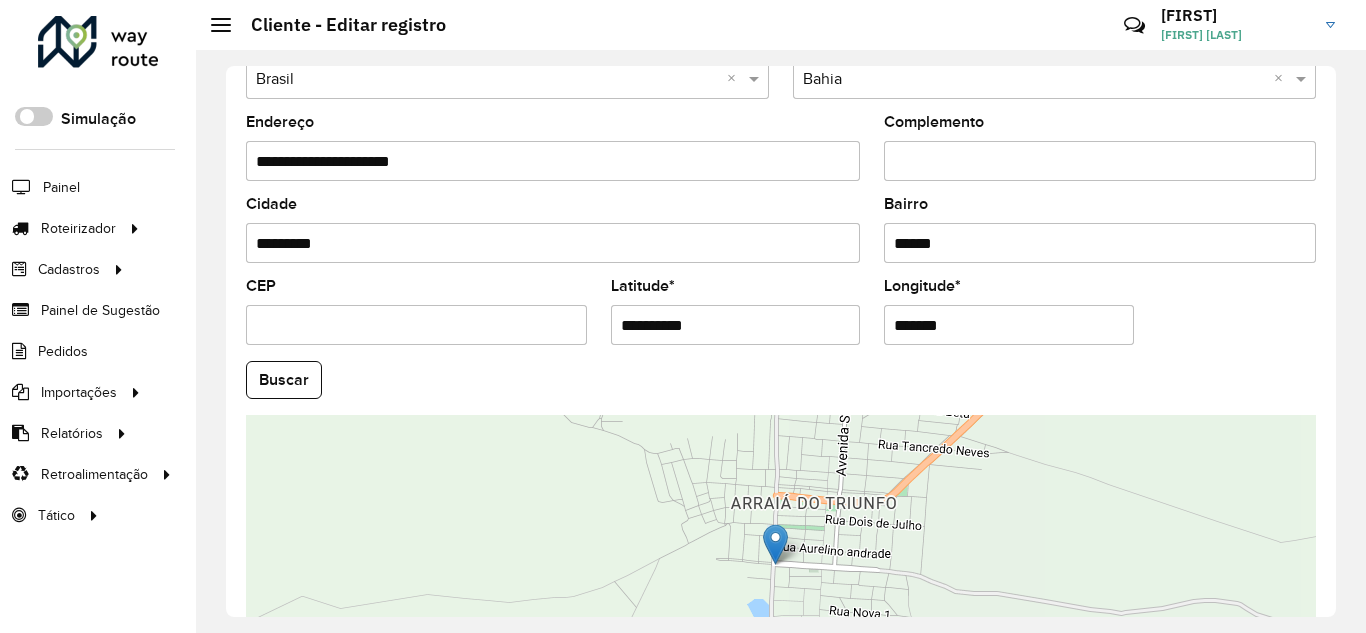 type on "*******" 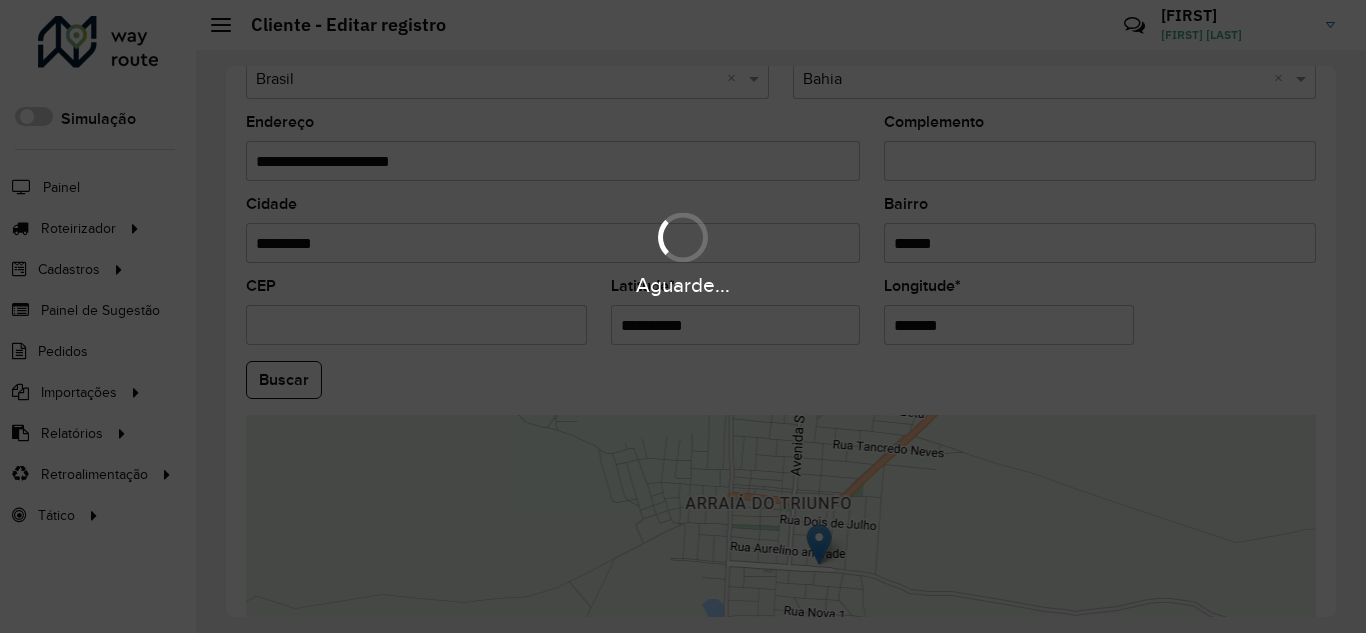 type 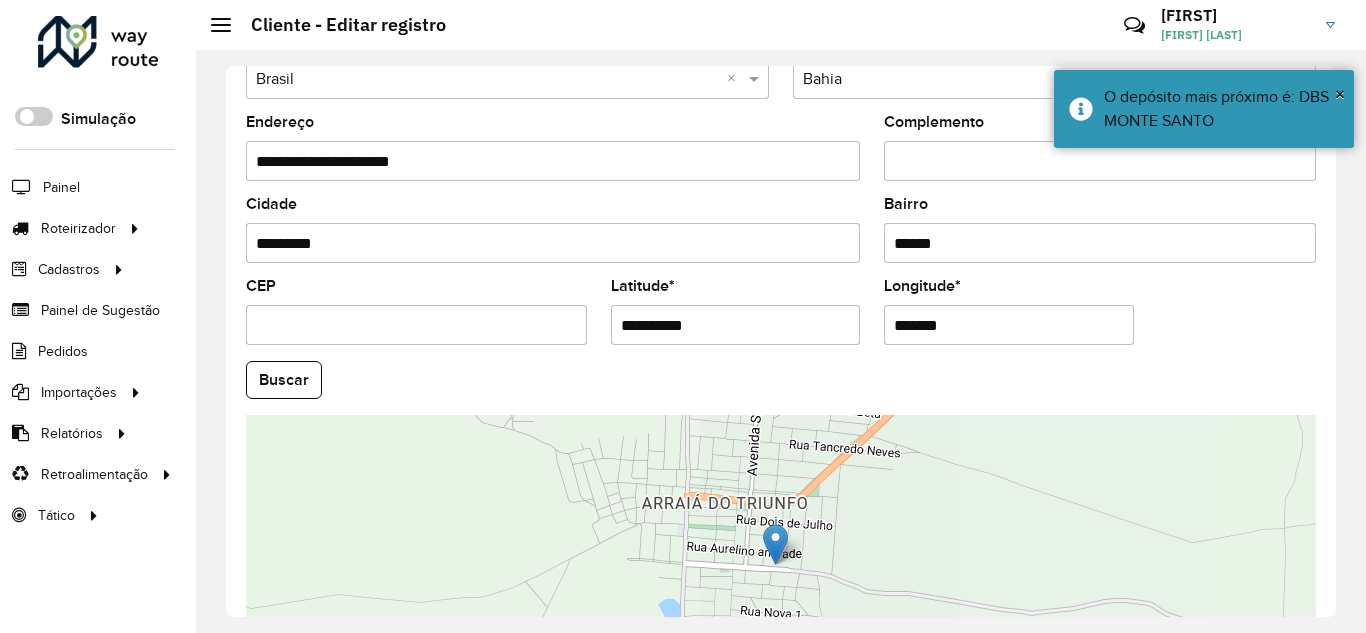 click on "*******" at bounding box center [1009, 325] 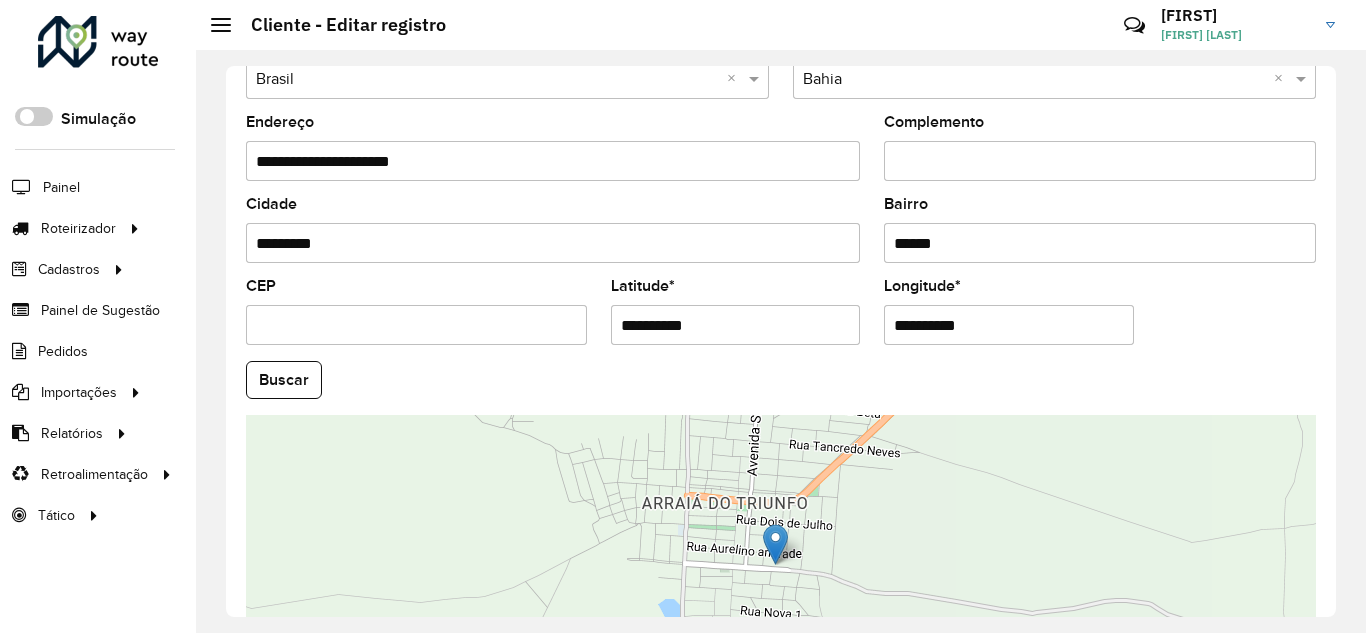 type on "**********" 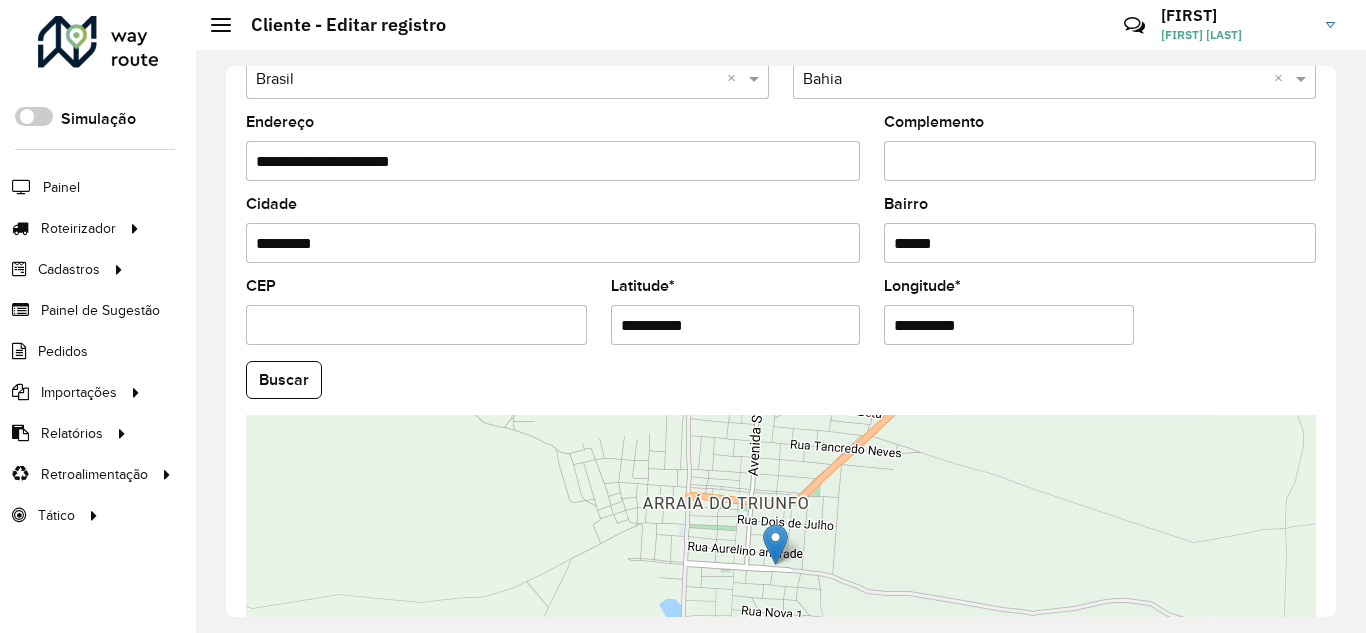 scroll, scrollTop: 855, scrollLeft: 0, axis: vertical 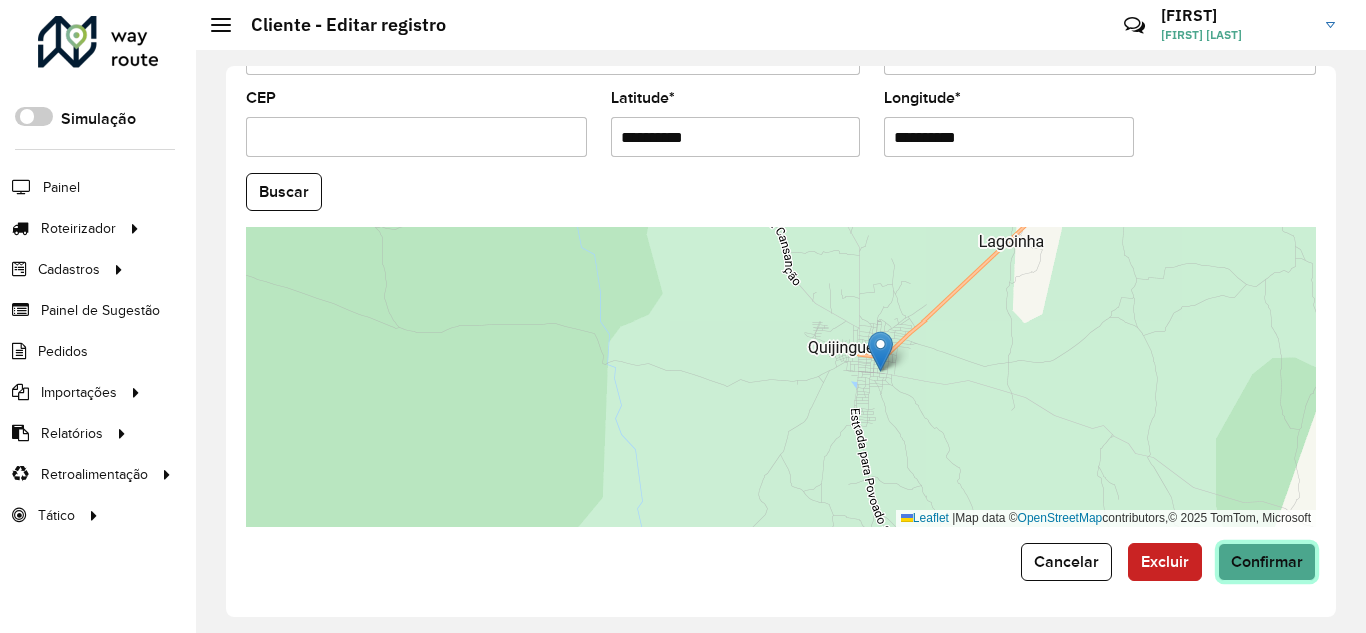 click on "Confirmar" 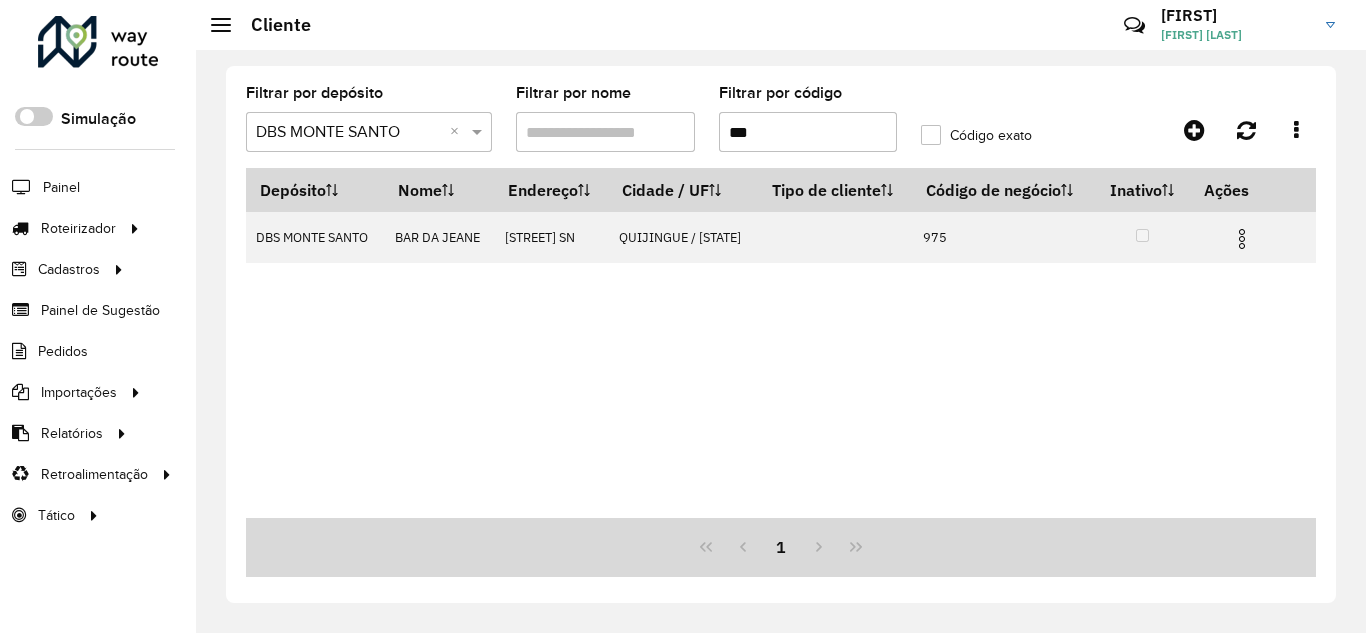 drag, startPoint x: 783, startPoint y: 131, endPoint x: 569, endPoint y: 155, distance: 215.34158 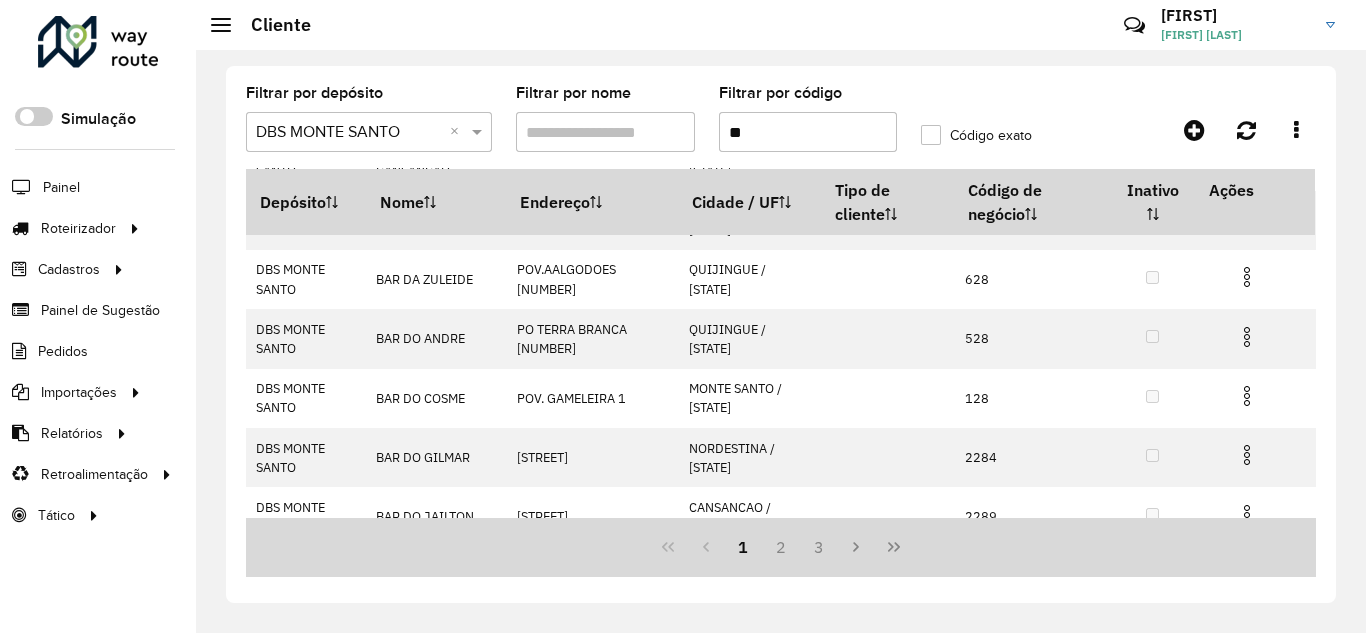scroll, scrollTop: 31, scrollLeft: 0, axis: vertical 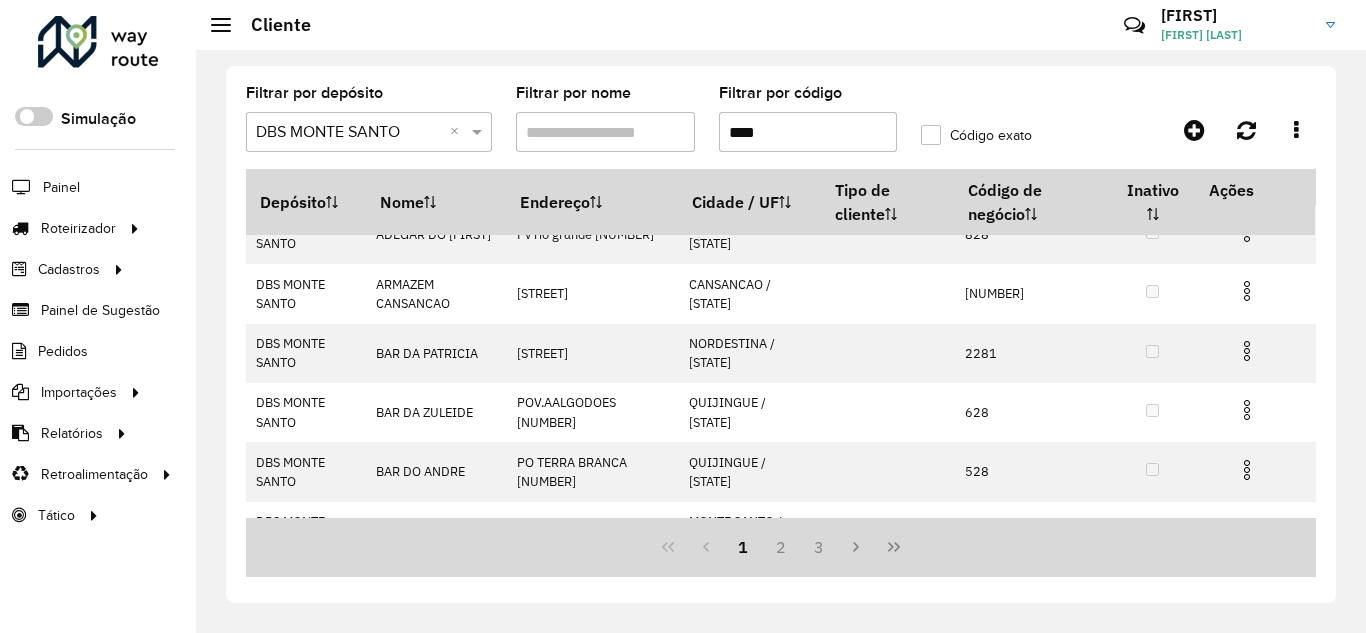 type on "****" 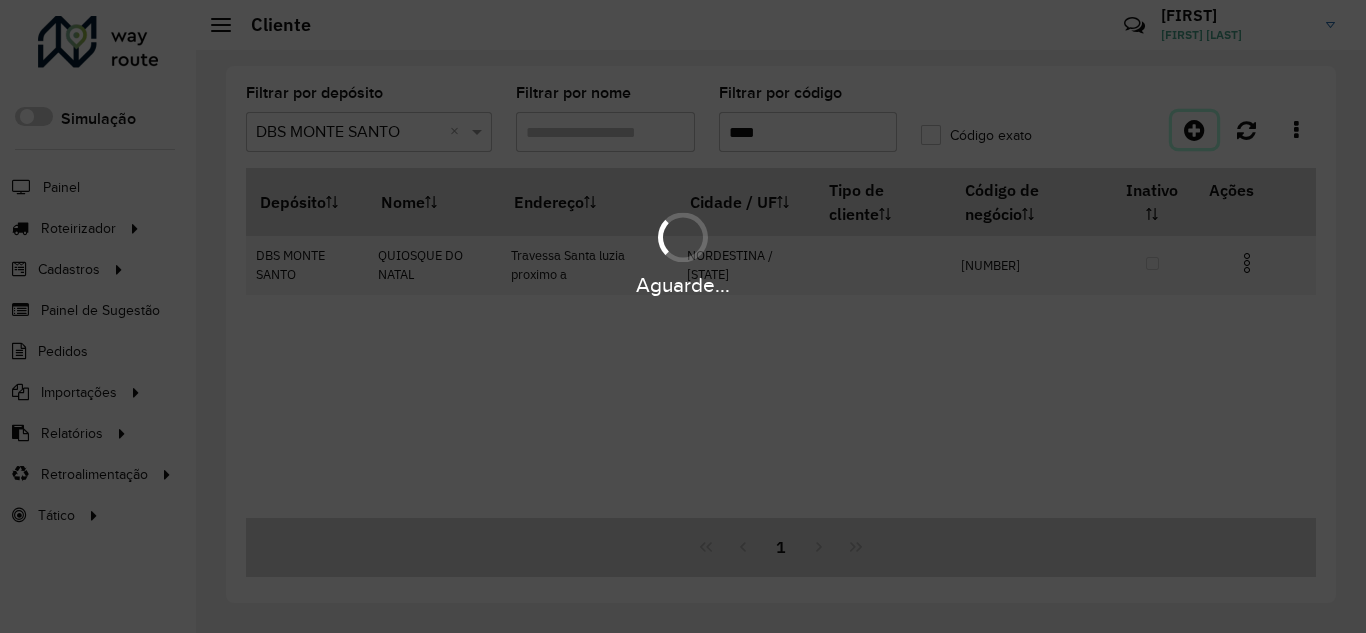 scroll, scrollTop: 0, scrollLeft: 0, axis: both 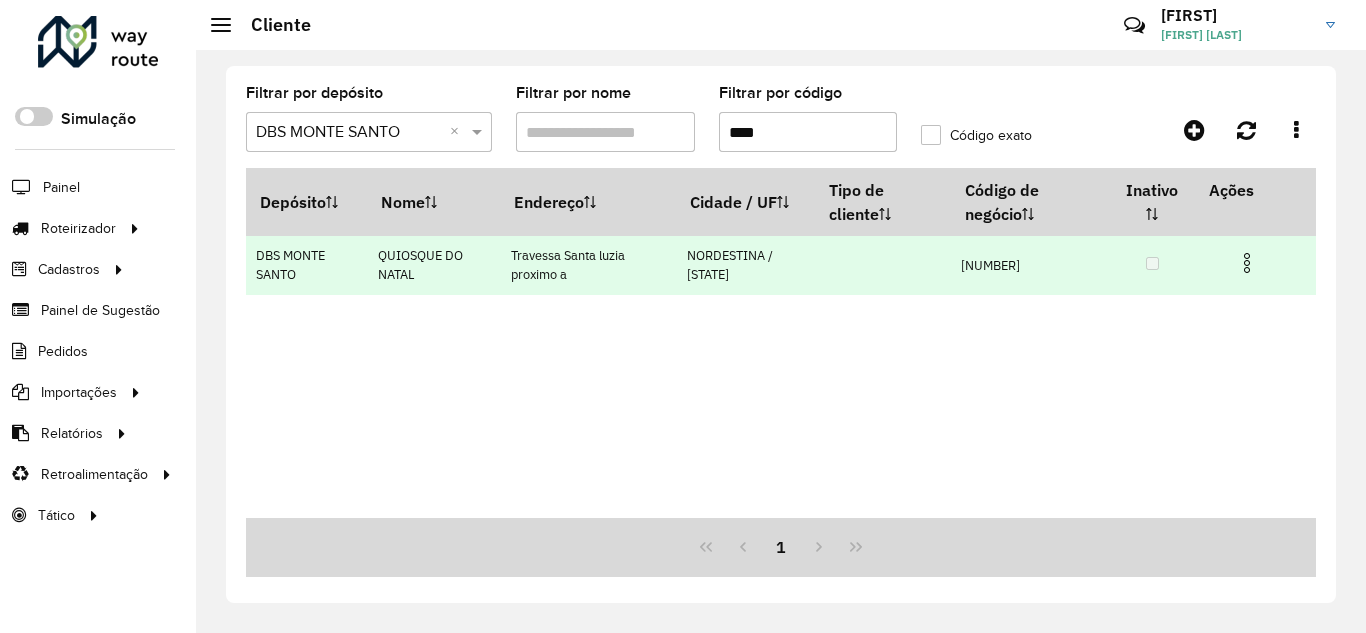 click at bounding box center (1247, 263) 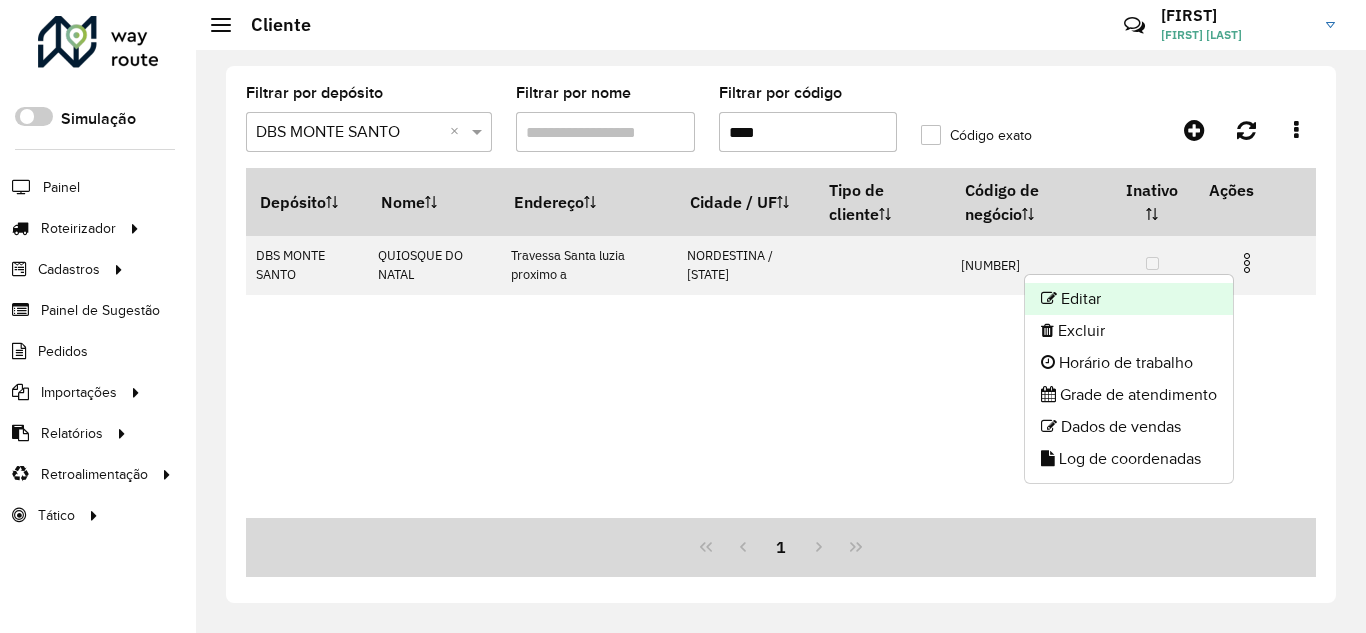 click on "Editar" 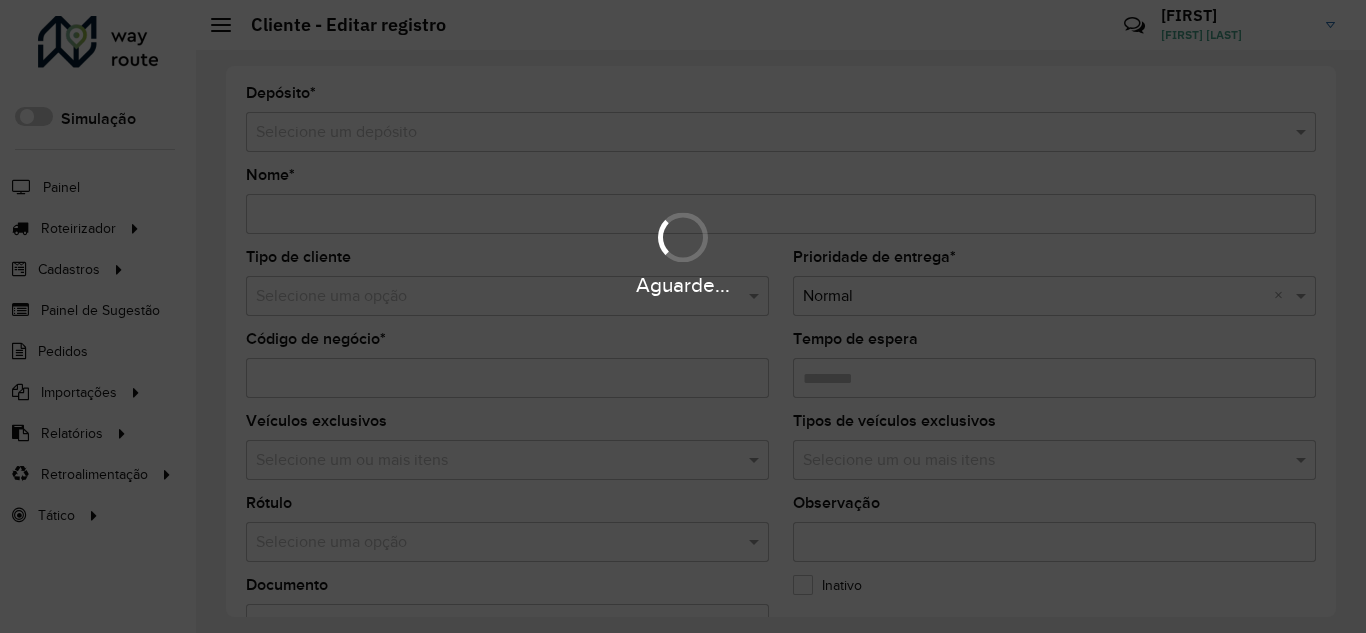 type on "**********" 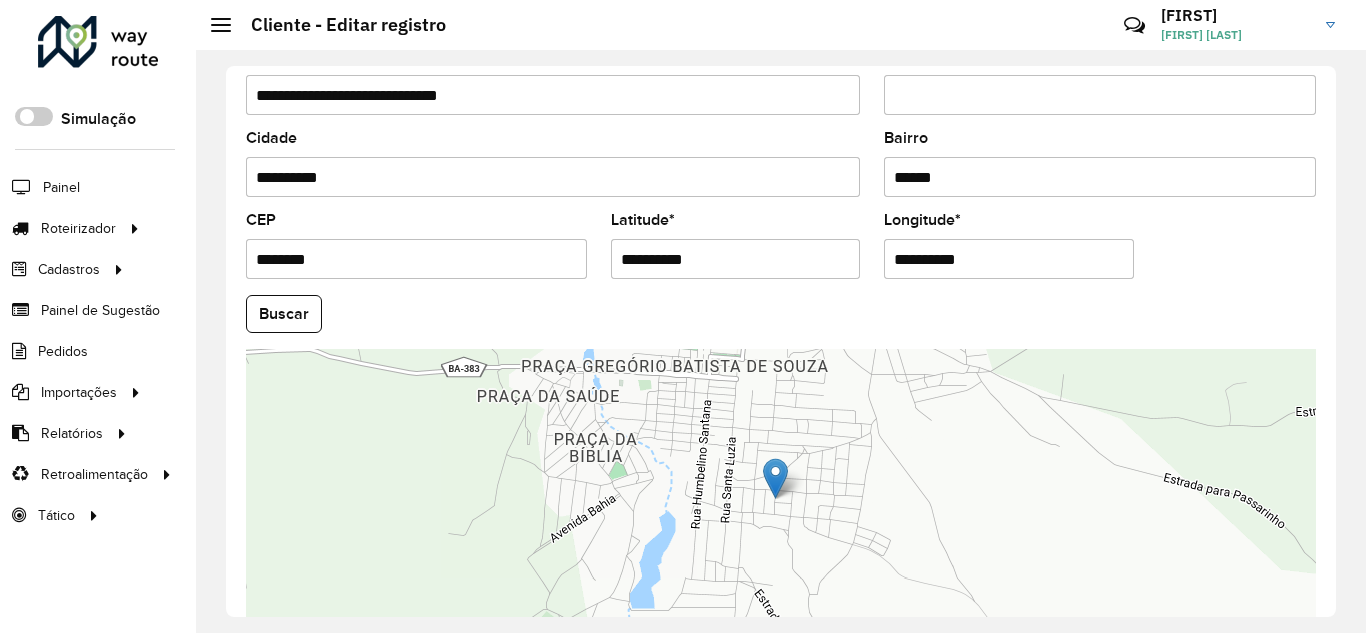 scroll, scrollTop: 855, scrollLeft: 0, axis: vertical 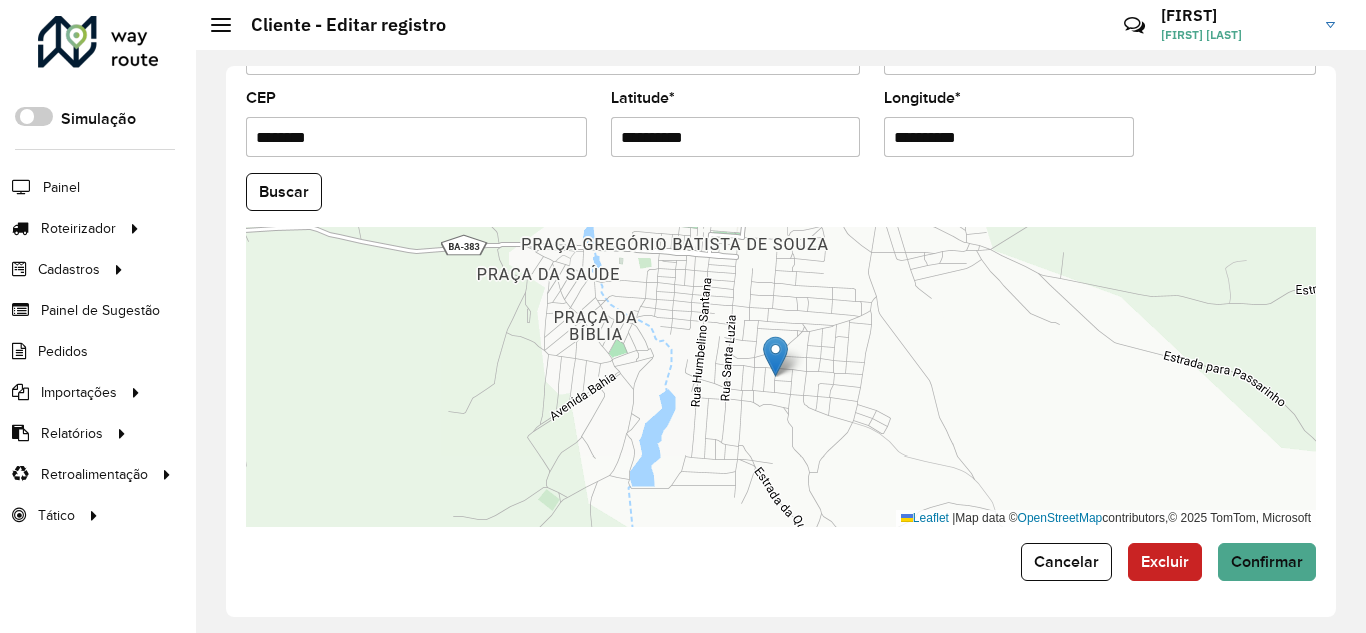 click on "**********" at bounding box center [736, 137] 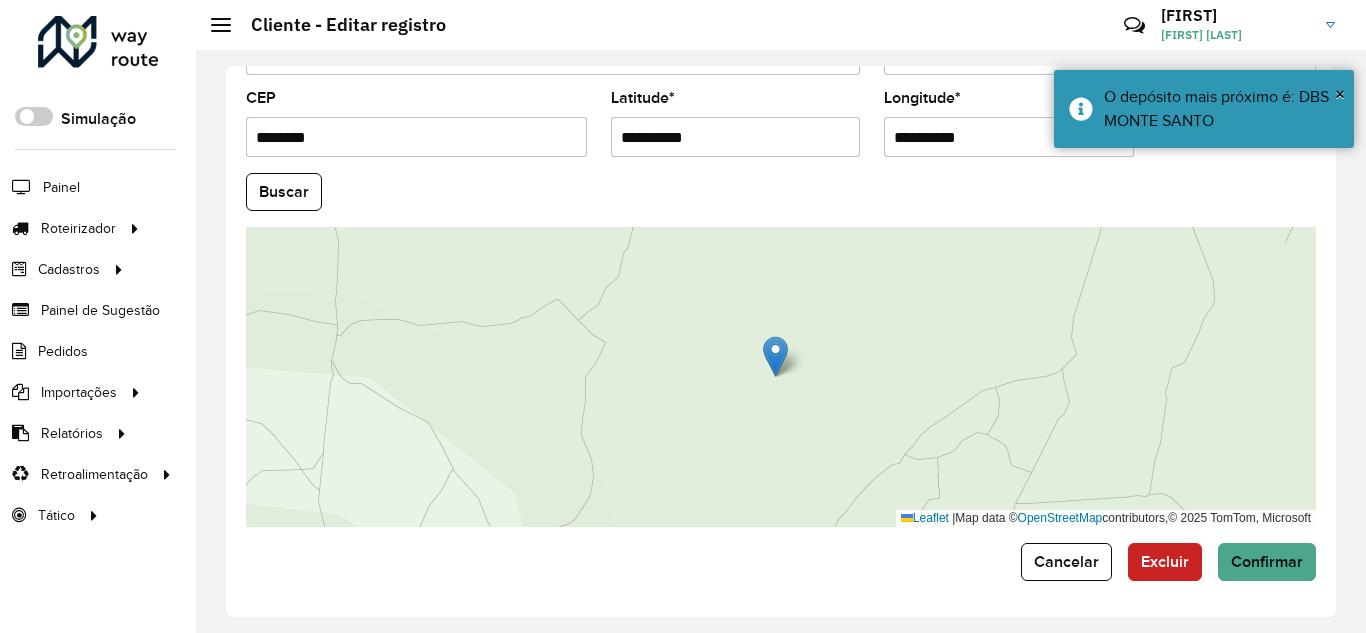 type on "**********" 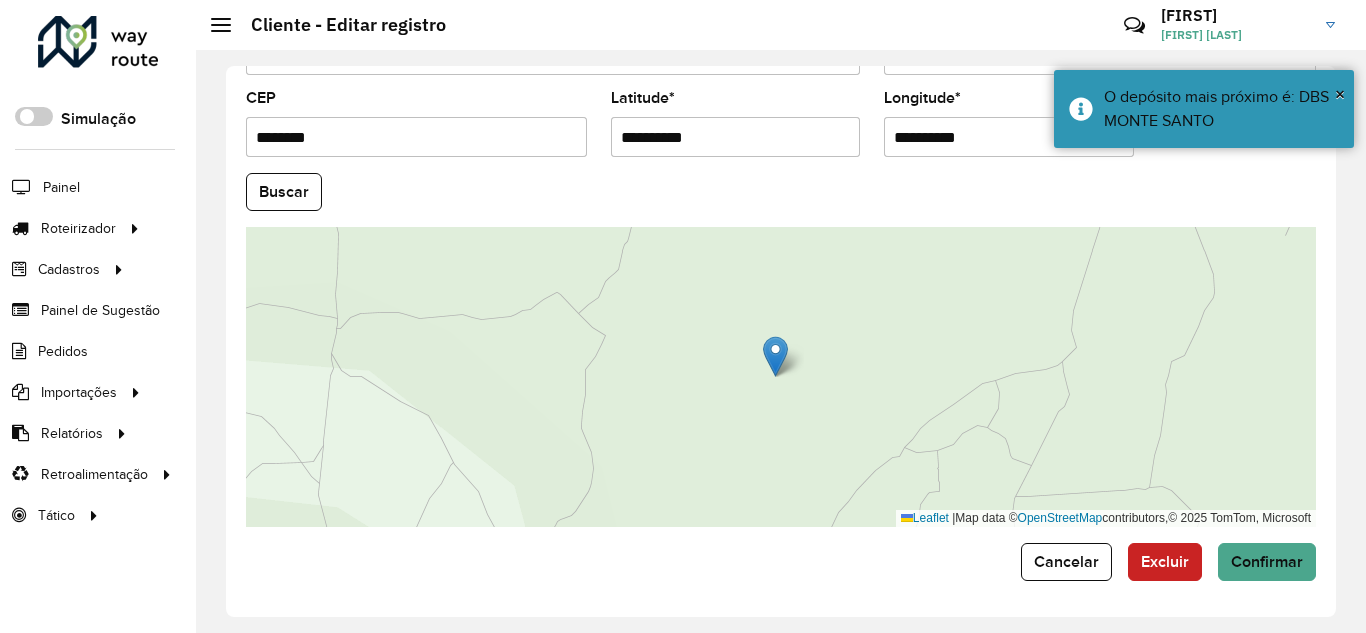 click on "**********" at bounding box center [1009, 137] 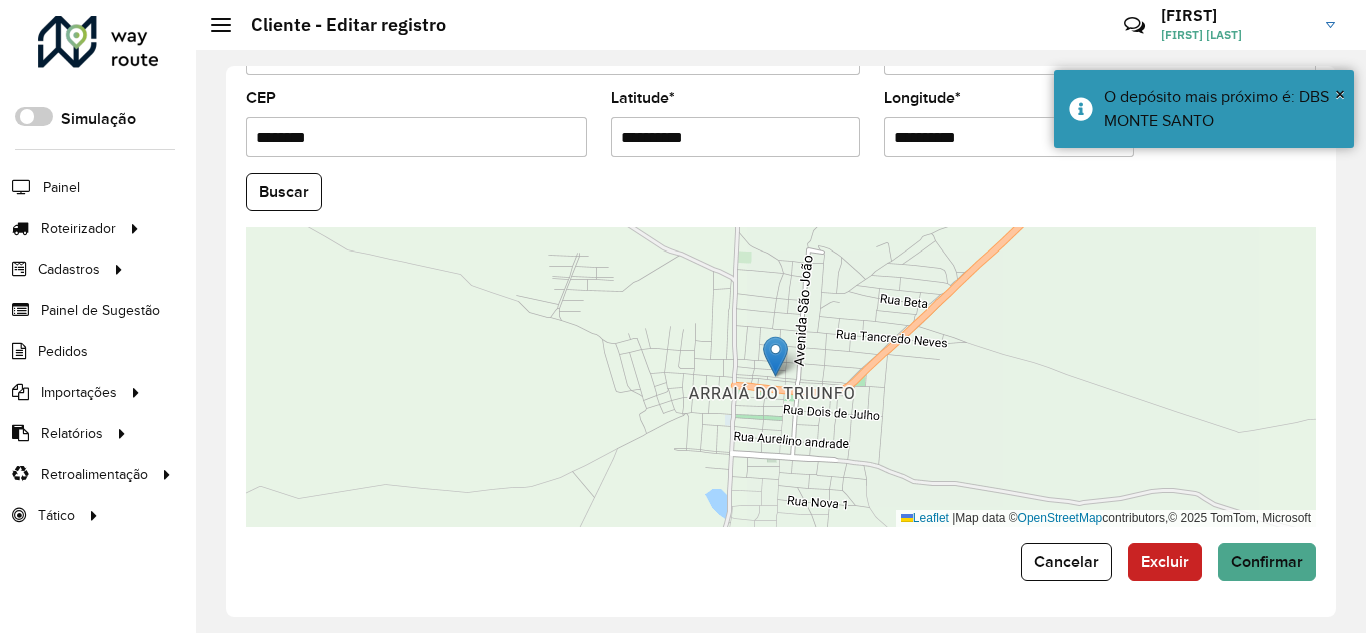 type on "**********" 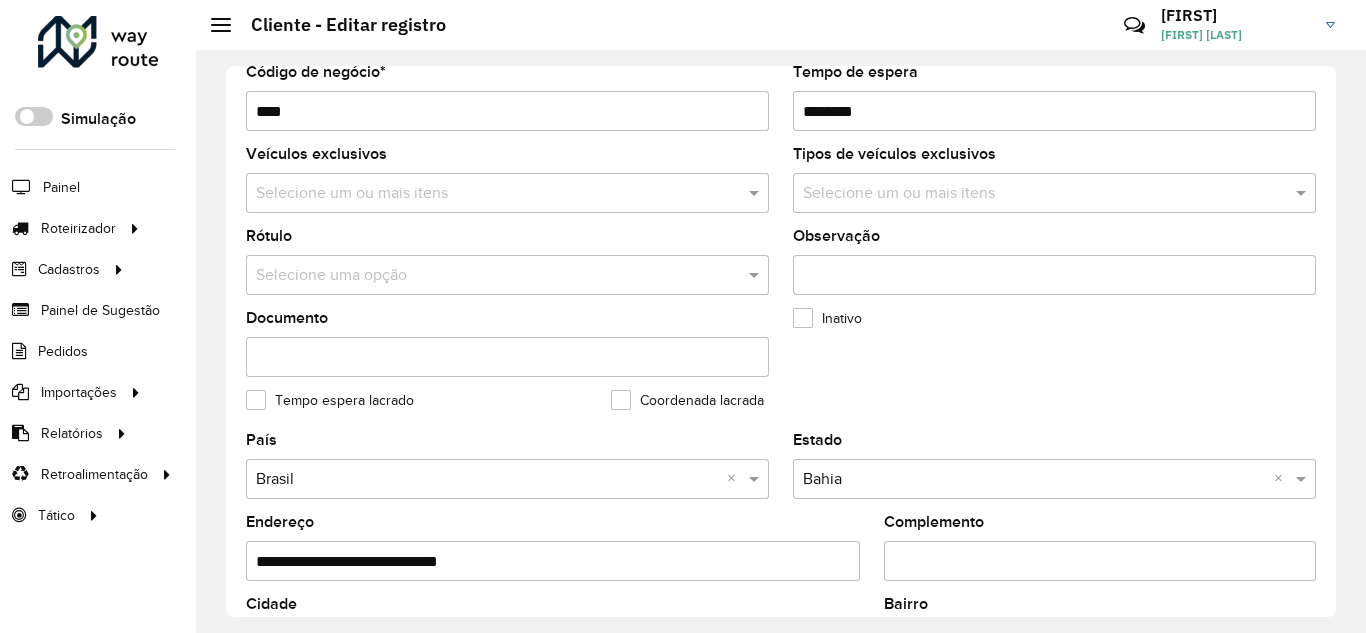 scroll, scrollTop: 0, scrollLeft: 0, axis: both 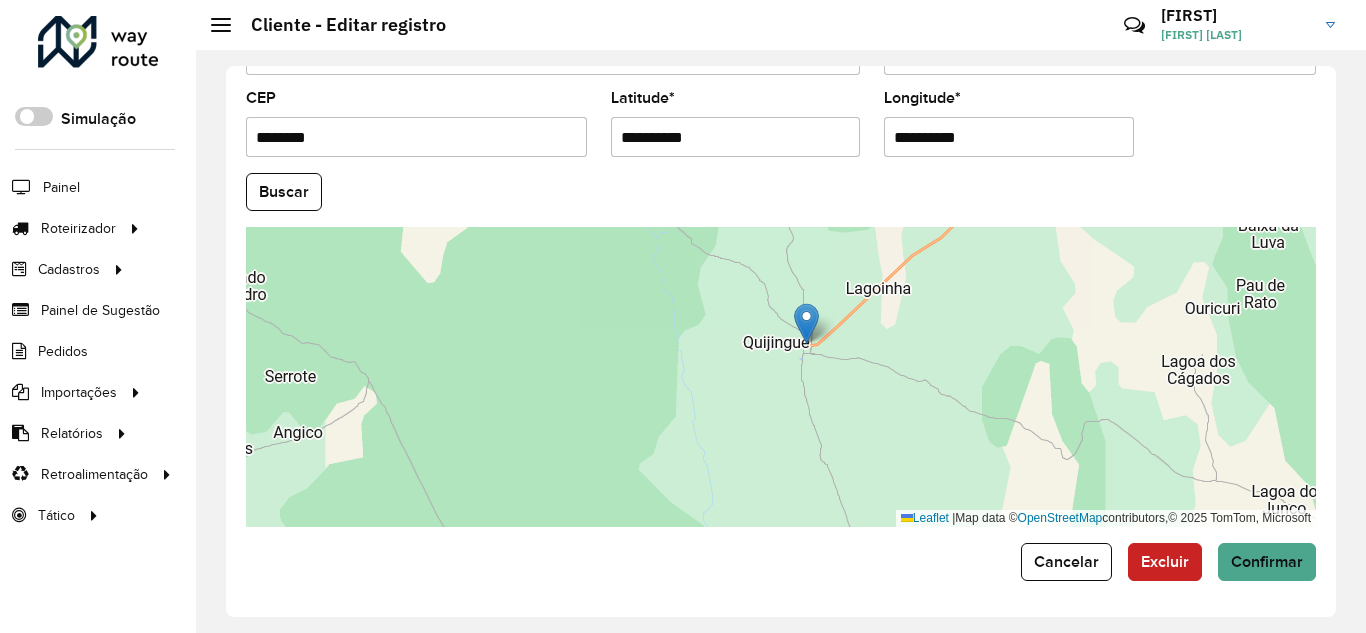 type on "**********" 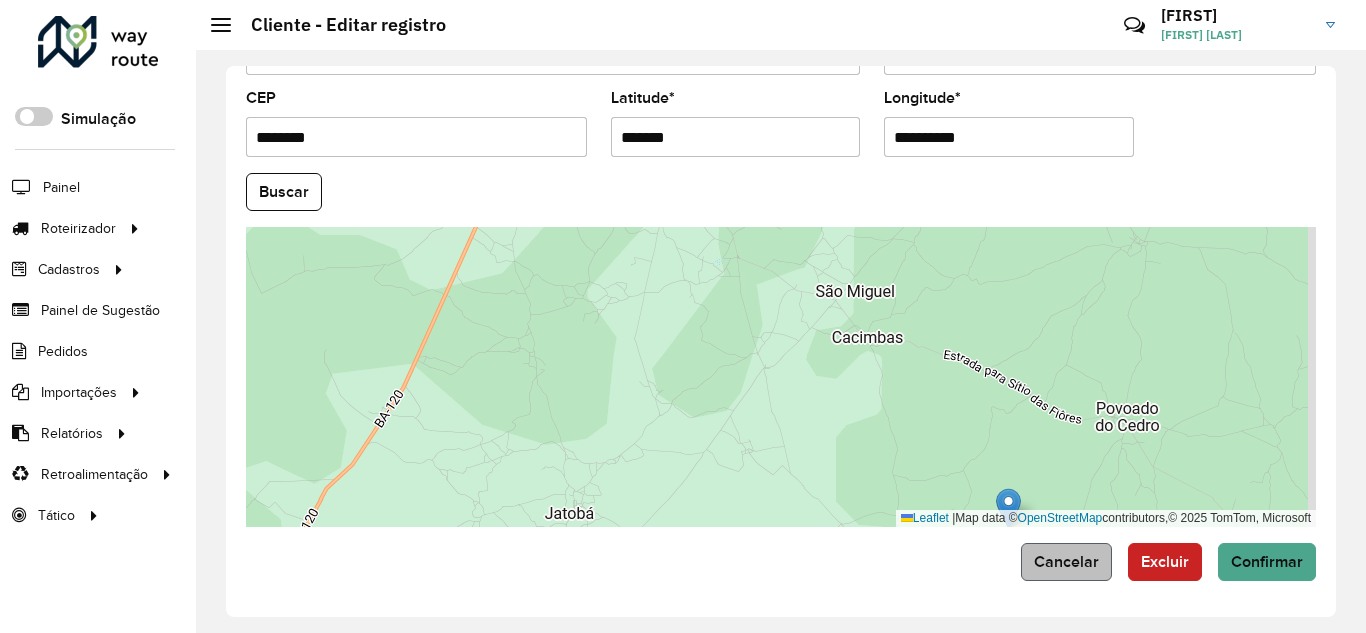 type on "*******" 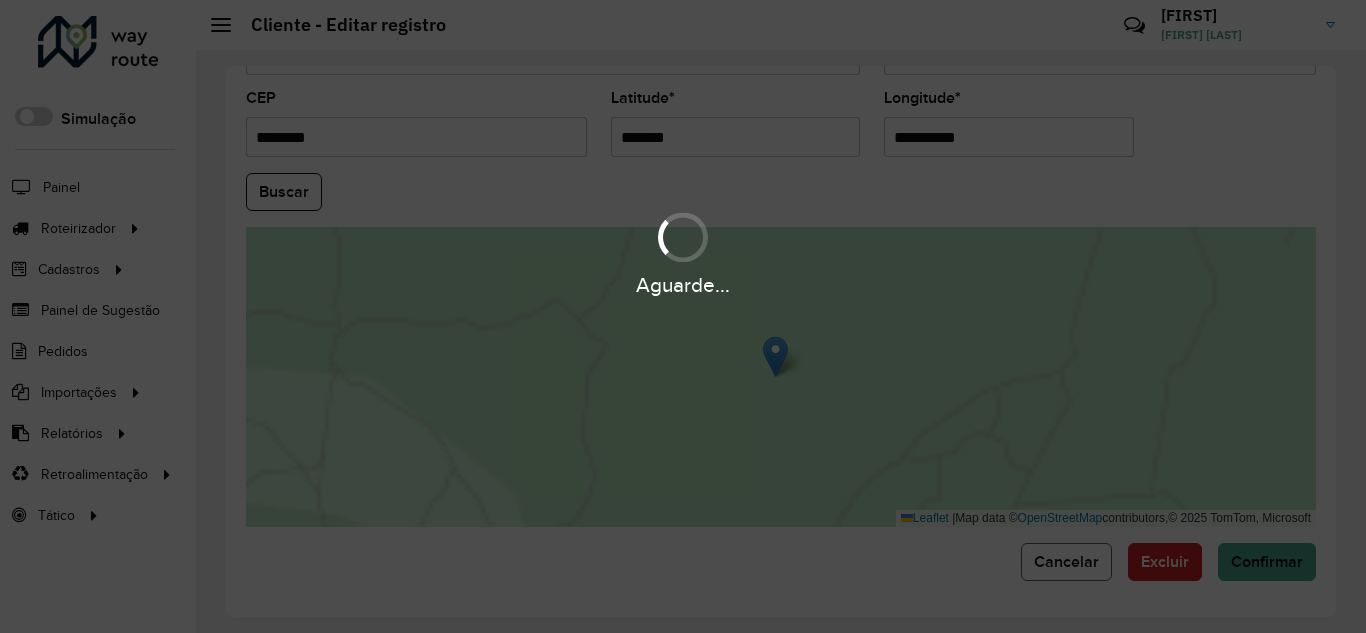 click on "Aguarde...  Pop-up bloqueado!  Seu navegador bloqueou automáticamente a abertura de uma nova janela.   Acesse as configurações e adicione o endereço do sistema a lista de permissão.   Fechar  Roteirizador AmbevTech Simulação Painel Roteirizador Entregas Vendas Cadastros Checkpoint Classificações de venda Cliente Consulta de setores Depósito Disponibilidade de veículos Fator tipo de produto Gabarito planner Grupo Rota Fator Tipo Produto Grupo de rotas exclusiva Grupo de setores Layout integração Modelo Parada Pedágio Perfil de Vendedor Ponto de apoio FAD Produto Restrição de Atendimento Planner Rodízio de placa Rota exclusiva FAD Rótulo Setor Setor Planner Tipo de cliente Tipo de veículo Tipo de veículo RN Transportadora Vendedor Veículo Painel de Sugestão Pedidos Importações Classificação e volume de venda Clientes Fator tipo produto Gabarito planner Grade de atendimento Janela de atendimento Localização Pedidos Restrição de Atendimento Planner Tempo de espera Vendedor Veículos" at bounding box center [683, 316] 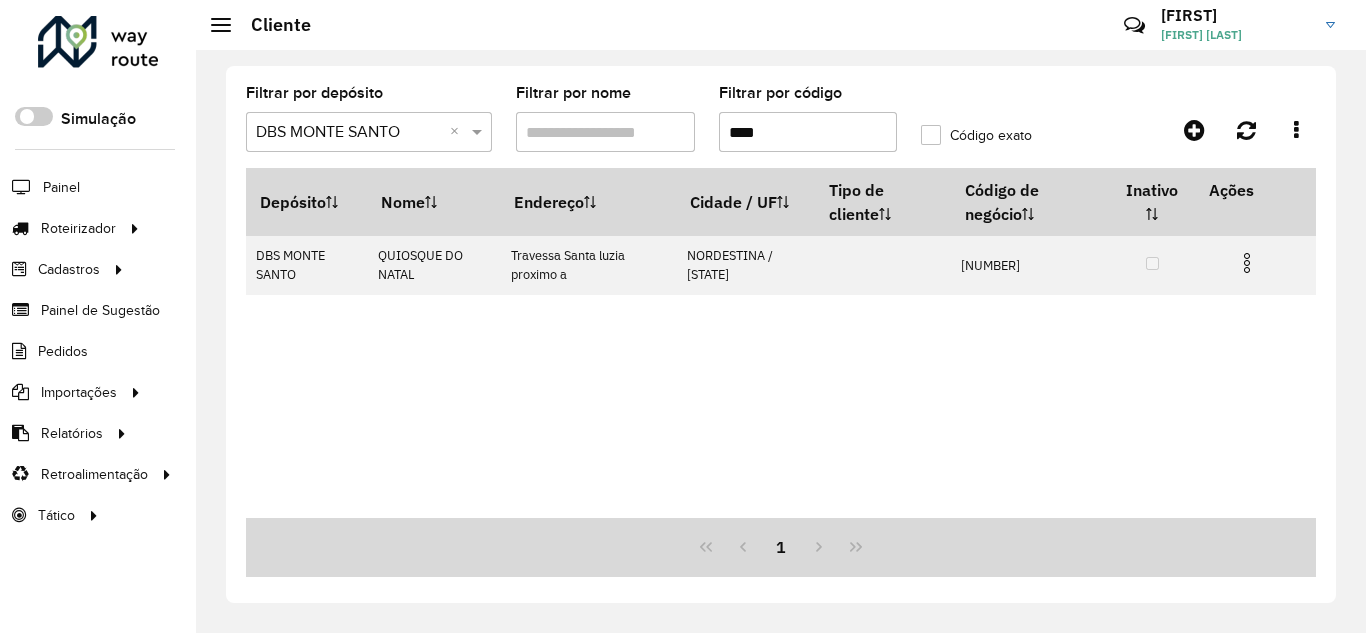 drag, startPoint x: 780, startPoint y: 138, endPoint x: 683, endPoint y: 144, distance: 97.18539 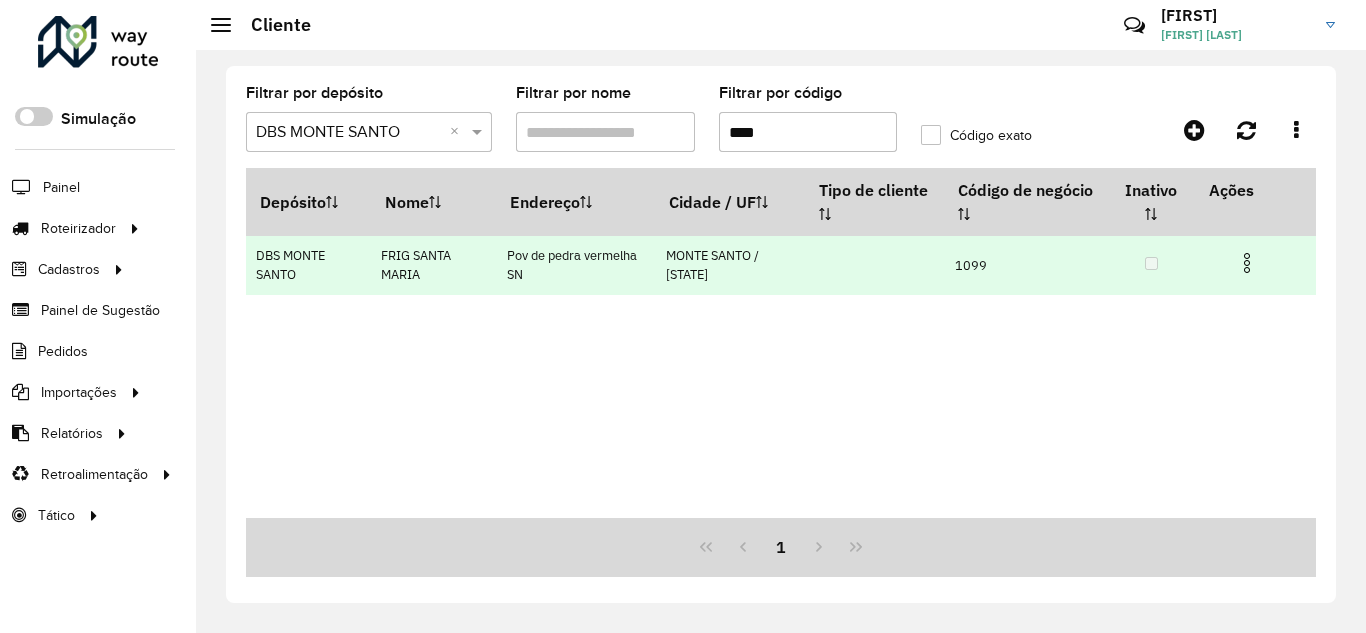 type on "****" 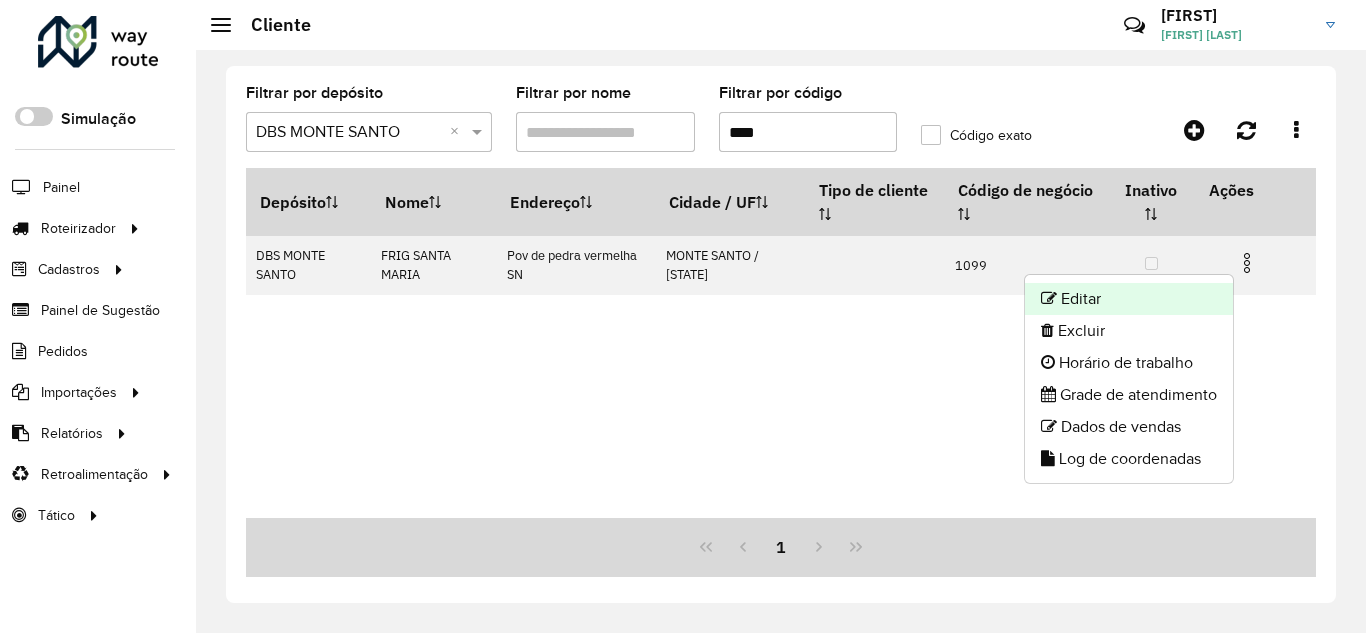 click on "Editar" 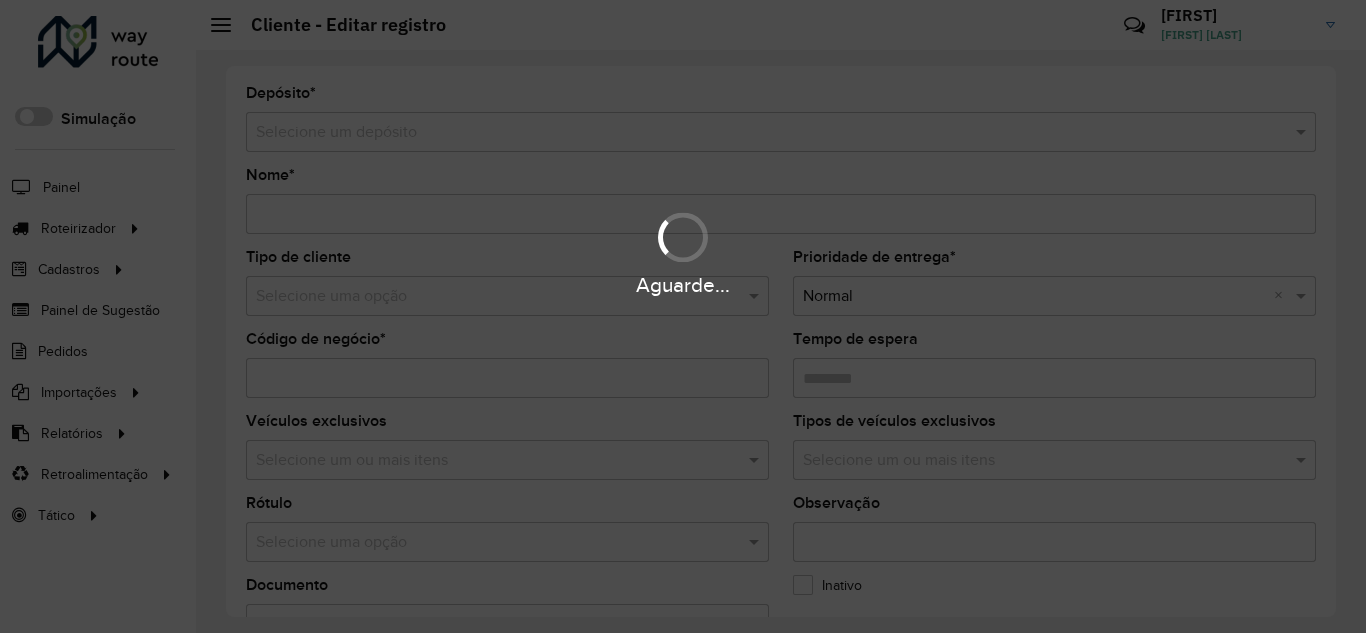 type on "**********" 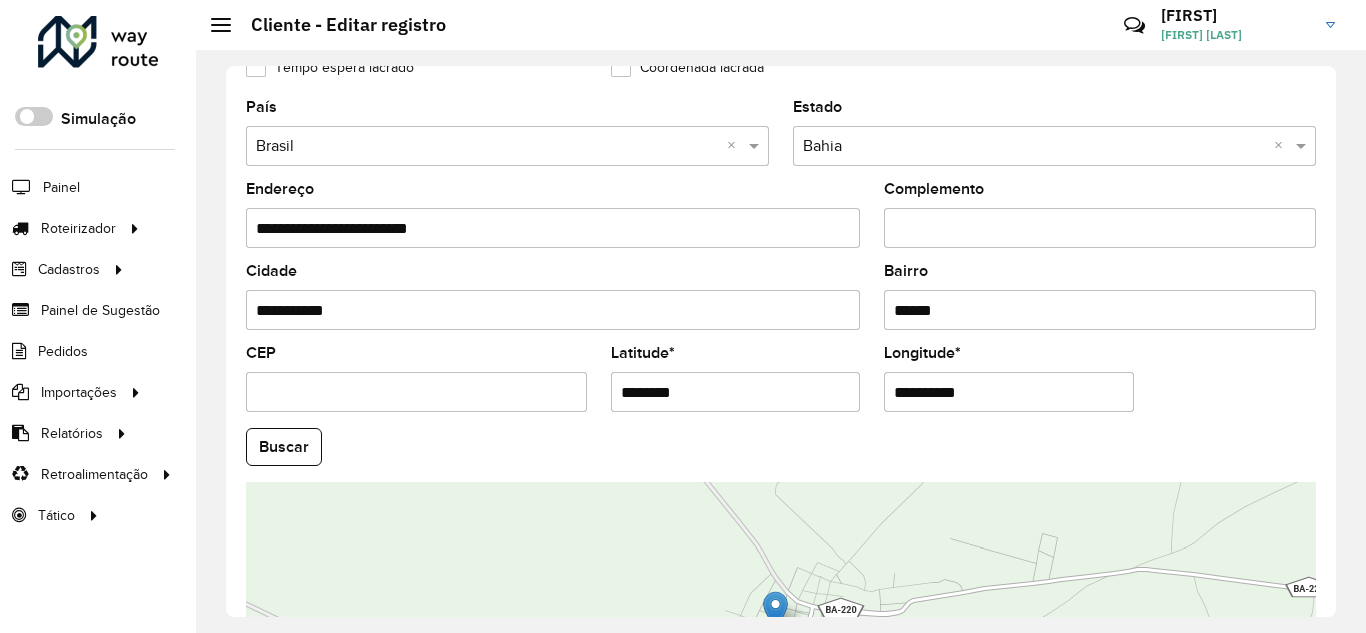 scroll, scrollTop: 667, scrollLeft: 0, axis: vertical 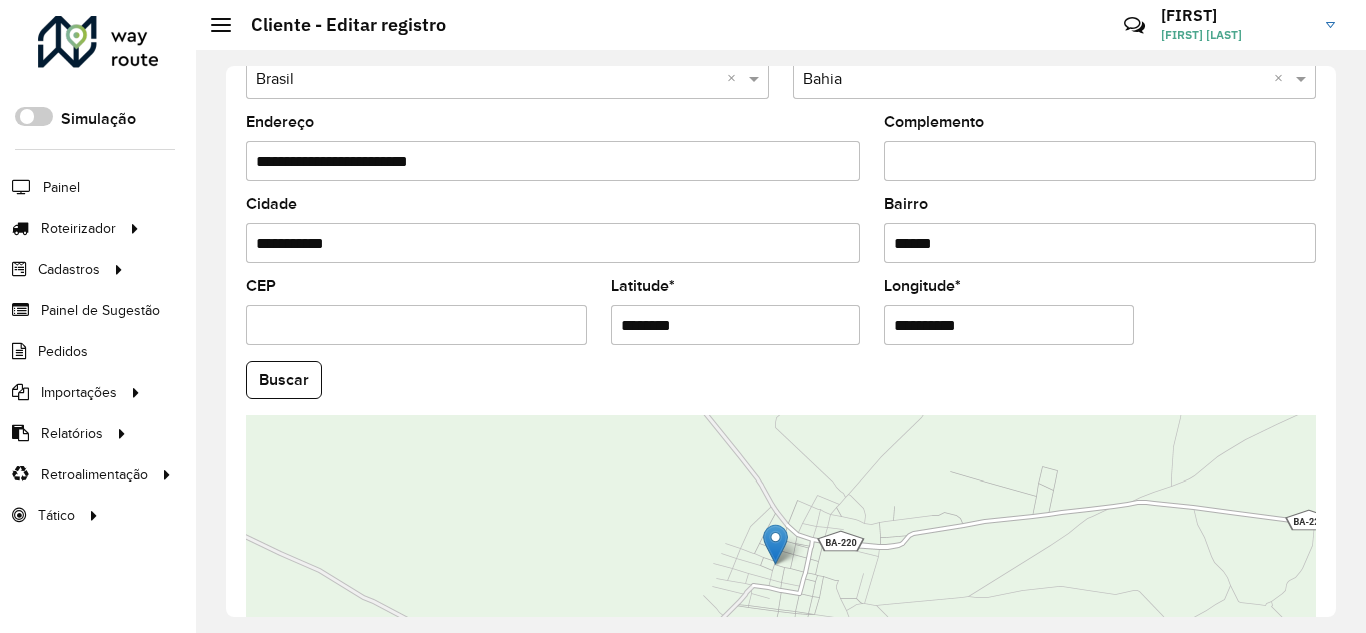 click on "********" at bounding box center (736, 325) 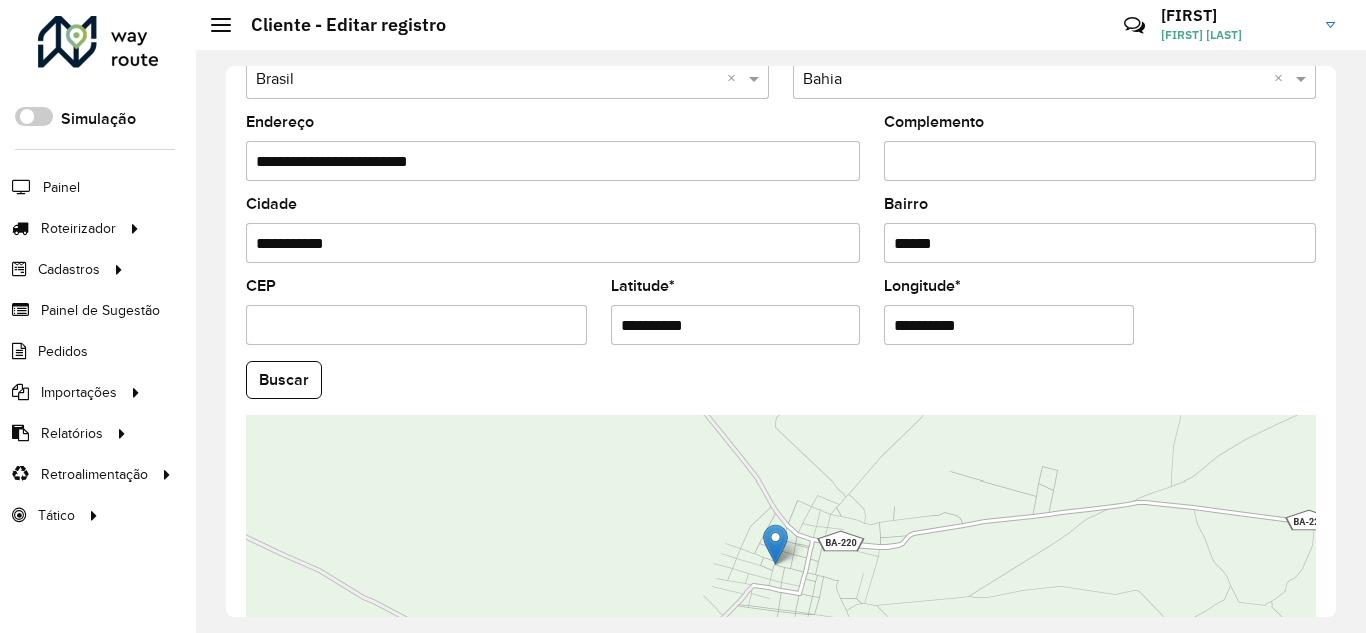 type on "**********" 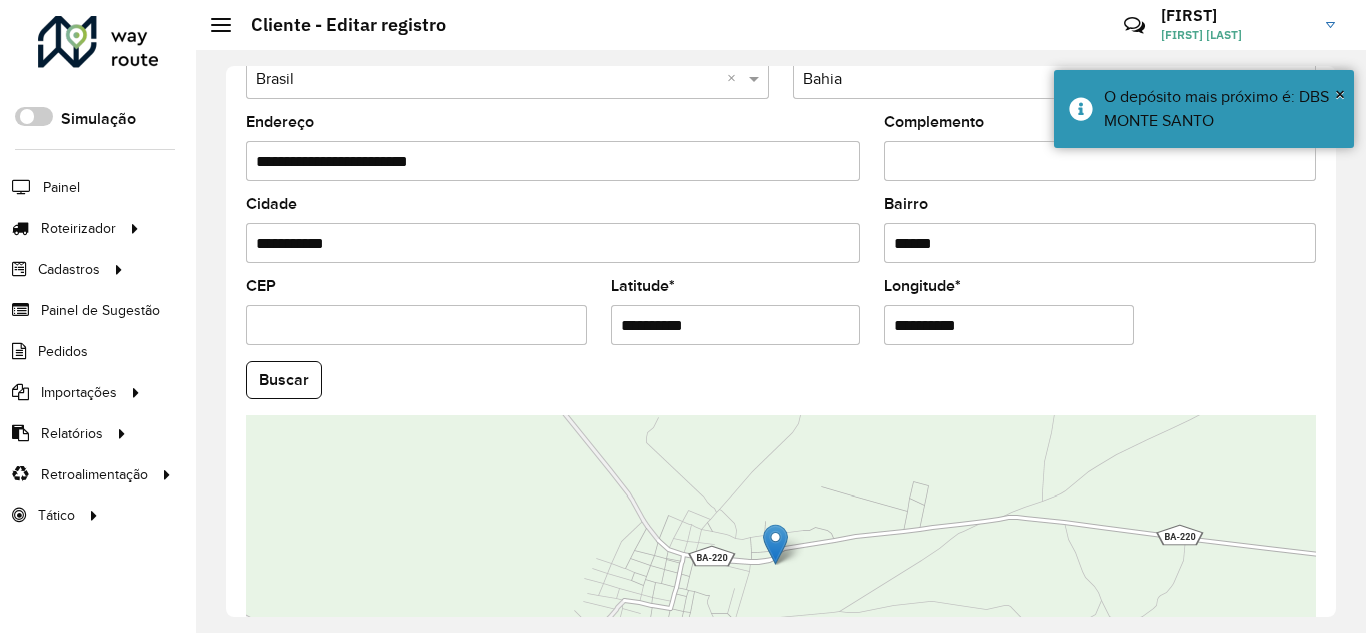 type on "**********" 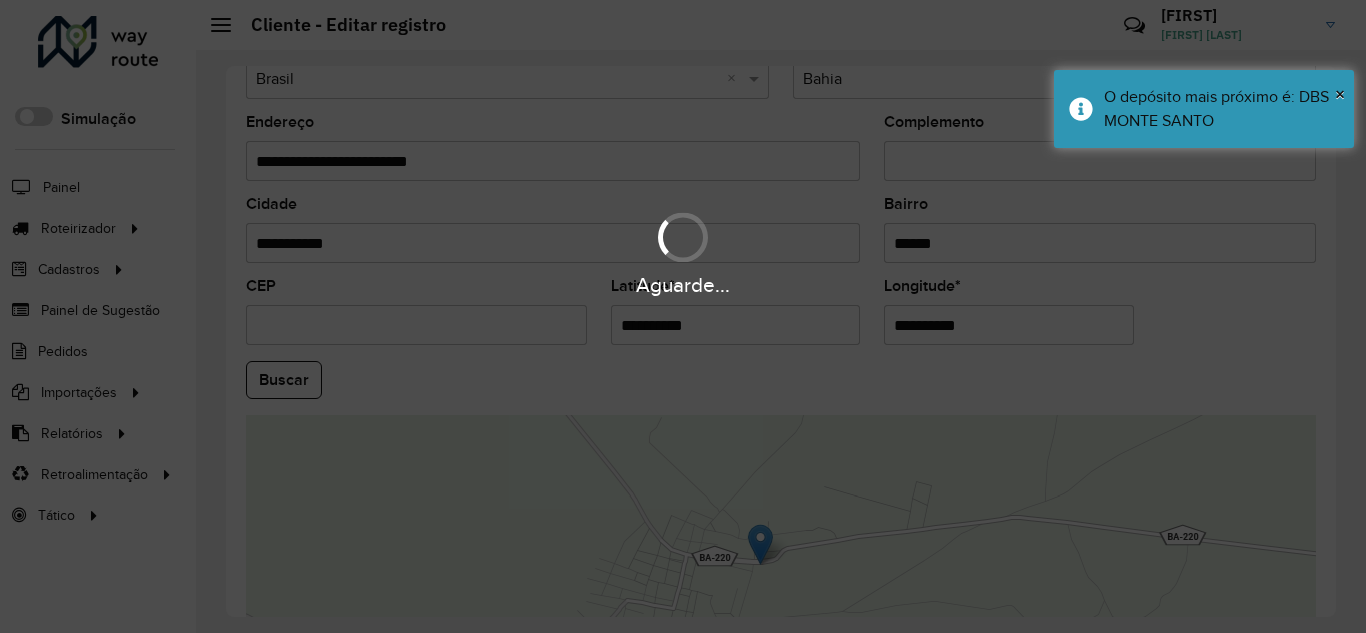 type 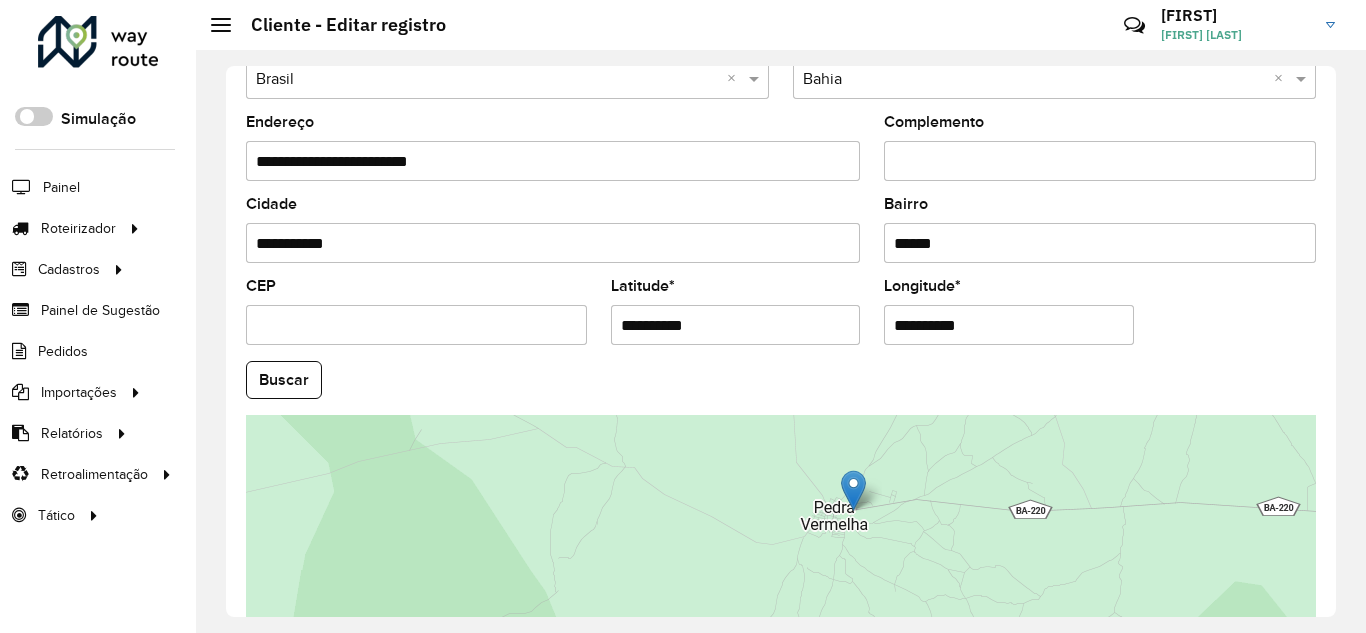 scroll, scrollTop: 855, scrollLeft: 0, axis: vertical 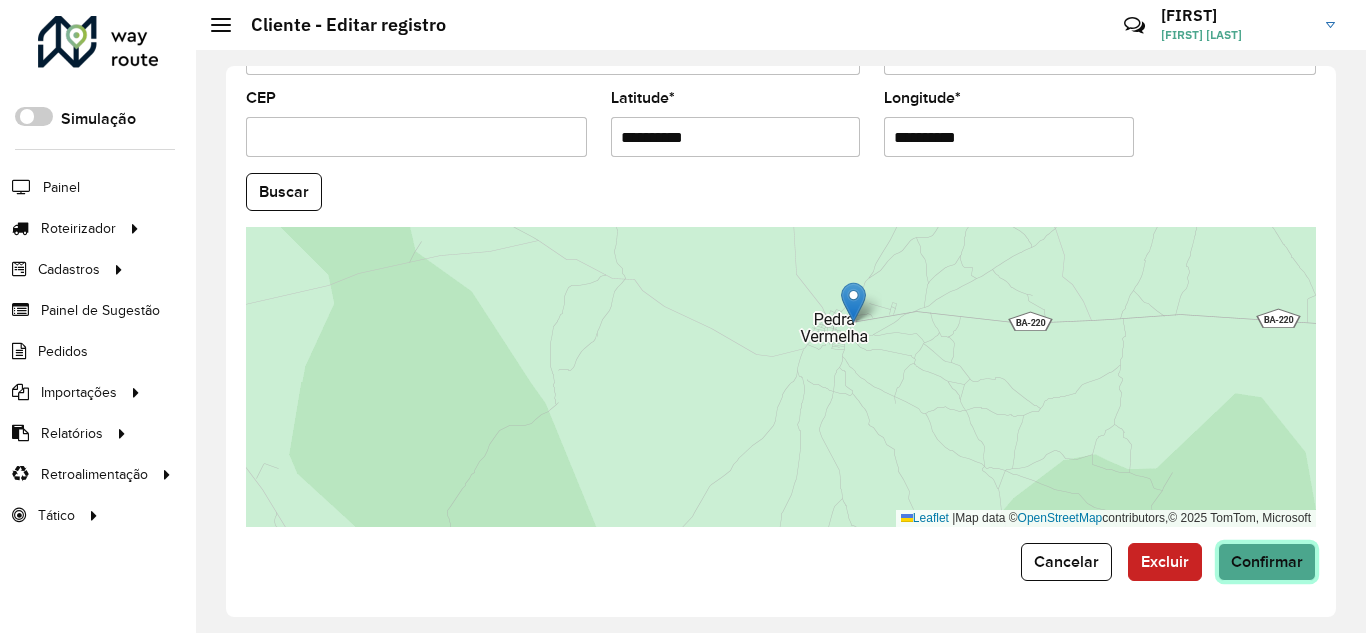 click on "Confirmar" 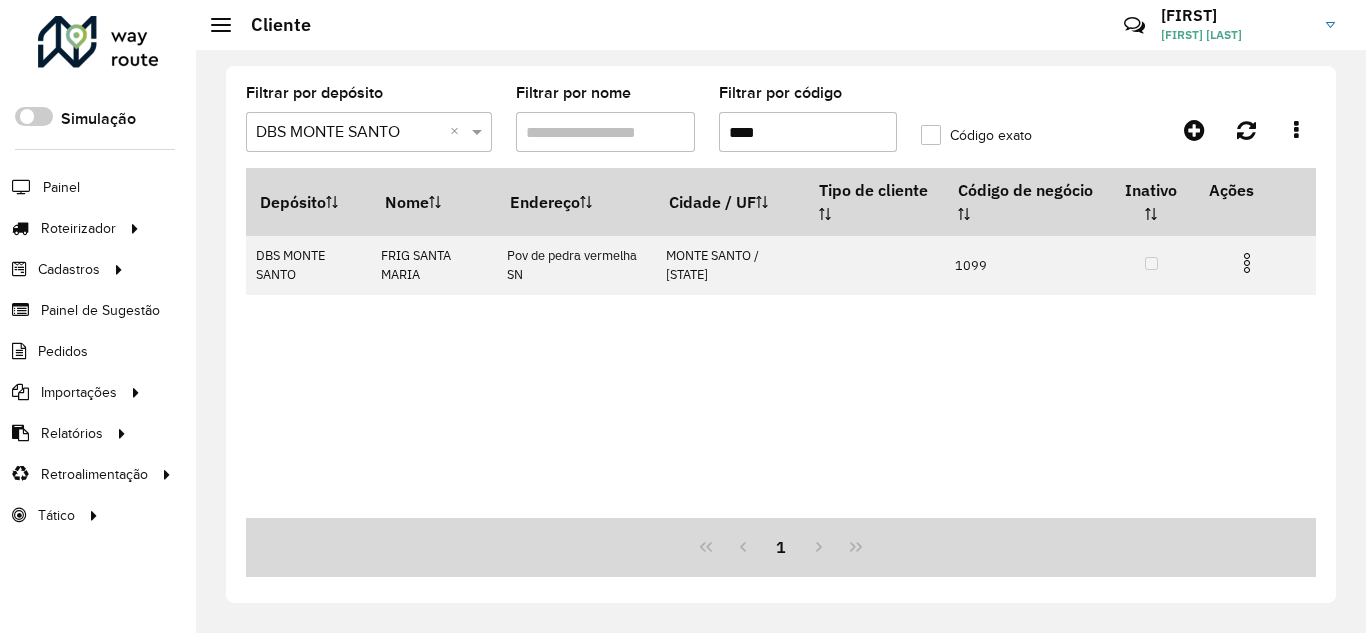 drag, startPoint x: 689, startPoint y: 131, endPoint x: 677, endPoint y: 135, distance: 12.649111 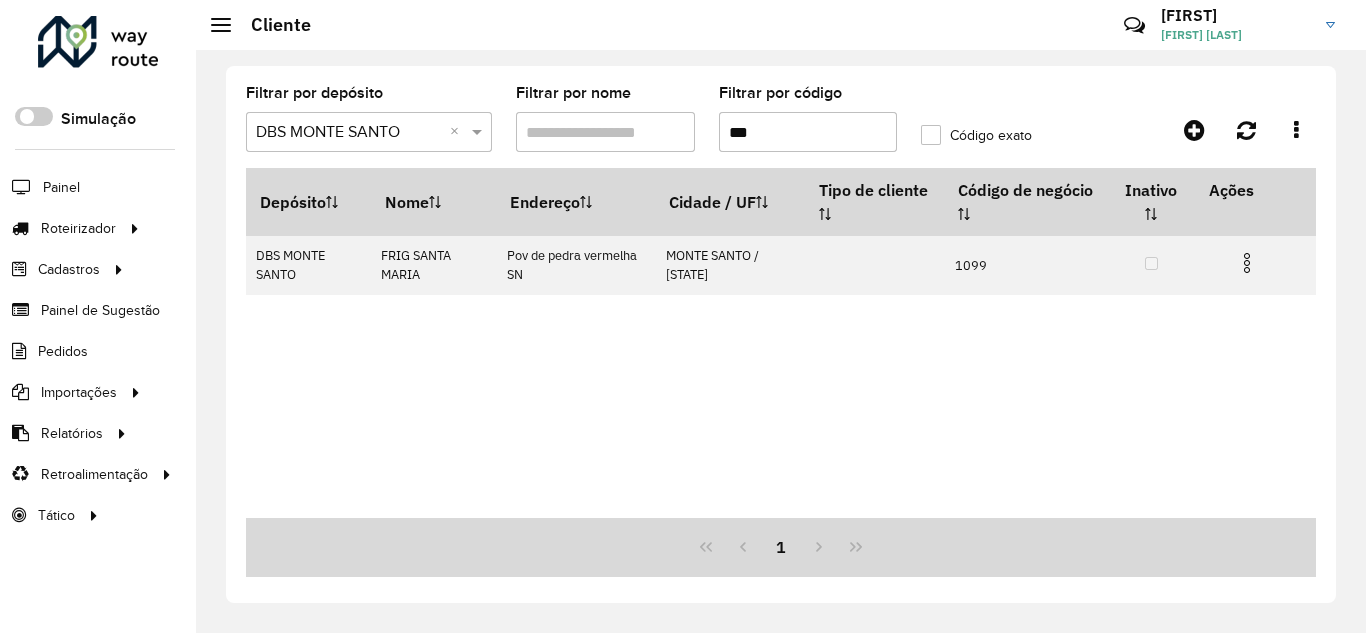 type on "***" 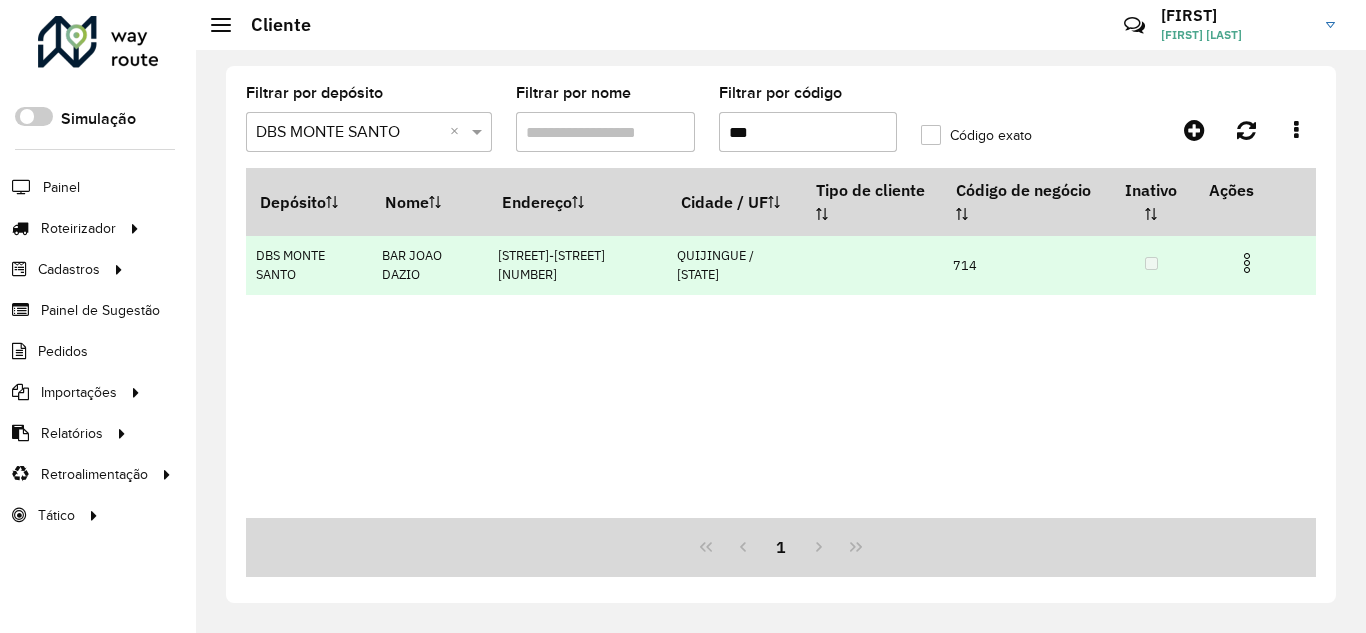 click at bounding box center (1247, 263) 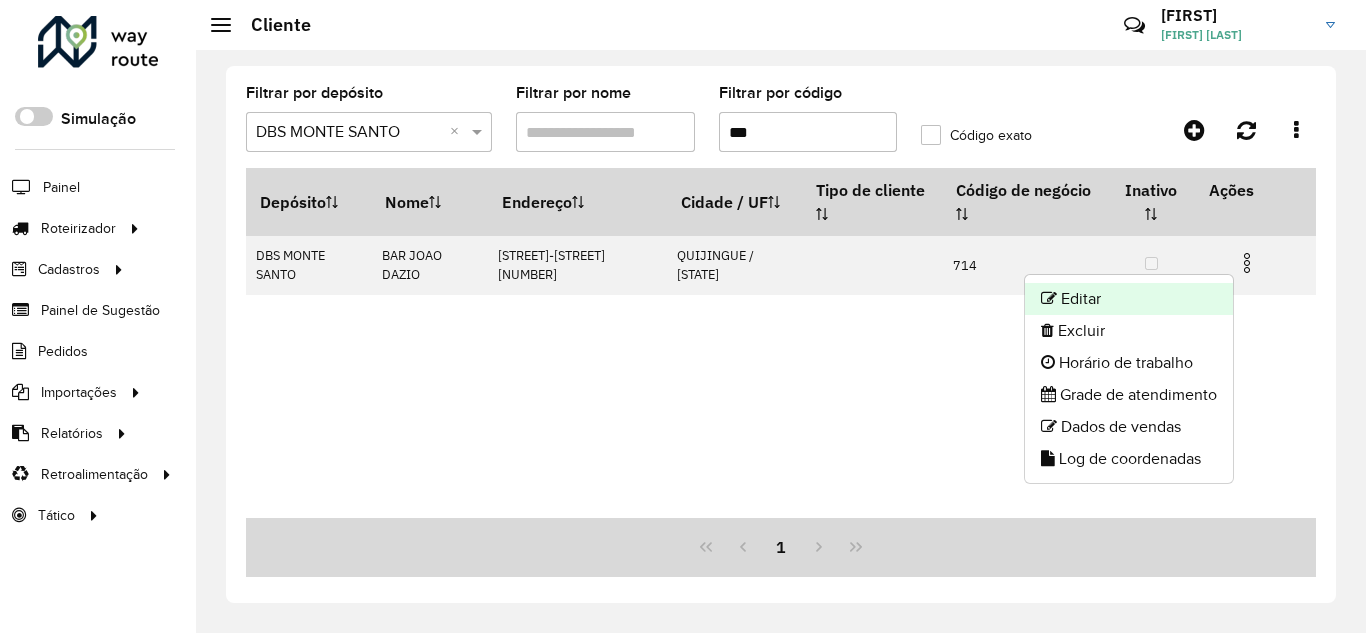 click on "Editar" 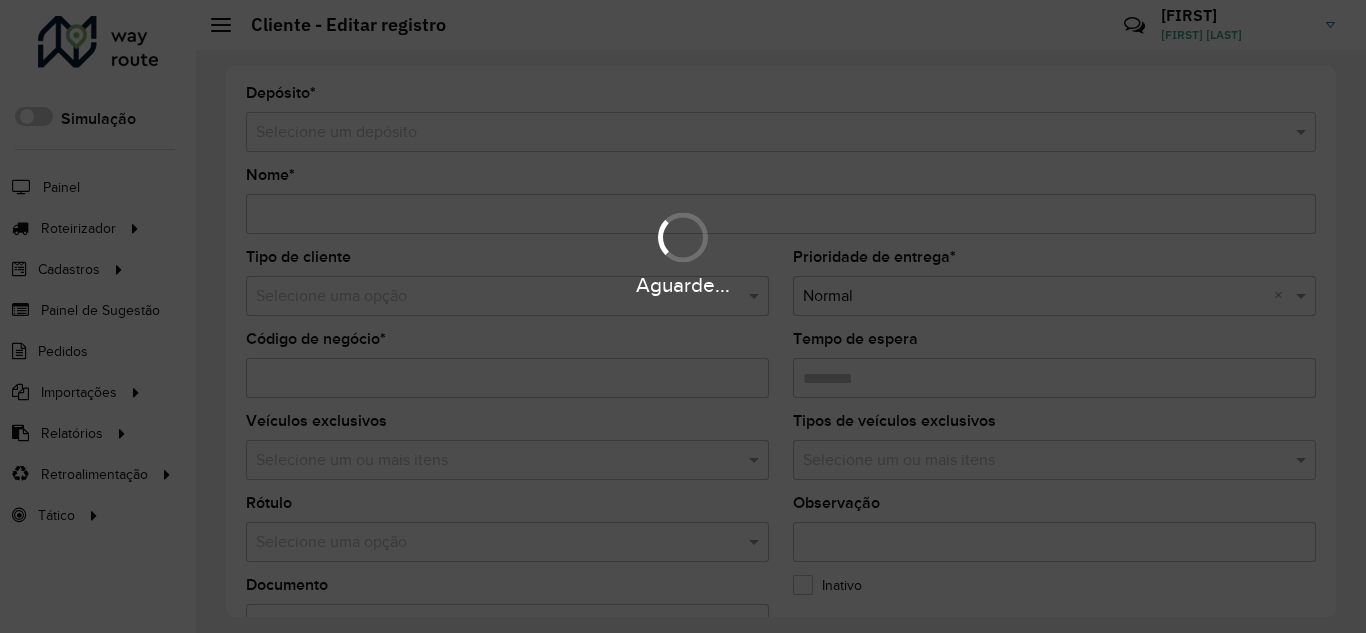 type on "**********" 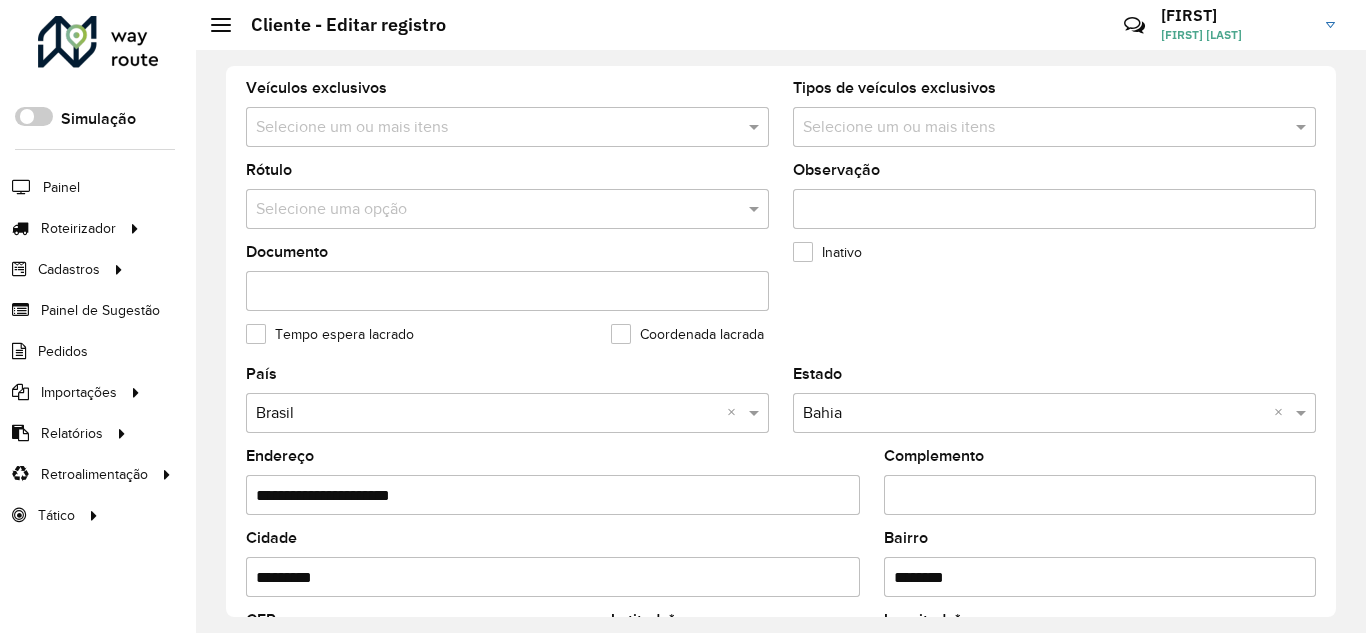 scroll, scrollTop: 667, scrollLeft: 0, axis: vertical 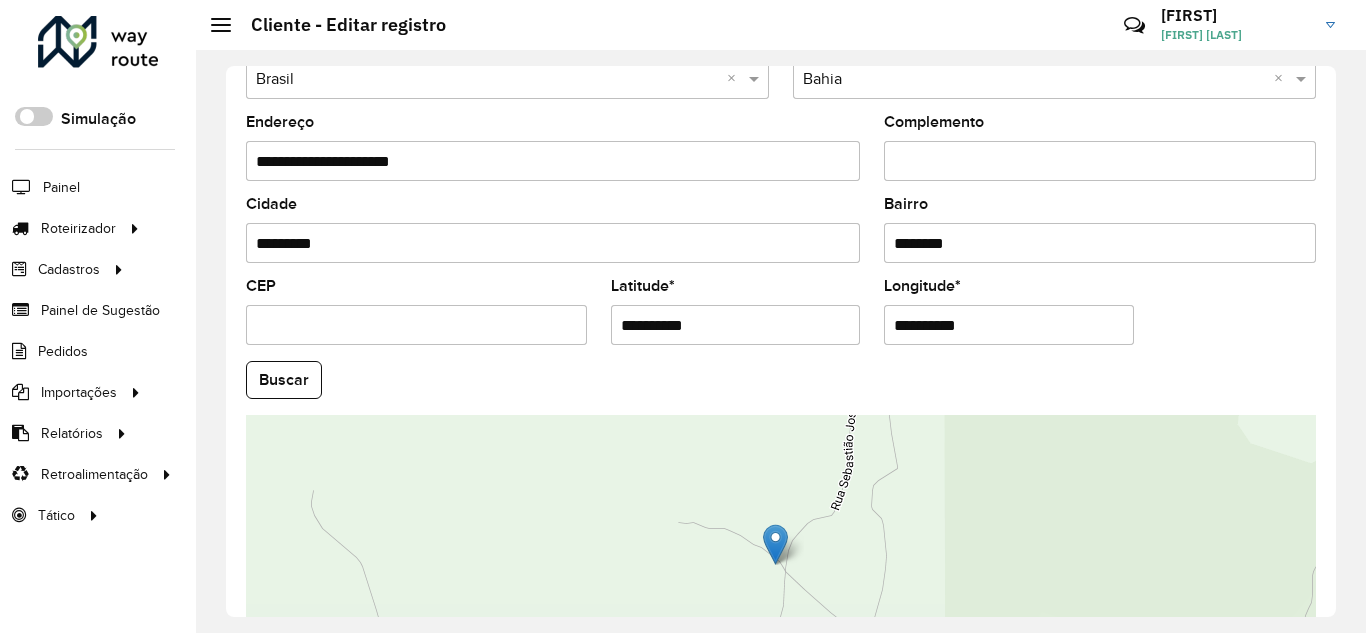 click on "**********" at bounding box center (736, 325) 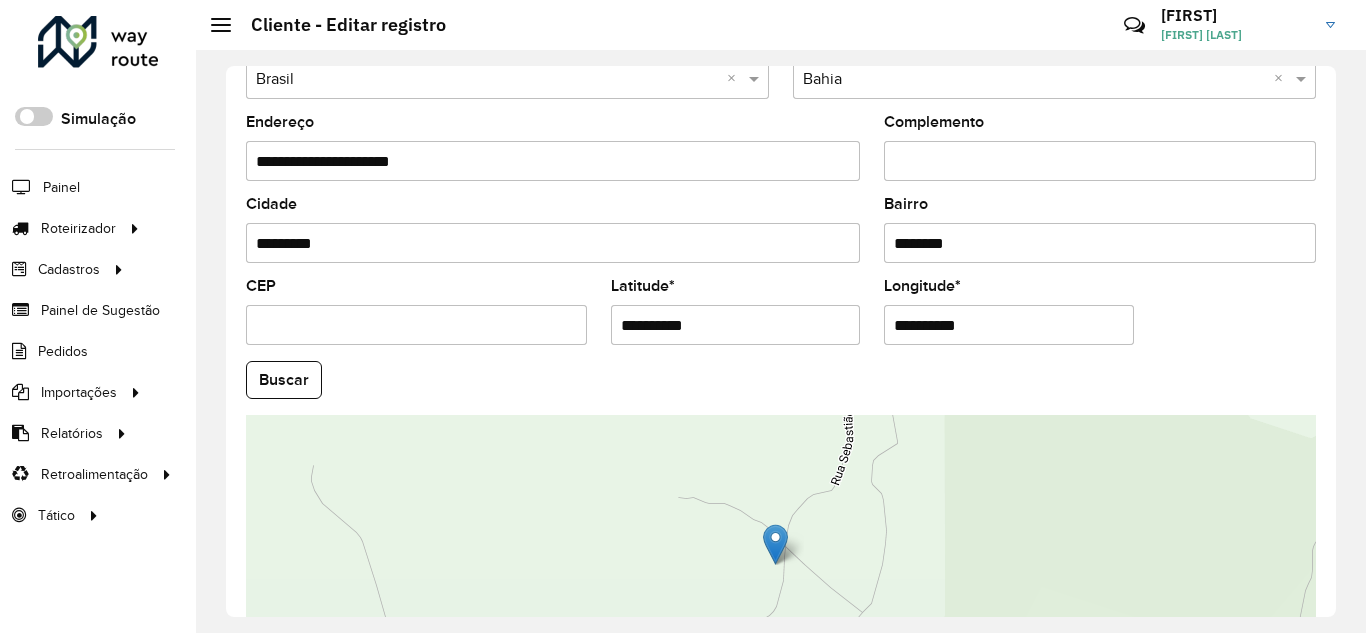 type on "**********" 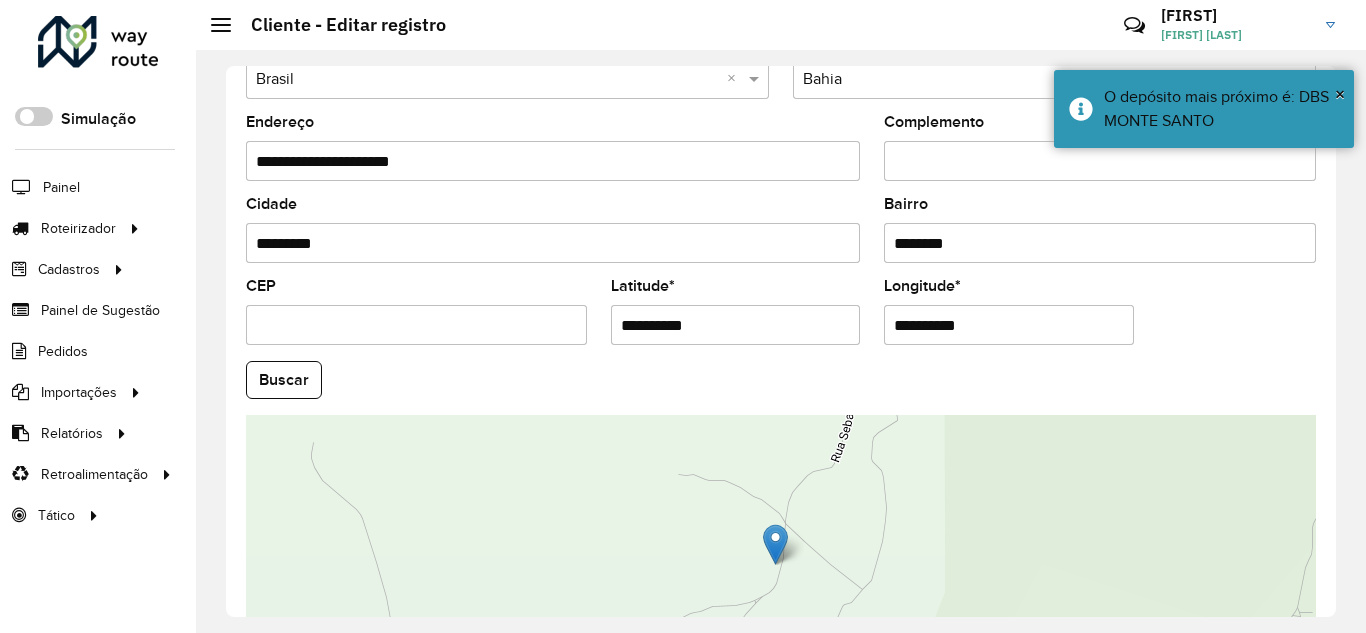 type on "**********" 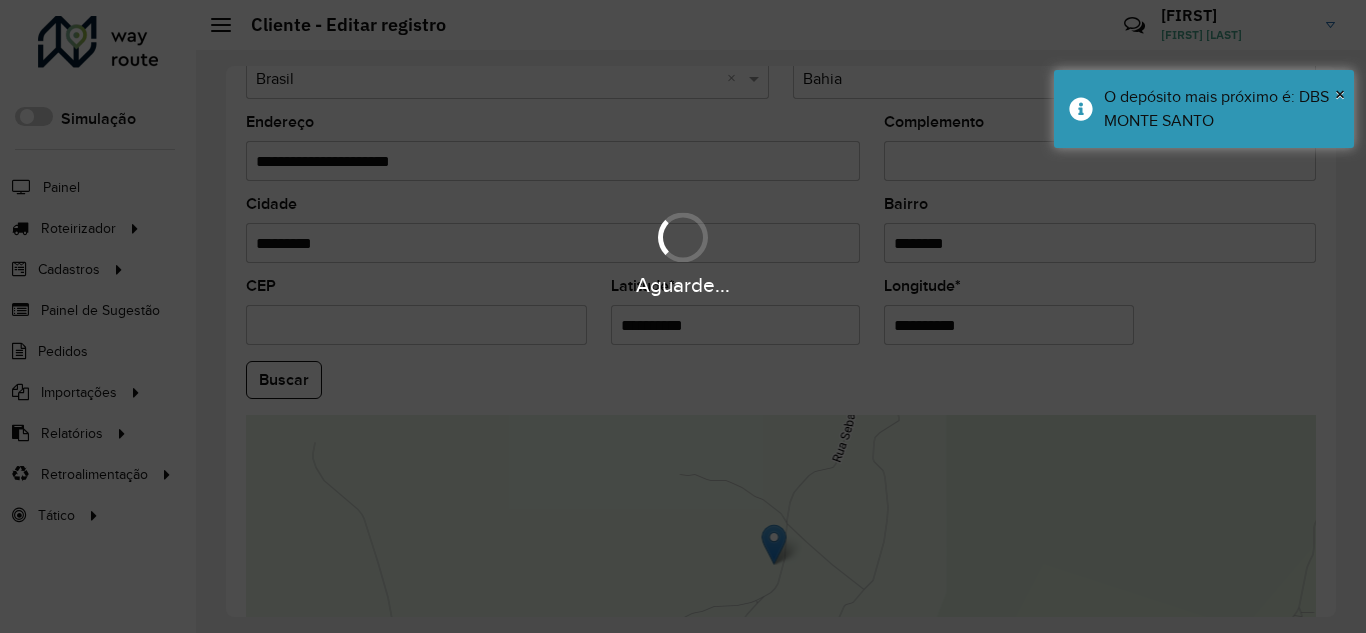 type 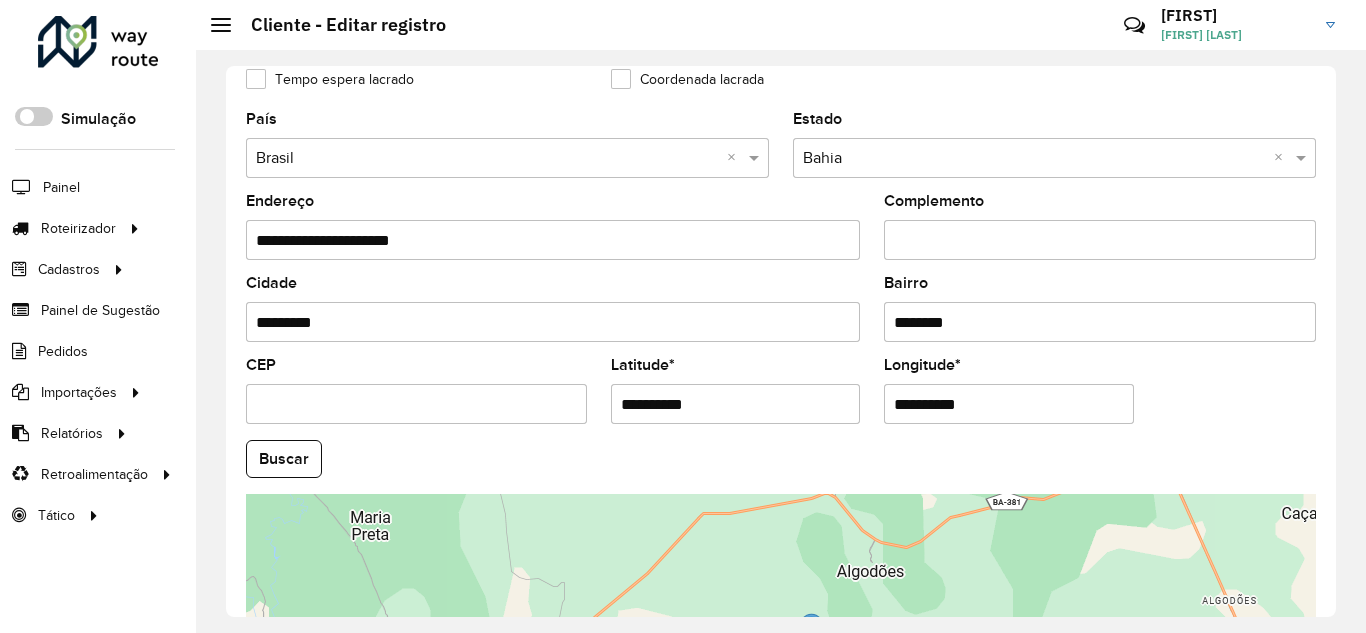 scroll, scrollTop: 722, scrollLeft: 0, axis: vertical 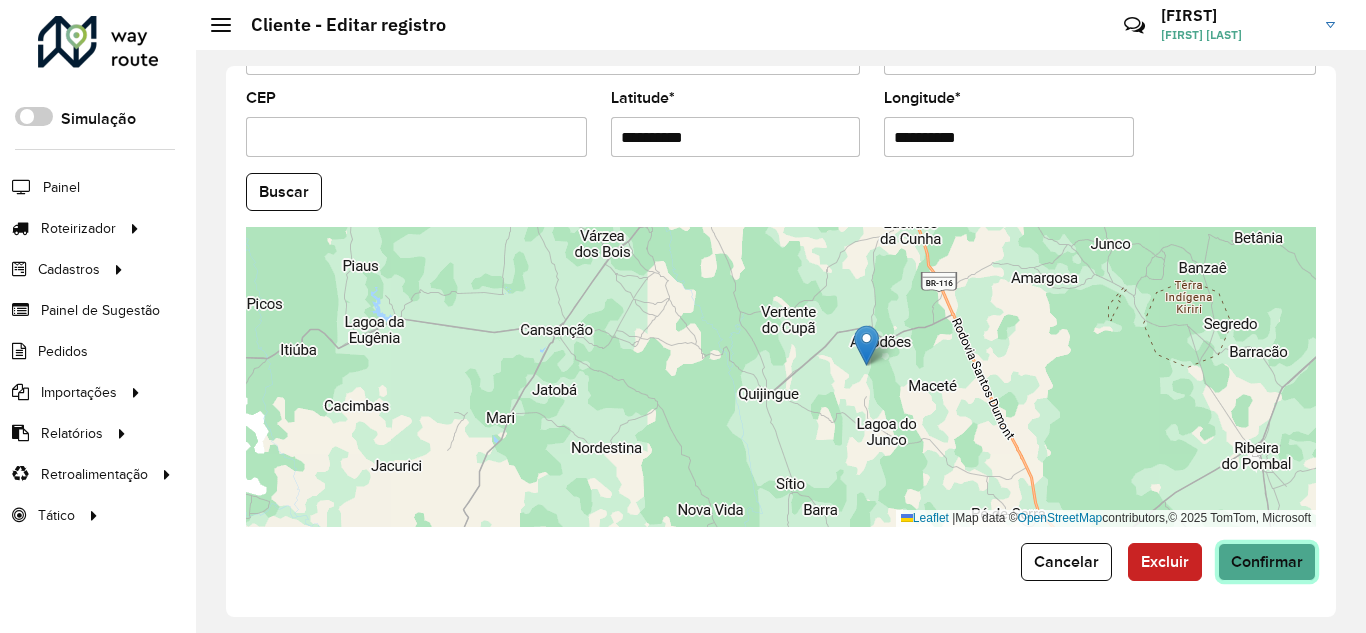 click on "Confirmar" 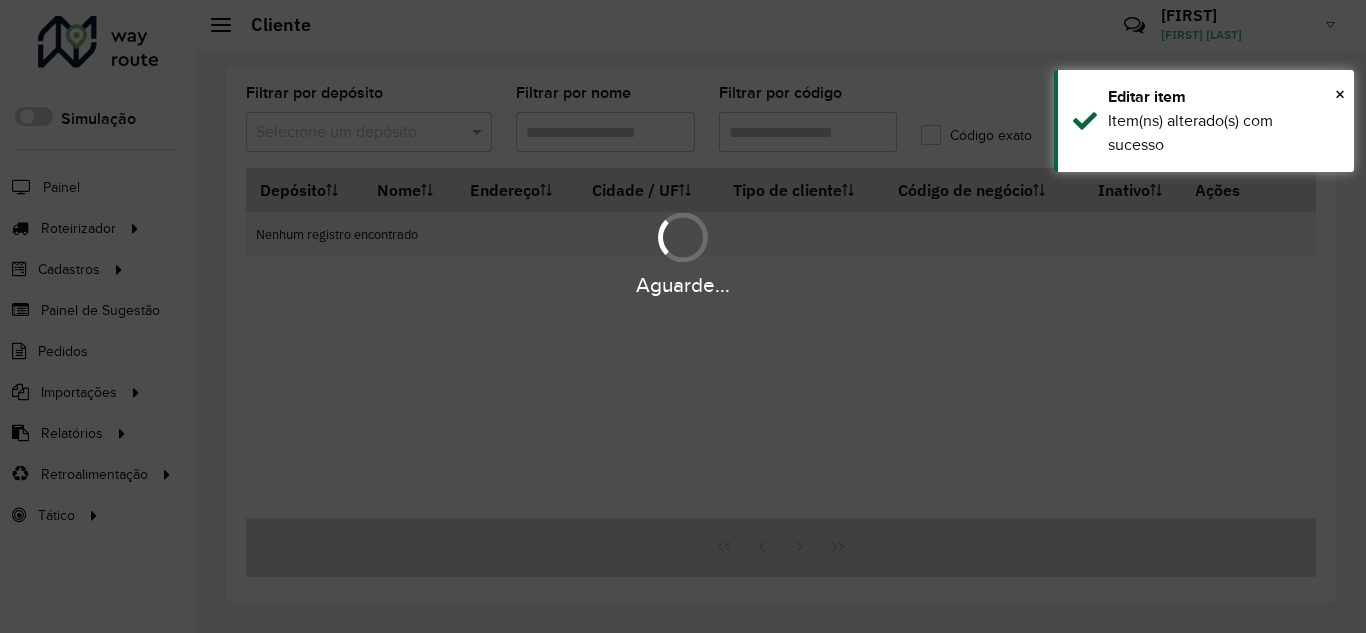 type on "***" 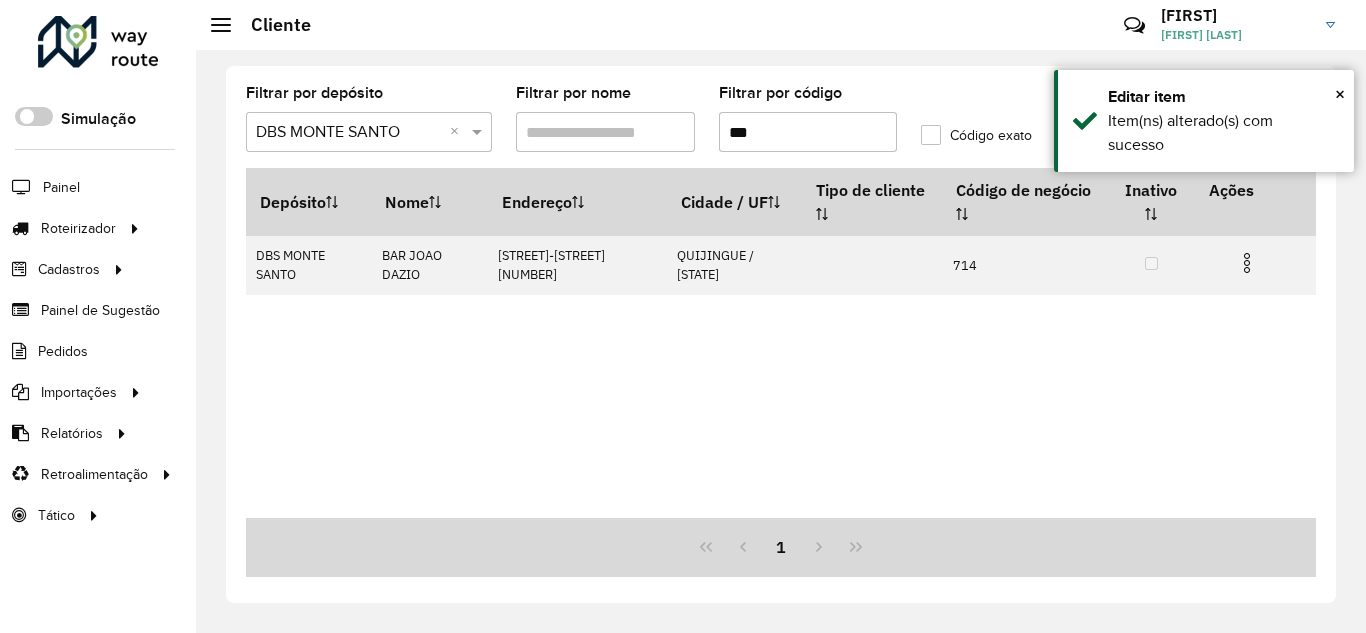 drag, startPoint x: 819, startPoint y: 127, endPoint x: 669, endPoint y: 133, distance: 150.11995 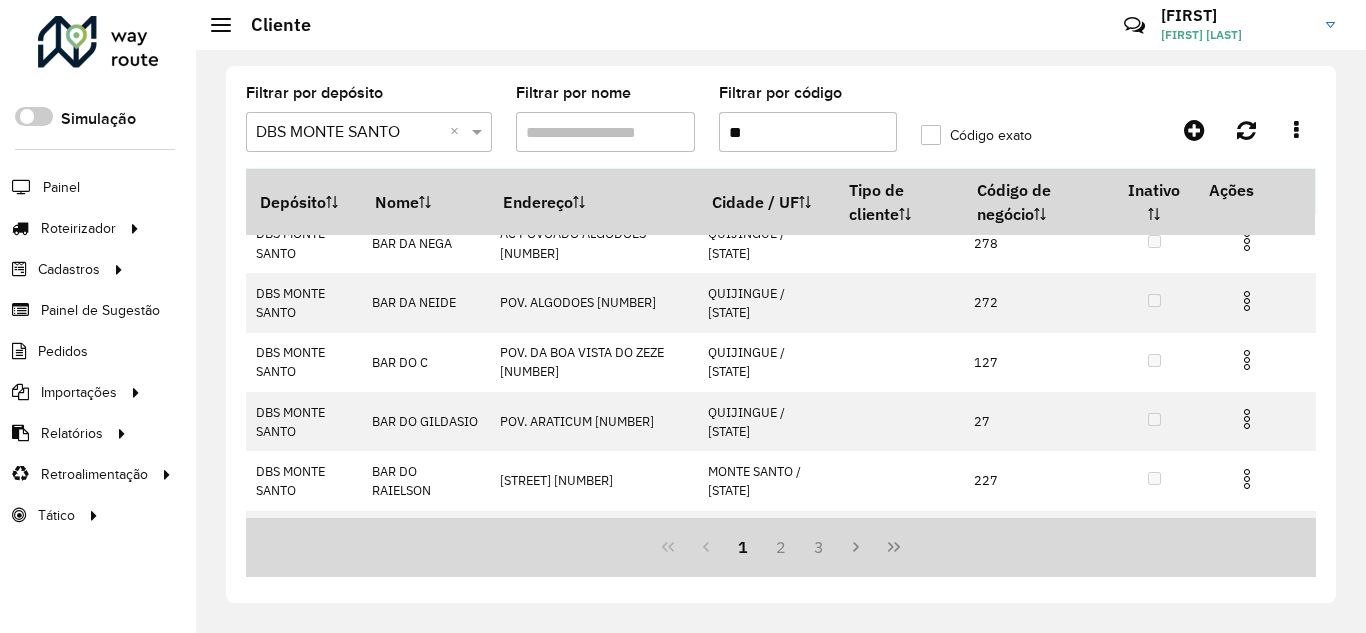 scroll, scrollTop: 333, scrollLeft: 0, axis: vertical 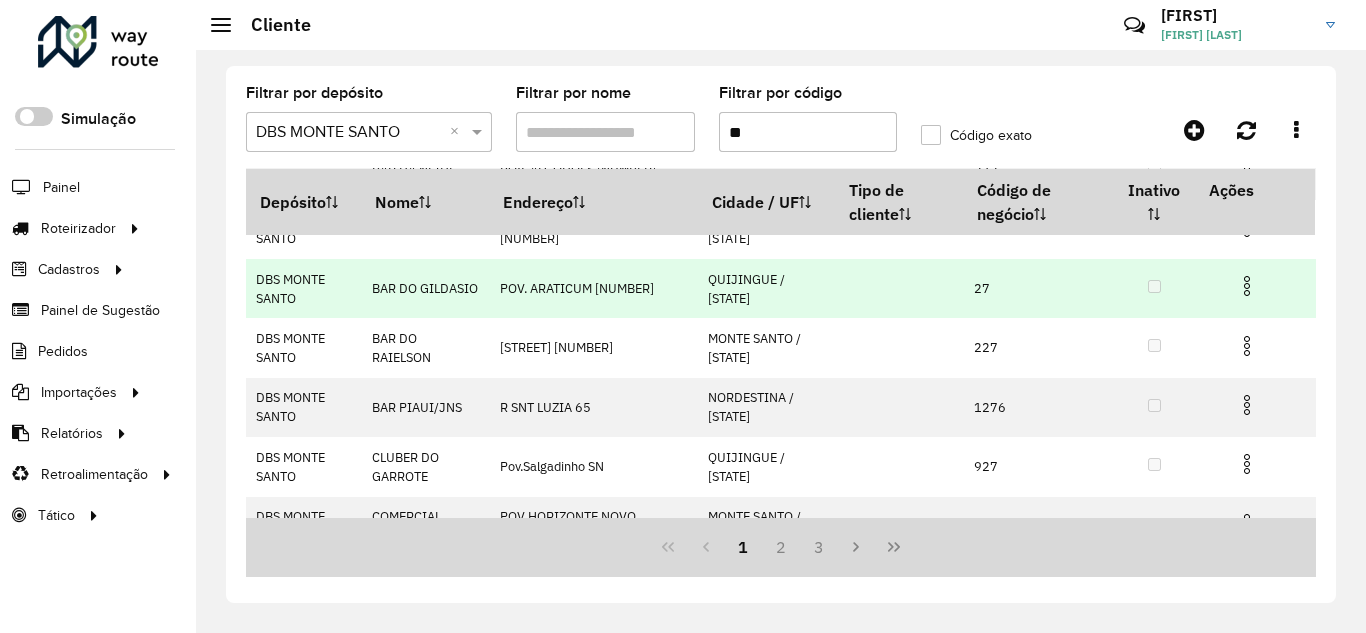 type on "**" 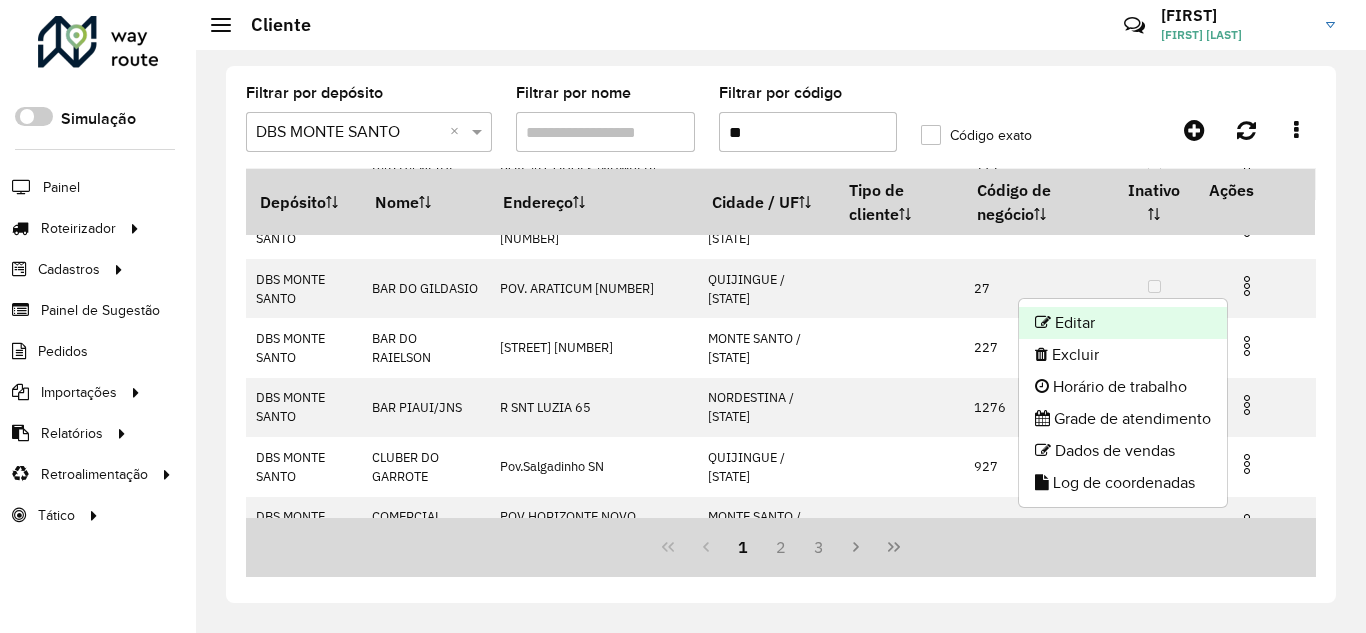 click on "Editar" 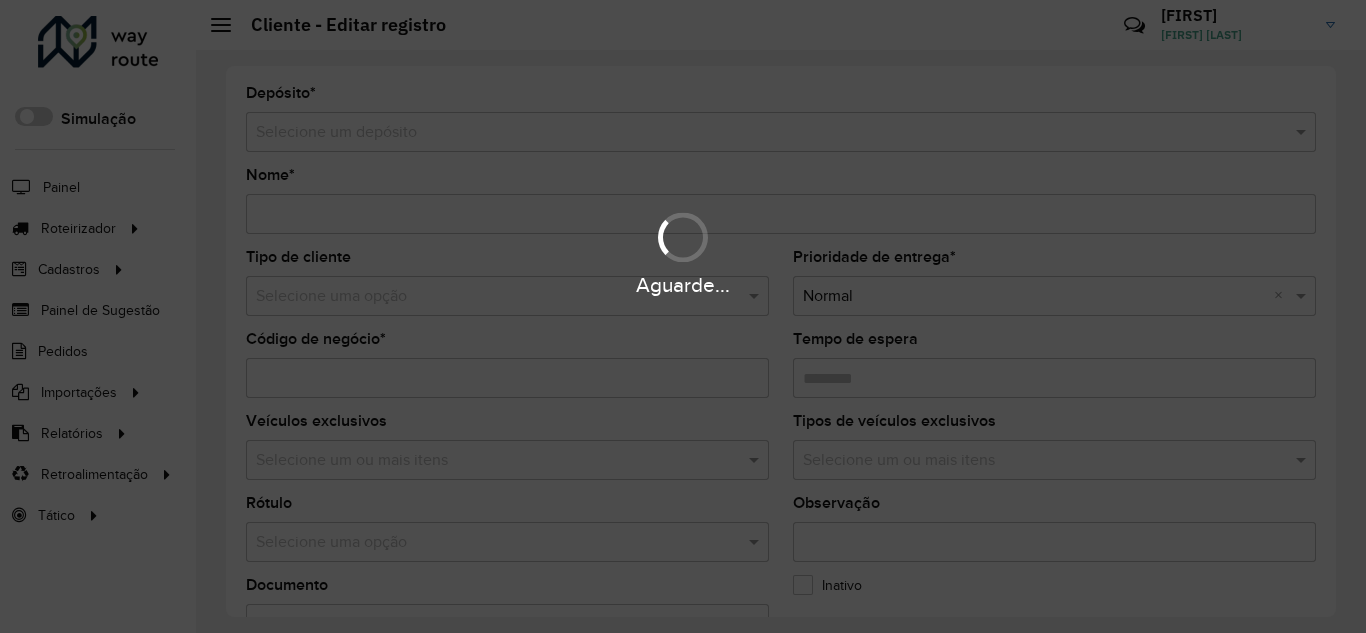 type on "**********" 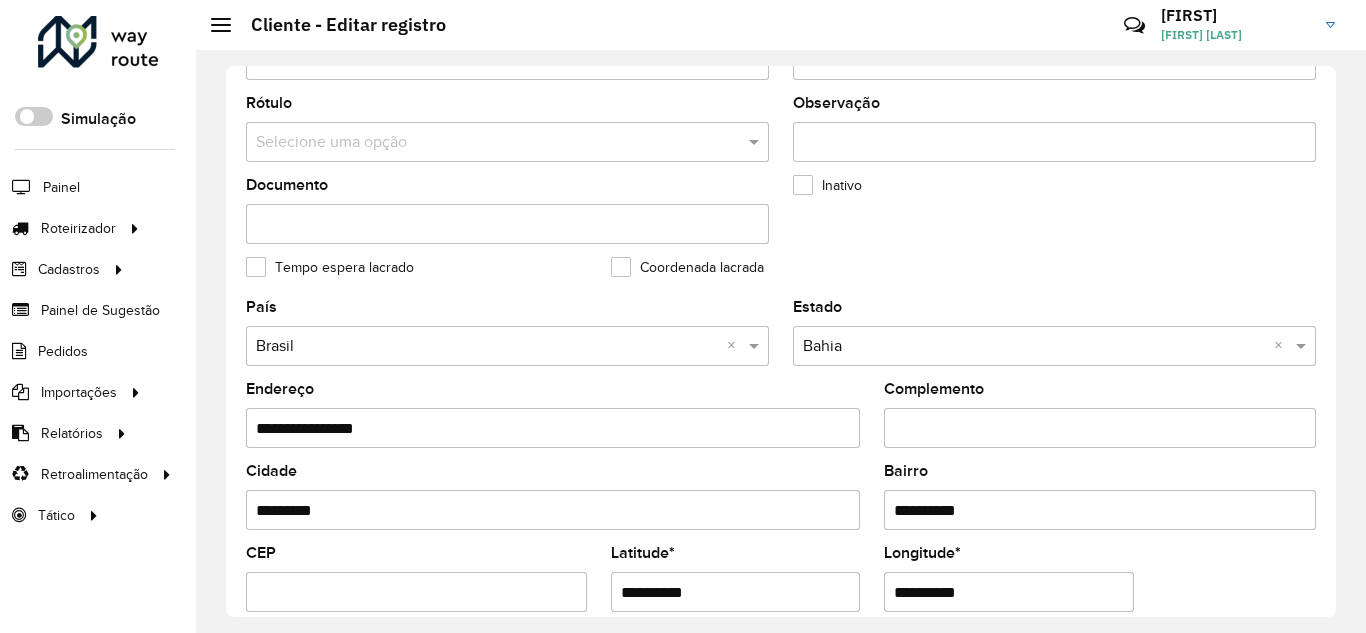 scroll, scrollTop: 667, scrollLeft: 0, axis: vertical 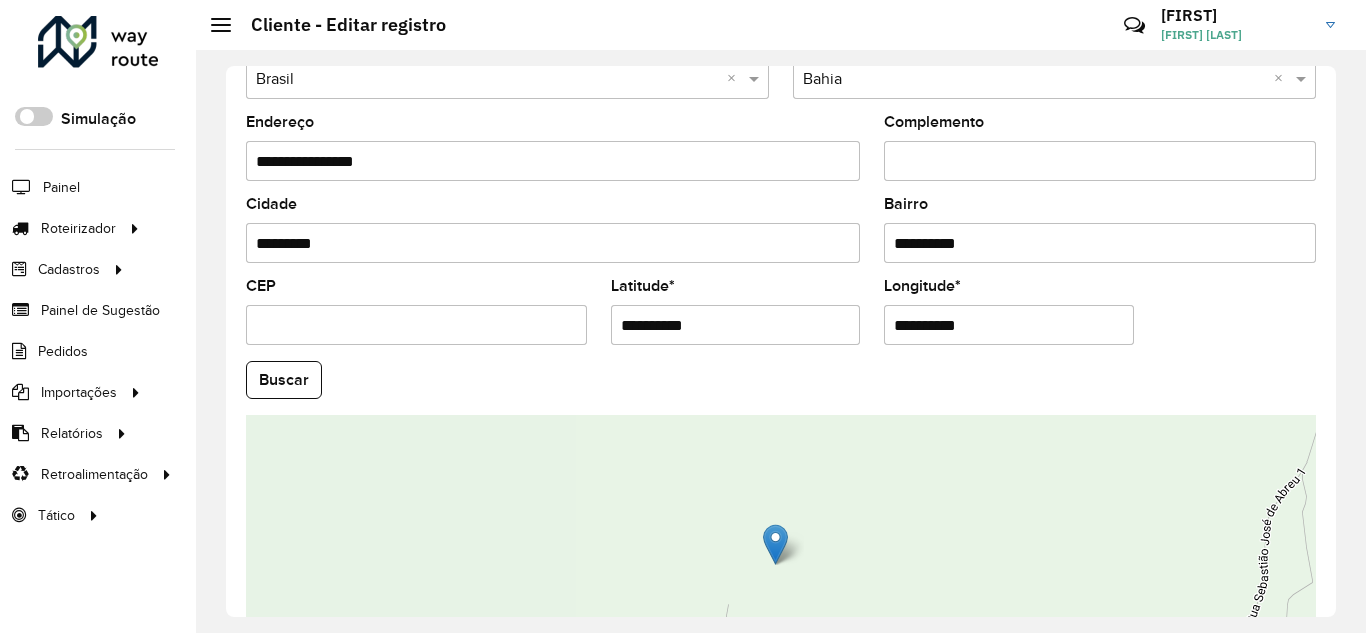 click on "**********" at bounding box center (736, 325) 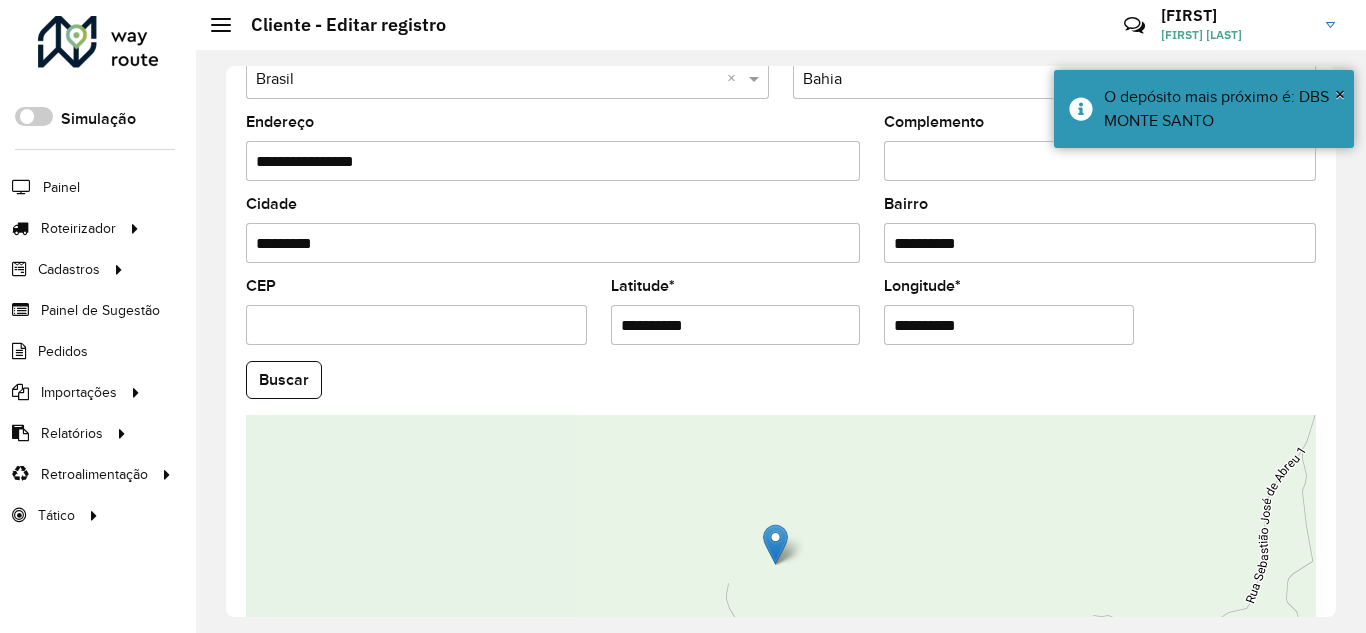 type on "**********" 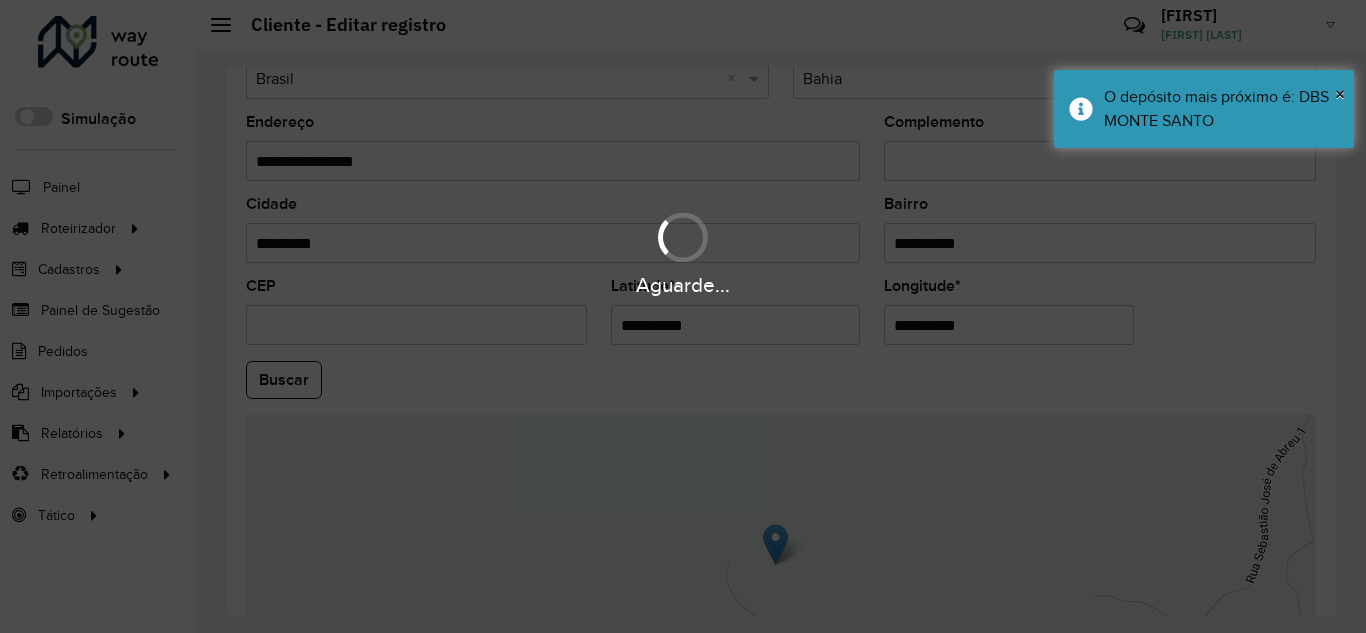 click on "Aguarde...  Pop-up bloqueado!  Seu navegador bloqueou automáticamente a abertura de uma nova janela.   Acesse as configurações e adicione o endereço do sistema a lista de permissão.   Fechar  Roteirizador AmbevTech Simulação Painel Roteirizador Entregas Vendas Cadastros Checkpoint Classificações de venda Cliente Consulta de setores Depósito Disponibilidade de veículos Fator tipo de produto Gabarito planner Grupo Rota Fator Tipo Produto Grupo de rotas exclusiva Grupo de setores Layout integração Modelo Parada Pedágio Perfil de Vendedor Ponto de apoio FAD Produto Restrição de Atendimento Planner Rodízio de placa Rota exclusiva FAD Rótulo Setor Setor Planner Tipo de cliente Tipo de veículo Tipo de veículo RN Transportadora Vendedor Veículo Painel de Sugestão Pedidos Importações Classificação e volume de venda Clientes Fator tipo produto Gabarito planner Grade de atendimento Janela de atendimento Localização Pedidos Restrição de Atendimento Planner Tempo de espera Vendedor Veículos" at bounding box center (683, 316) 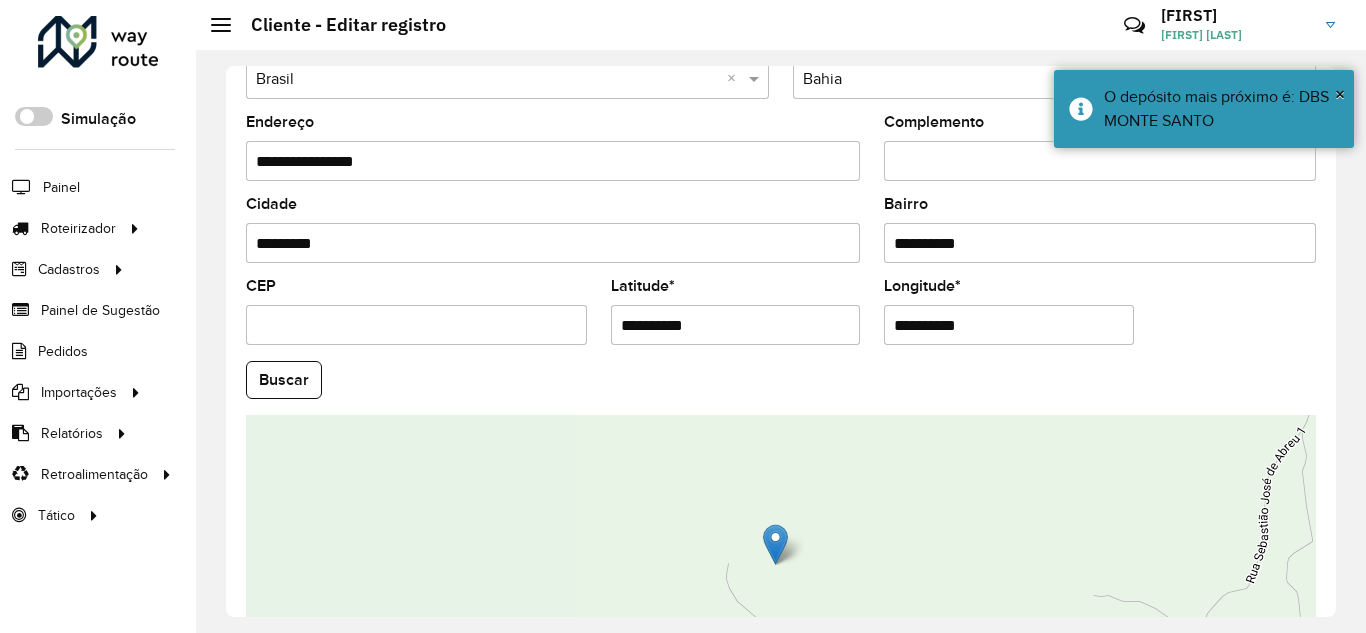 click on "**********" at bounding box center (1009, 325) 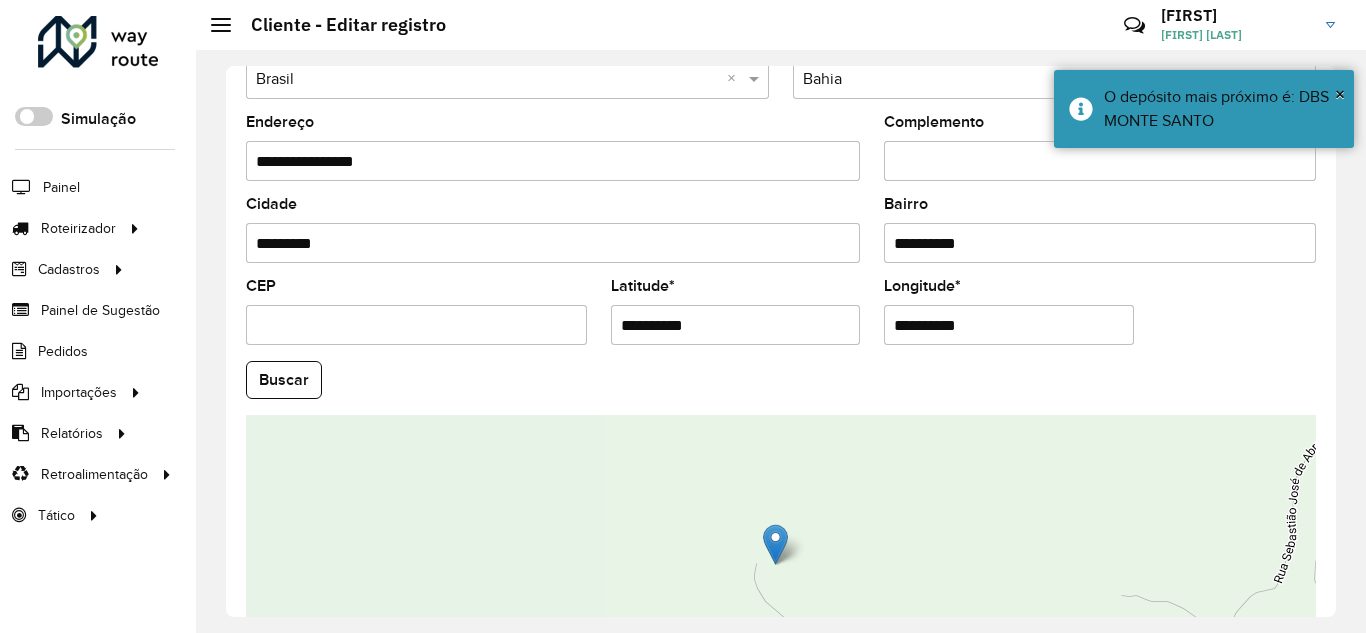 type on "**********" 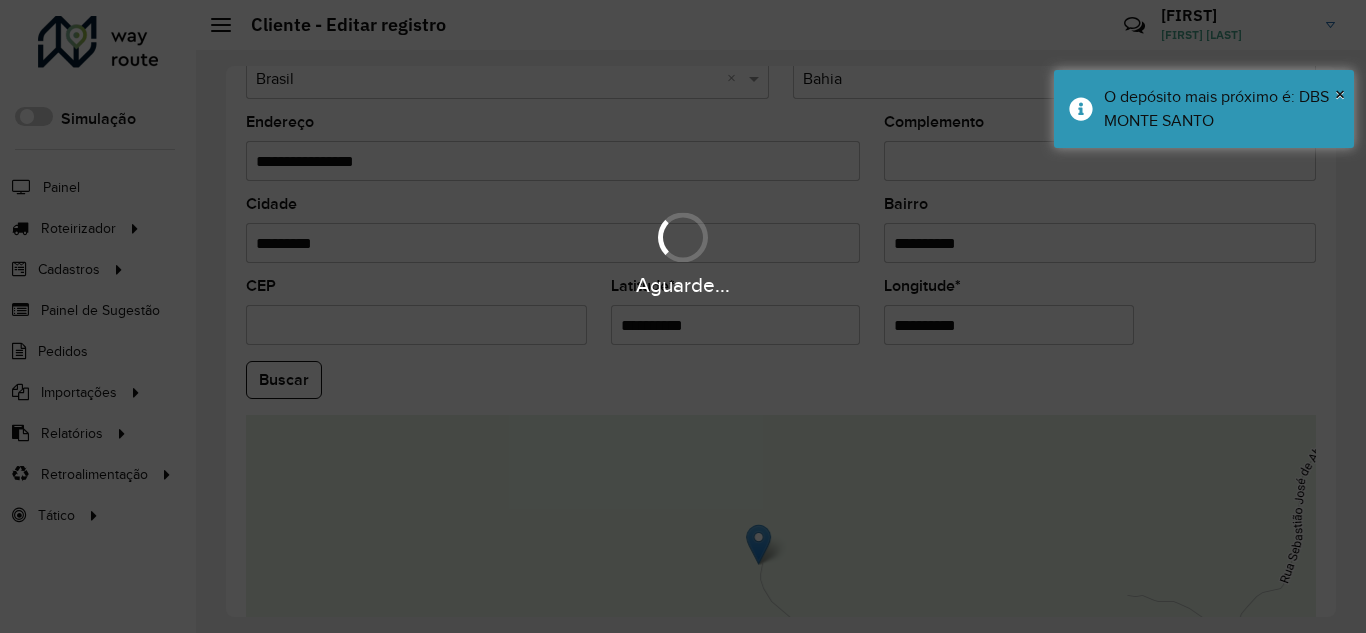 type 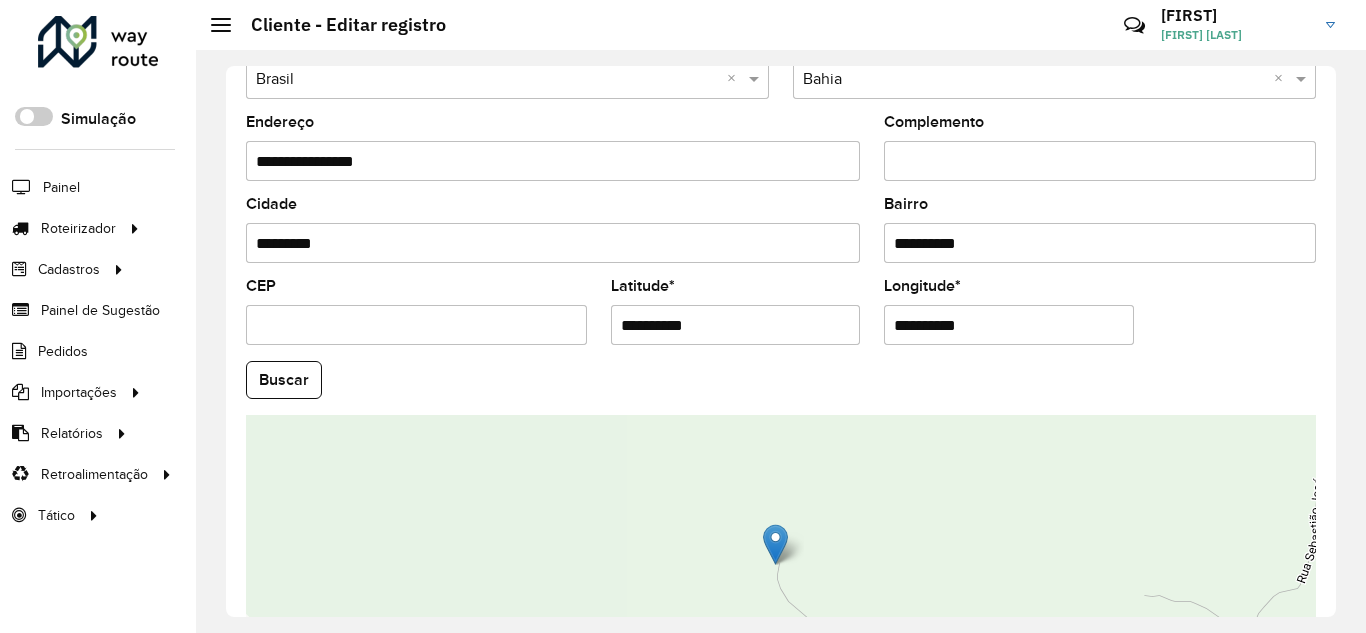 scroll, scrollTop: 800, scrollLeft: 0, axis: vertical 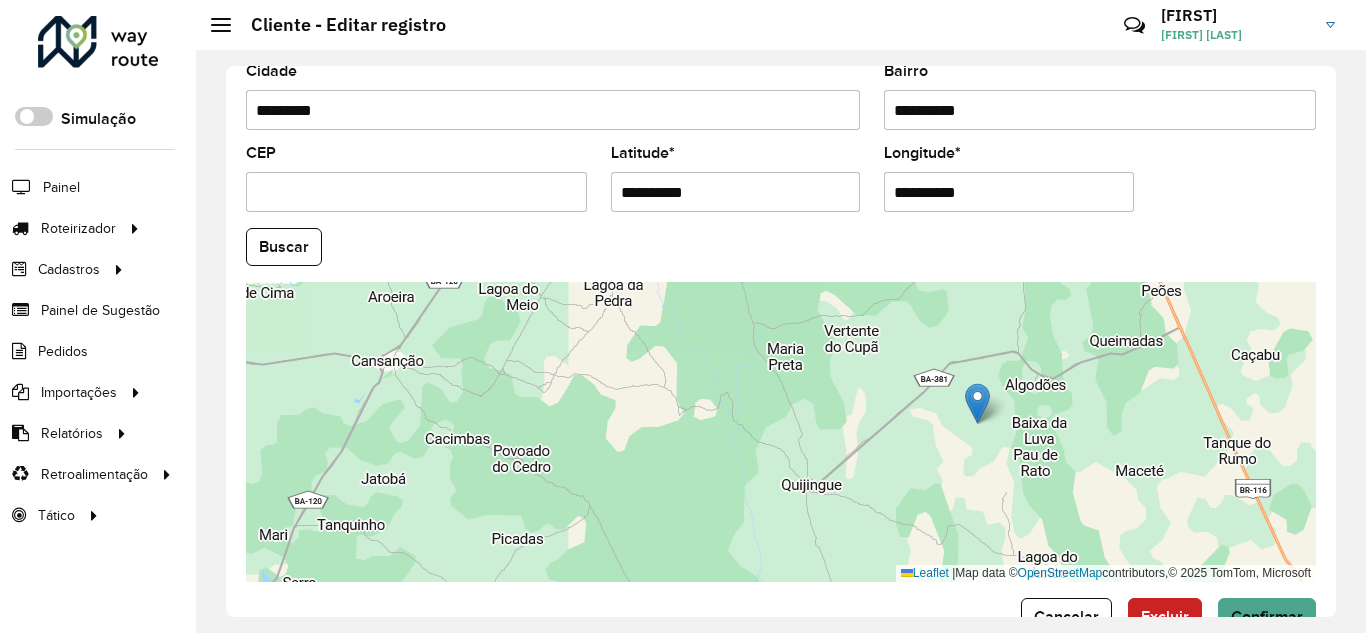 drag, startPoint x: 1082, startPoint y: 378, endPoint x: 970, endPoint y: 417, distance: 118.595955 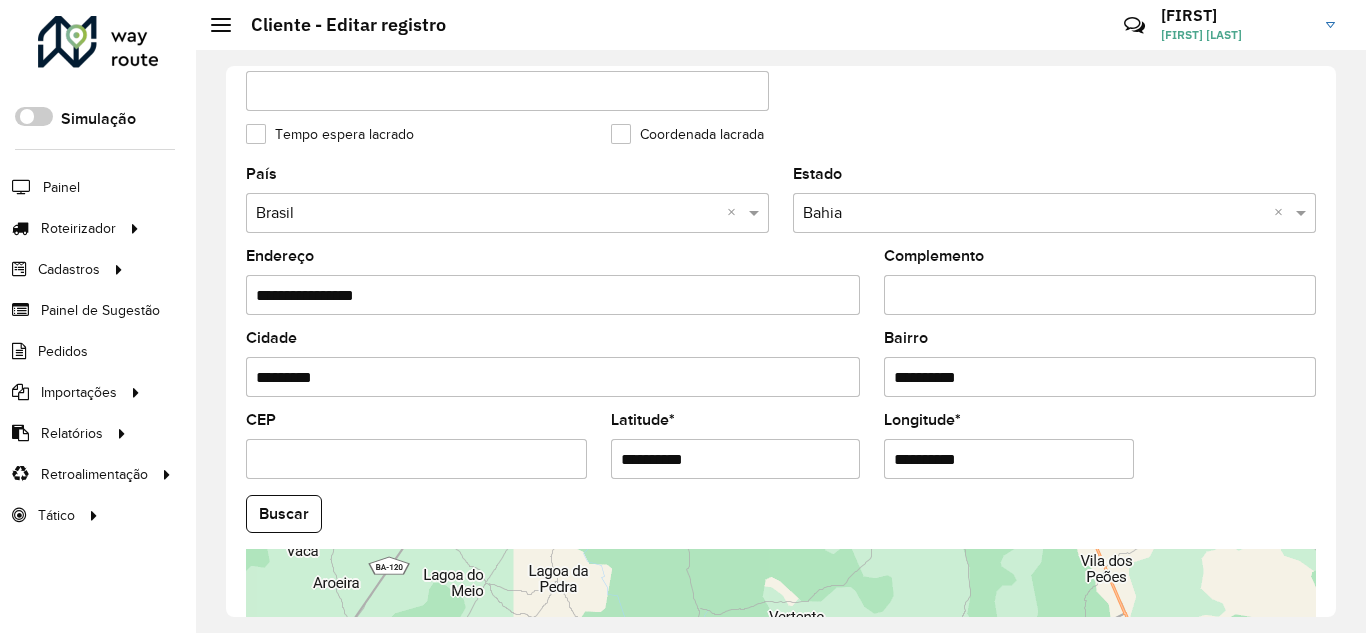 scroll, scrollTop: 855, scrollLeft: 0, axis: vertical 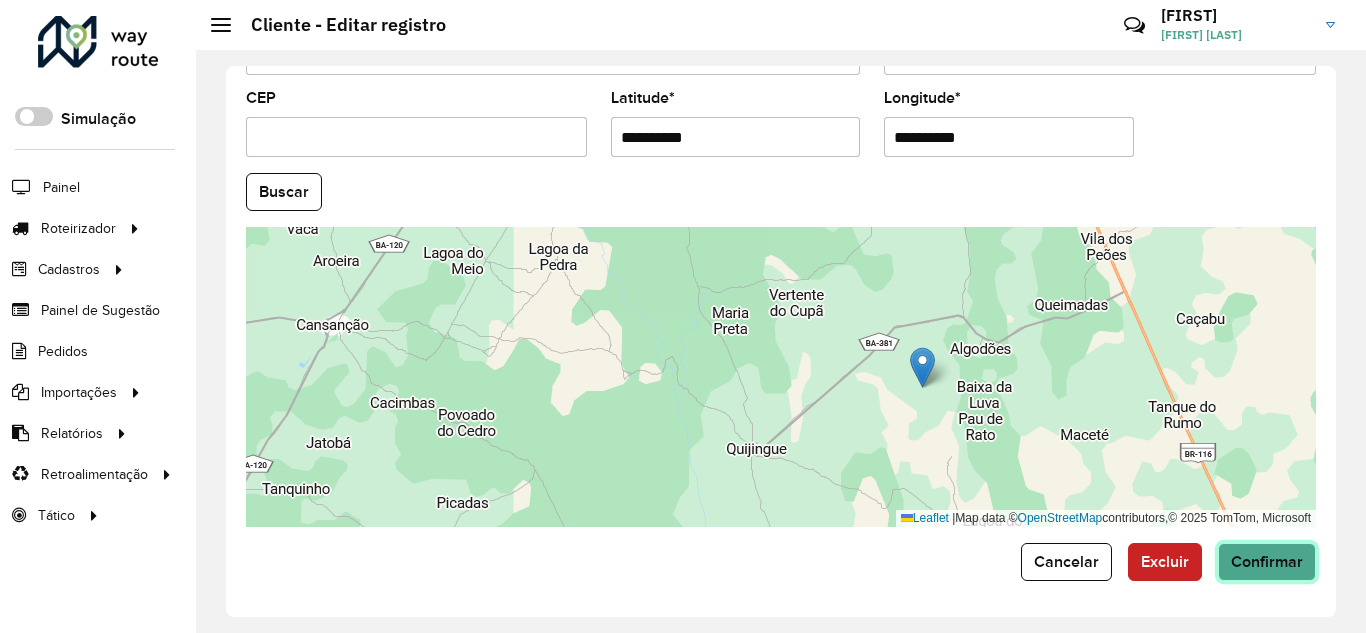 click on "Confirmar" 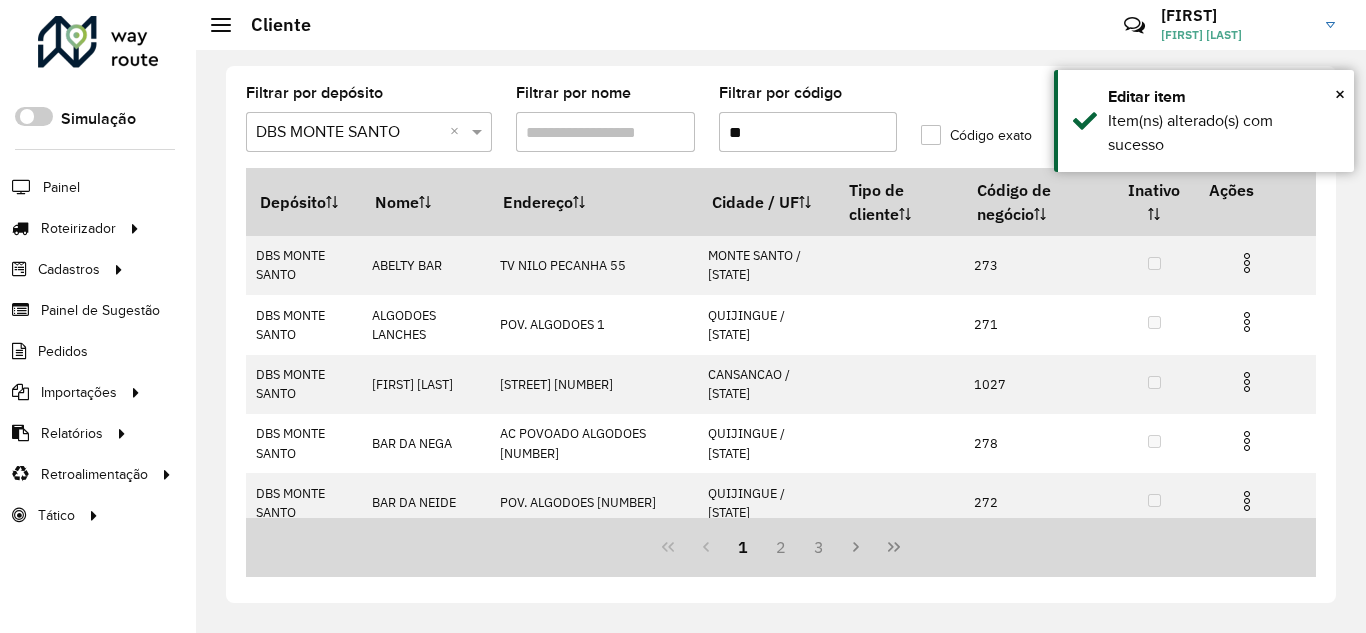 click on "**" at bounding box center (808, 132) 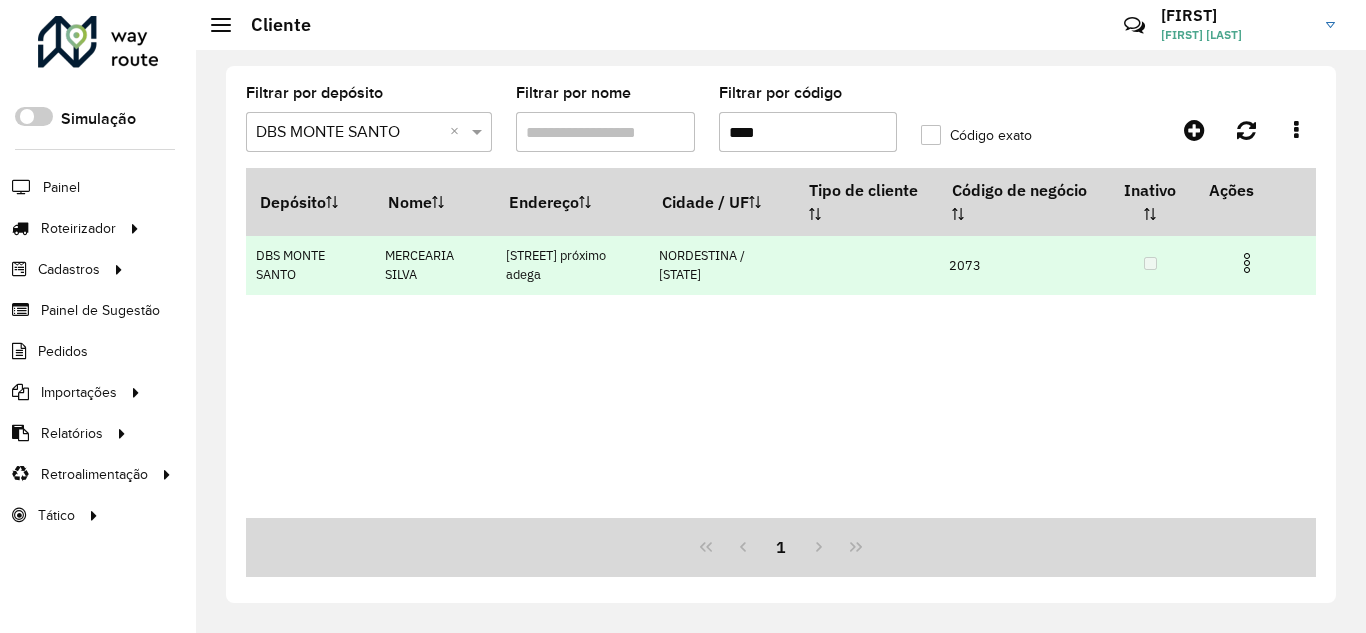 type on "****" 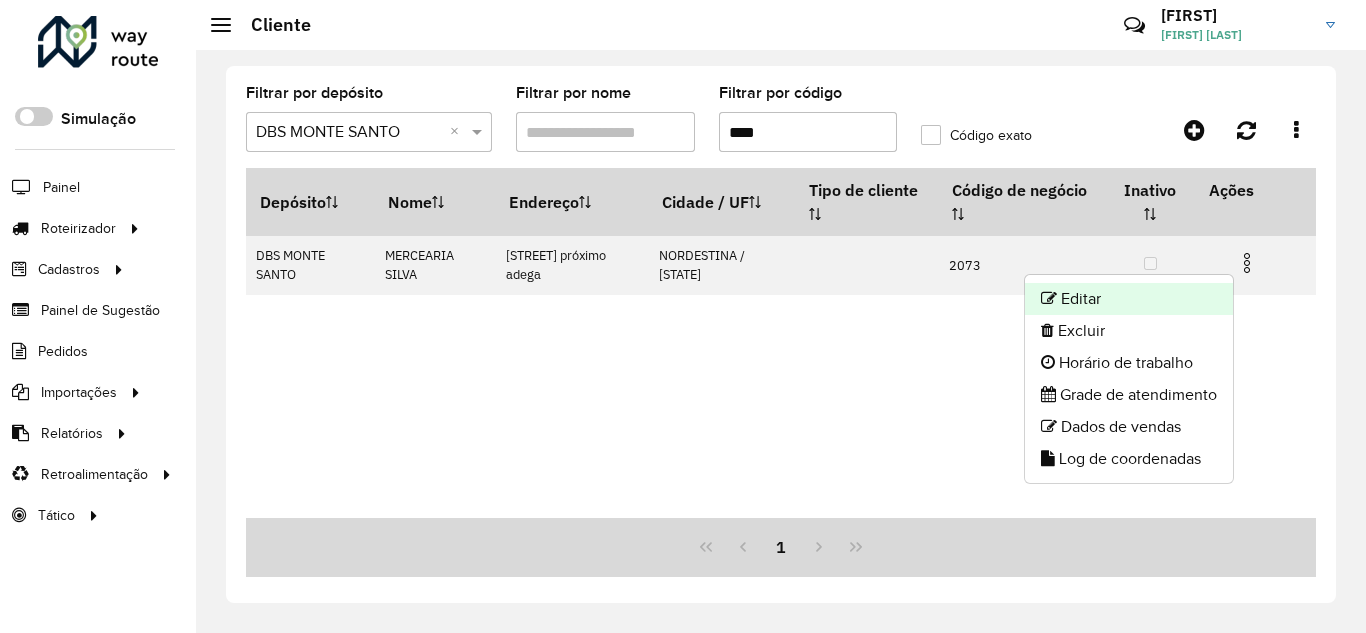 click on "Editar" 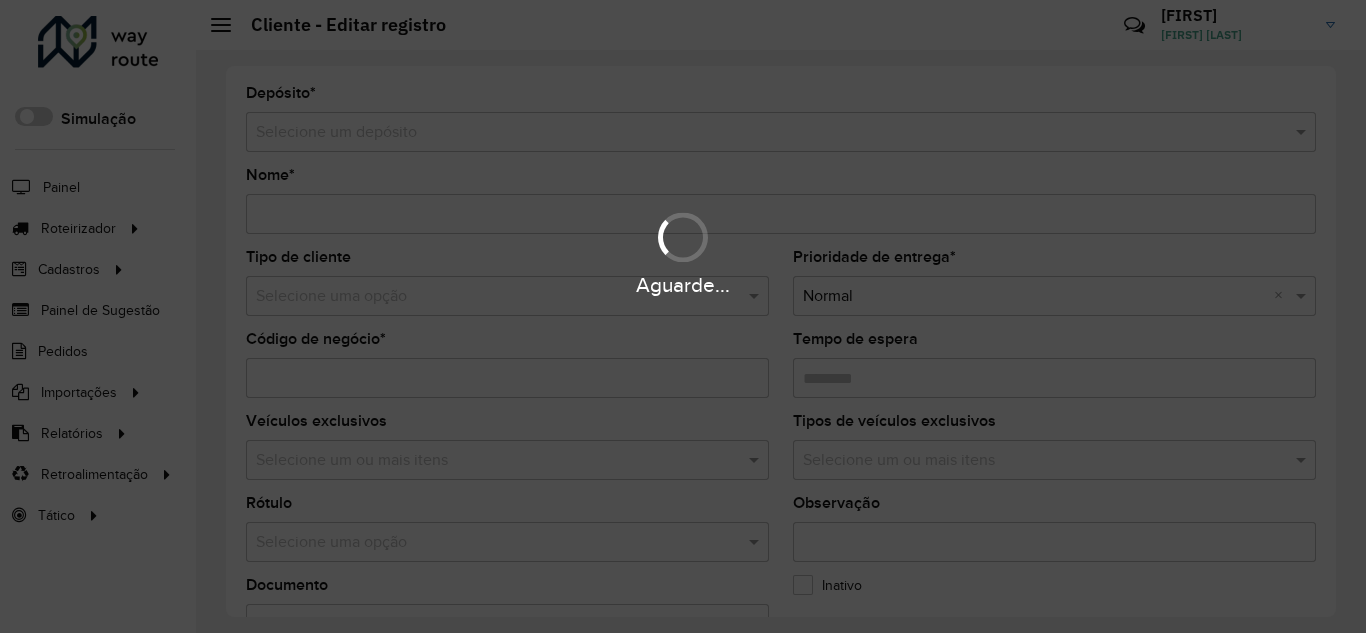 type on "**********" 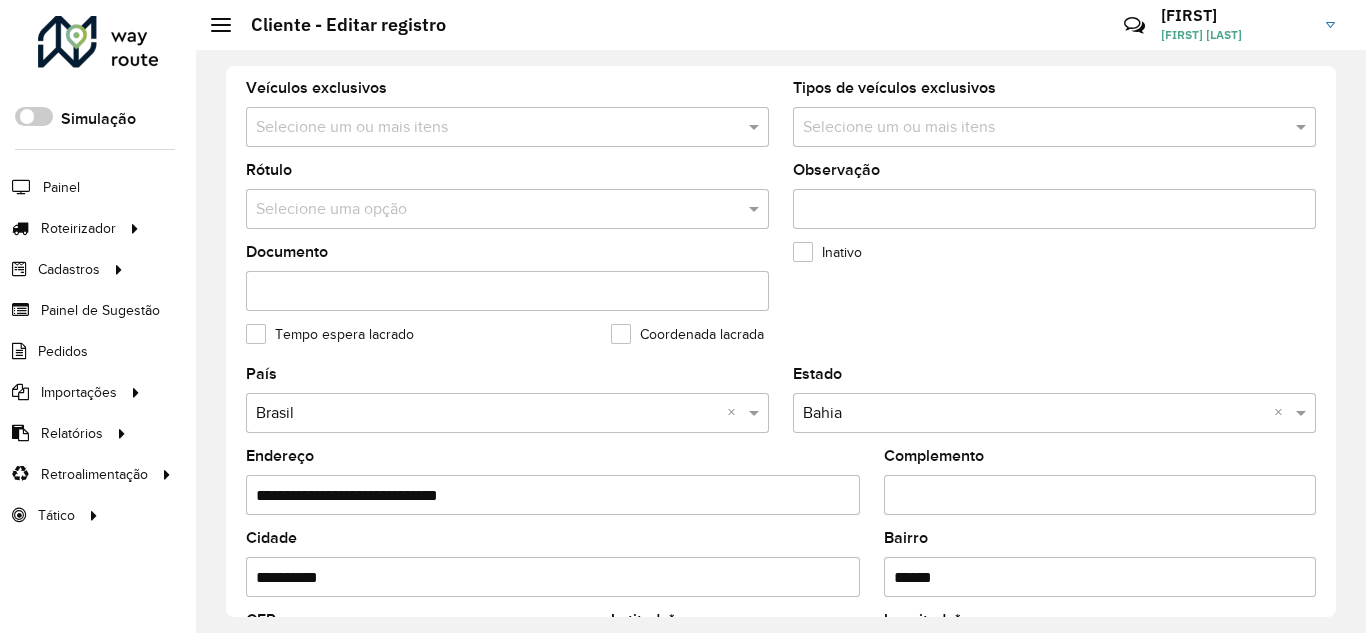 scroll, scrollTop: 667, scrollLeft: 0, axis: vertical 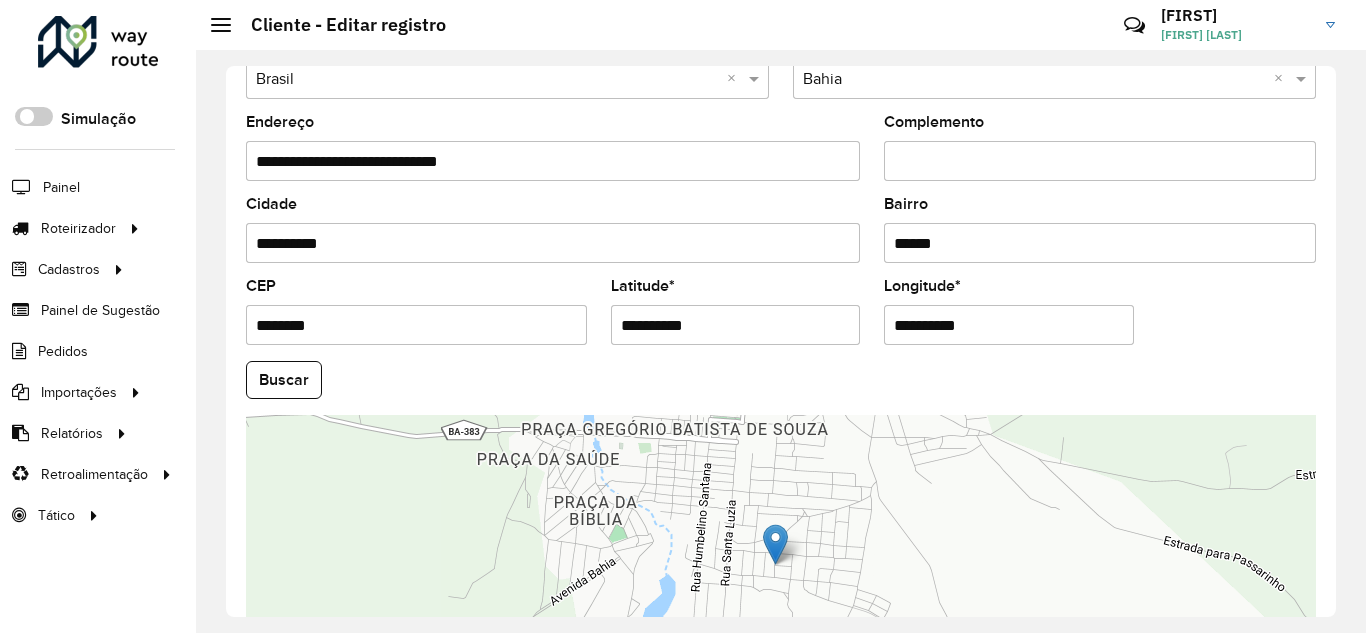 click on "**********" at bounding box center (736, 325) 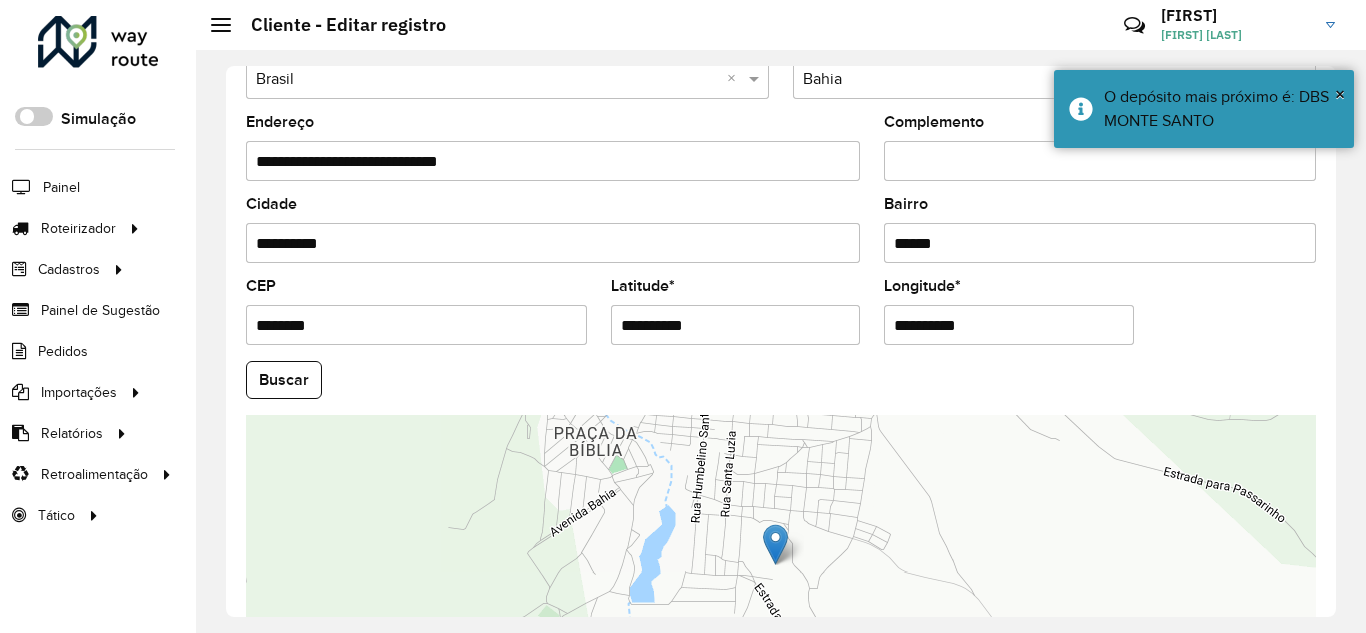 type on "**********" 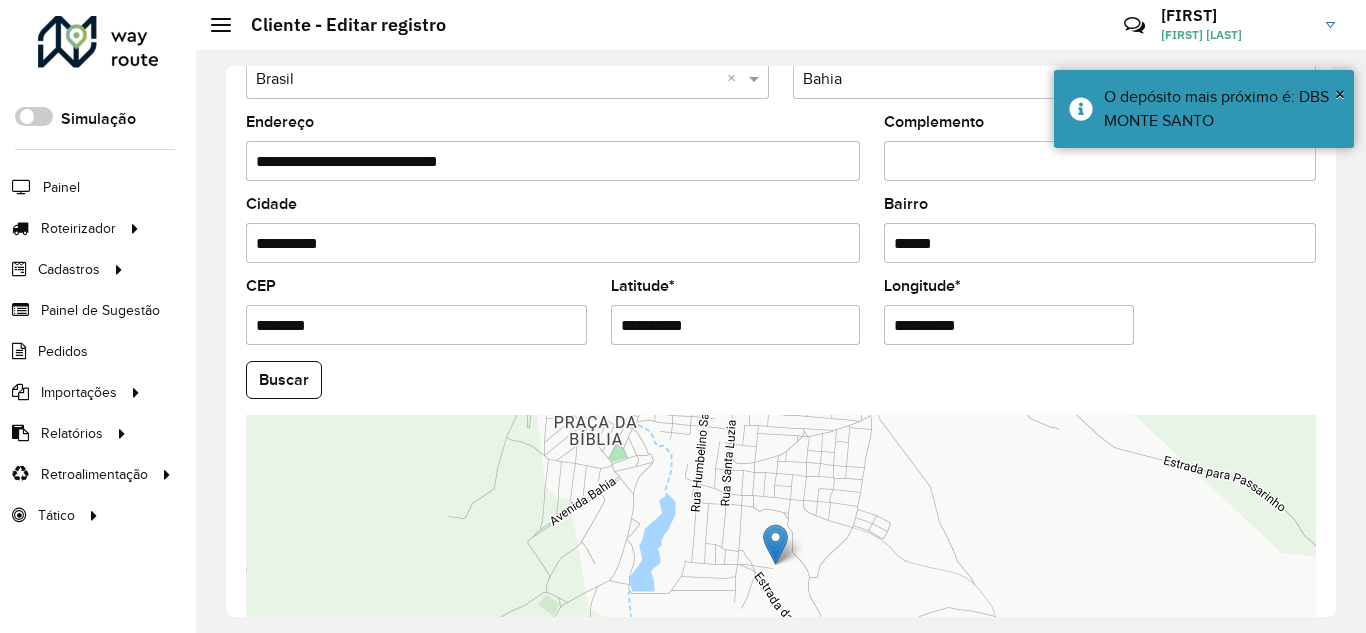 click on "**********" at bounding box center [1009, 325] 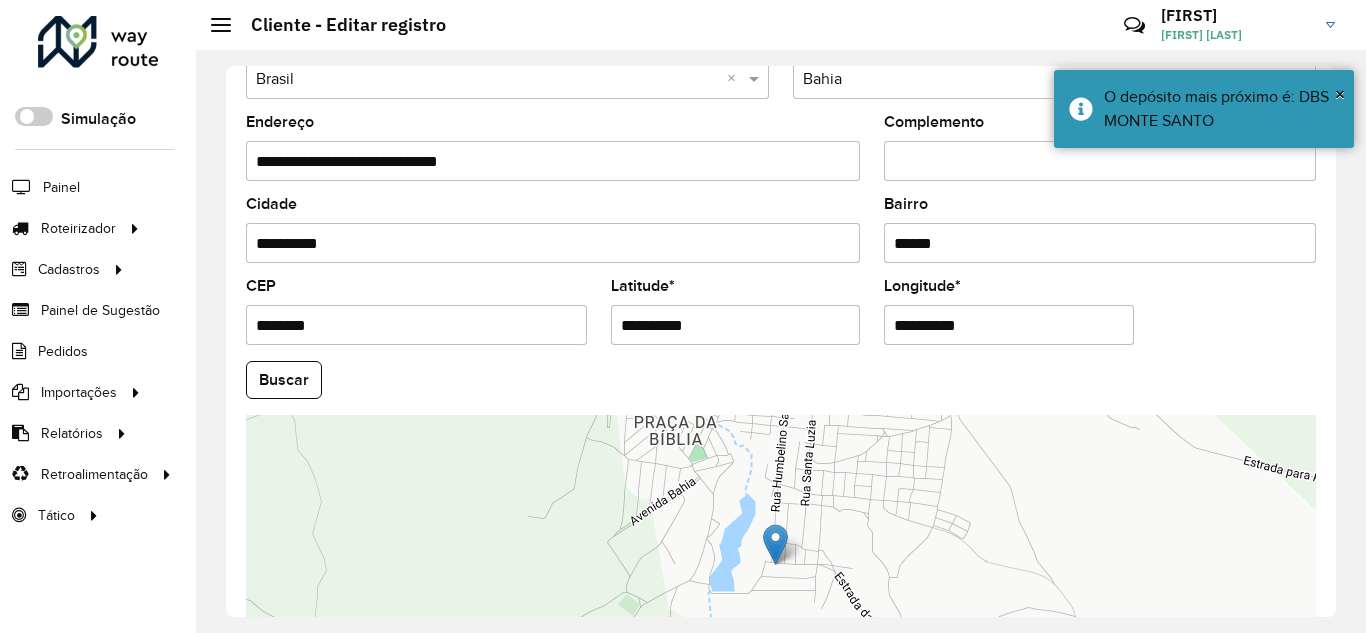 type on "**********" 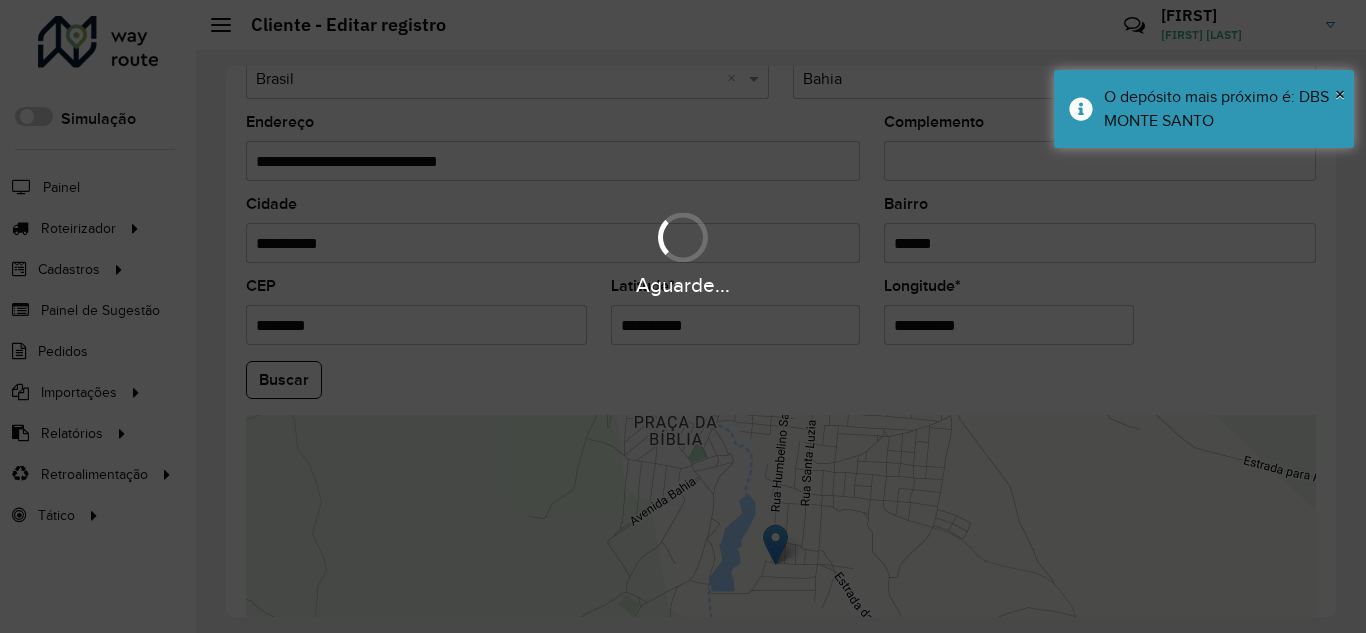 type 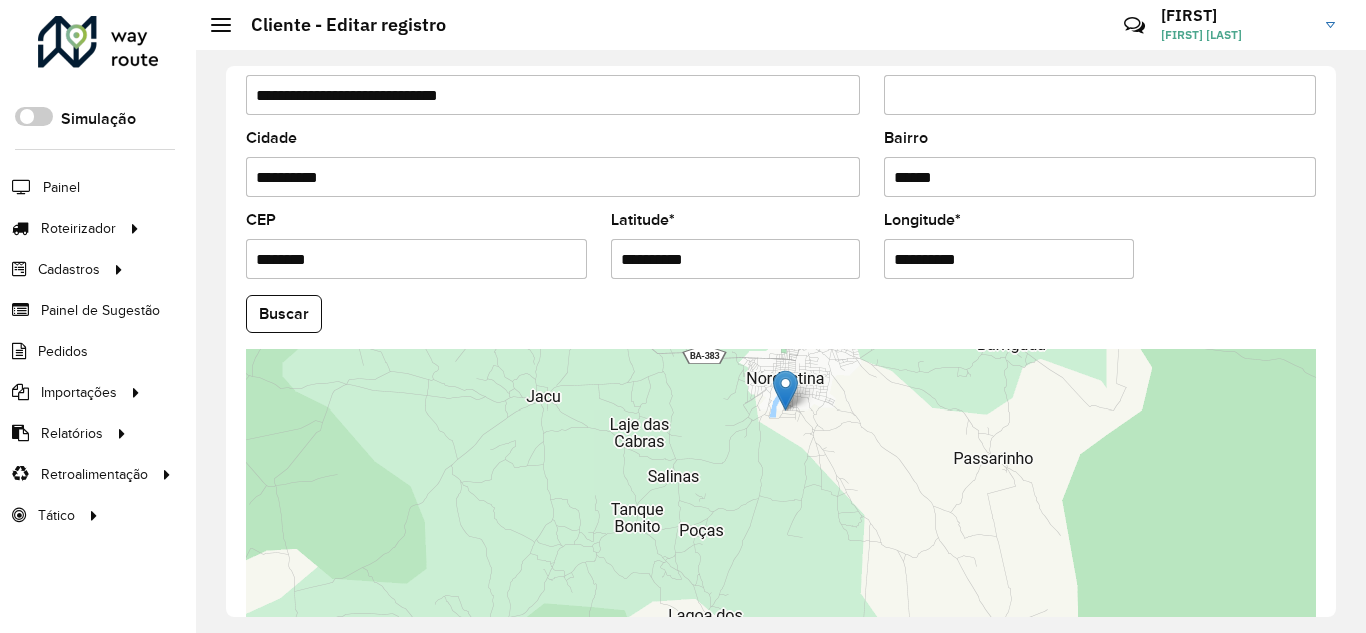 scroll, scrollTop: 855, scrollLeft: 0, axis: vertical 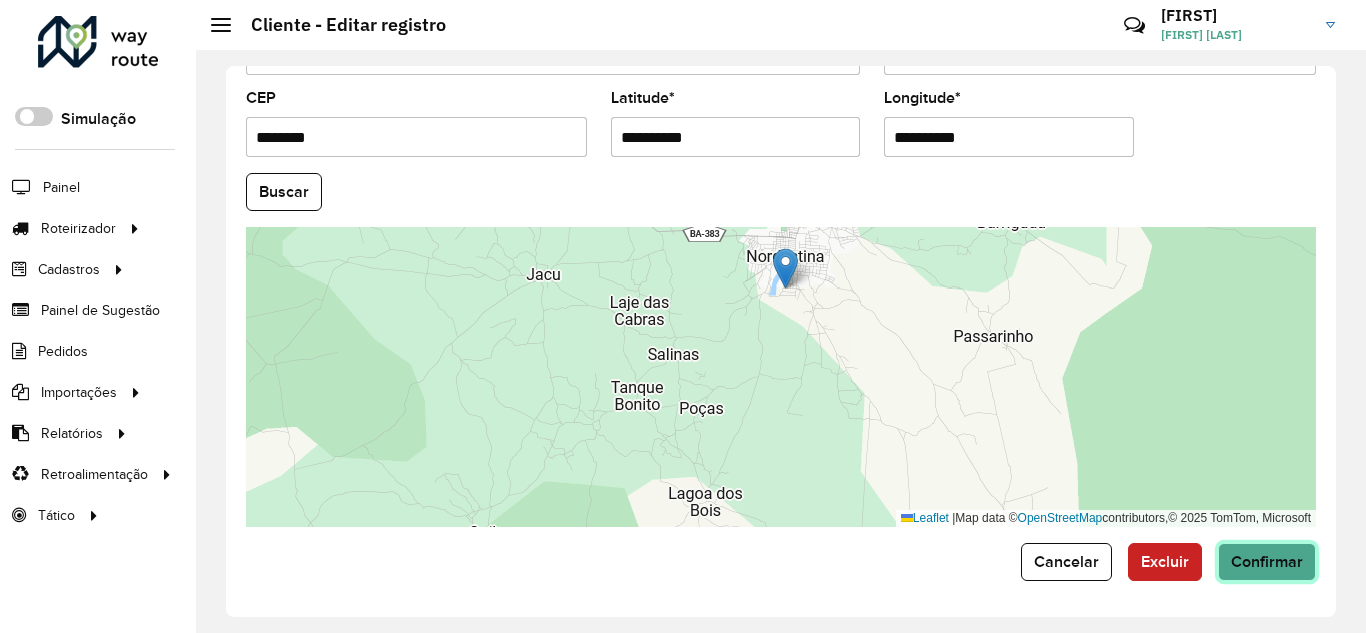 click on "Confirmar" 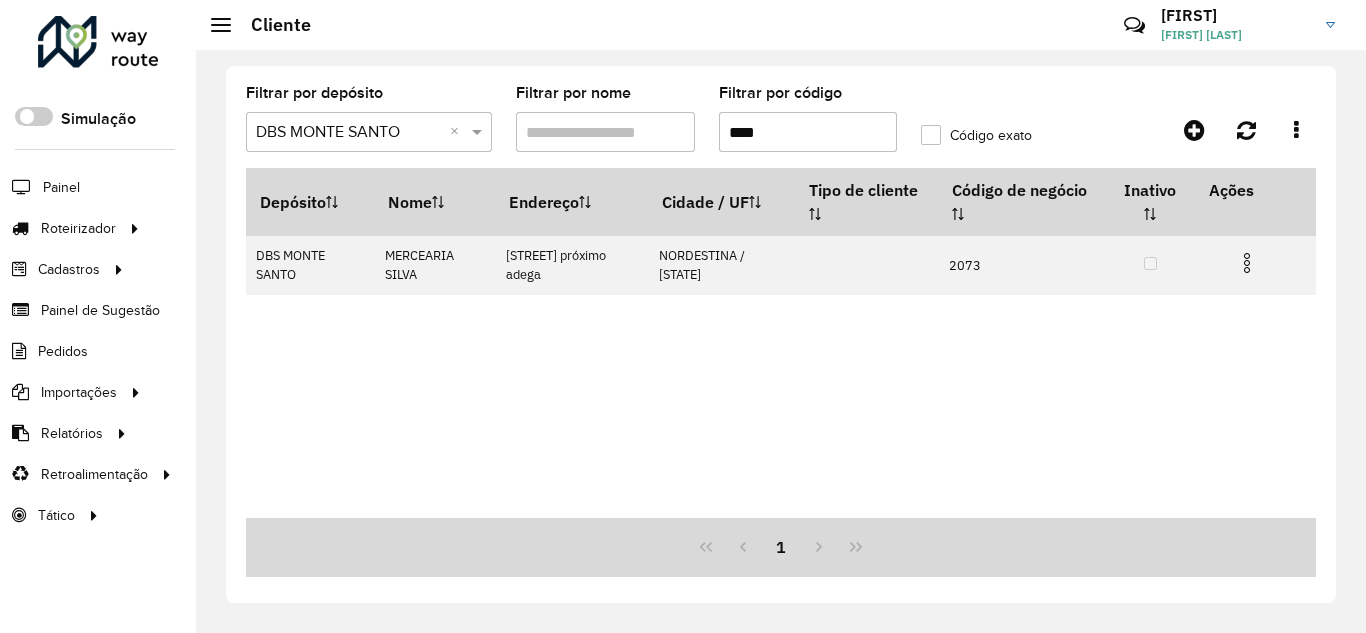 drag, startPoint x: 673, startPoint y: 134, endPoint x: 604, endPoint y: 135, distance: 69.00725 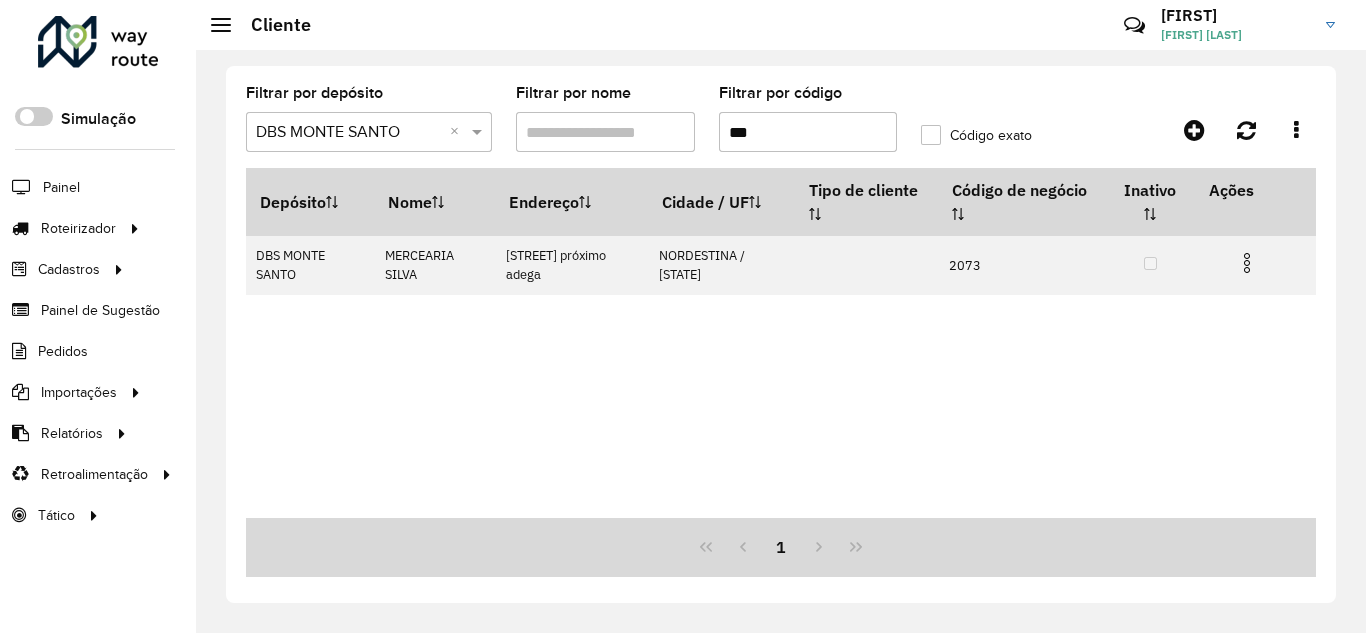 type on "***" 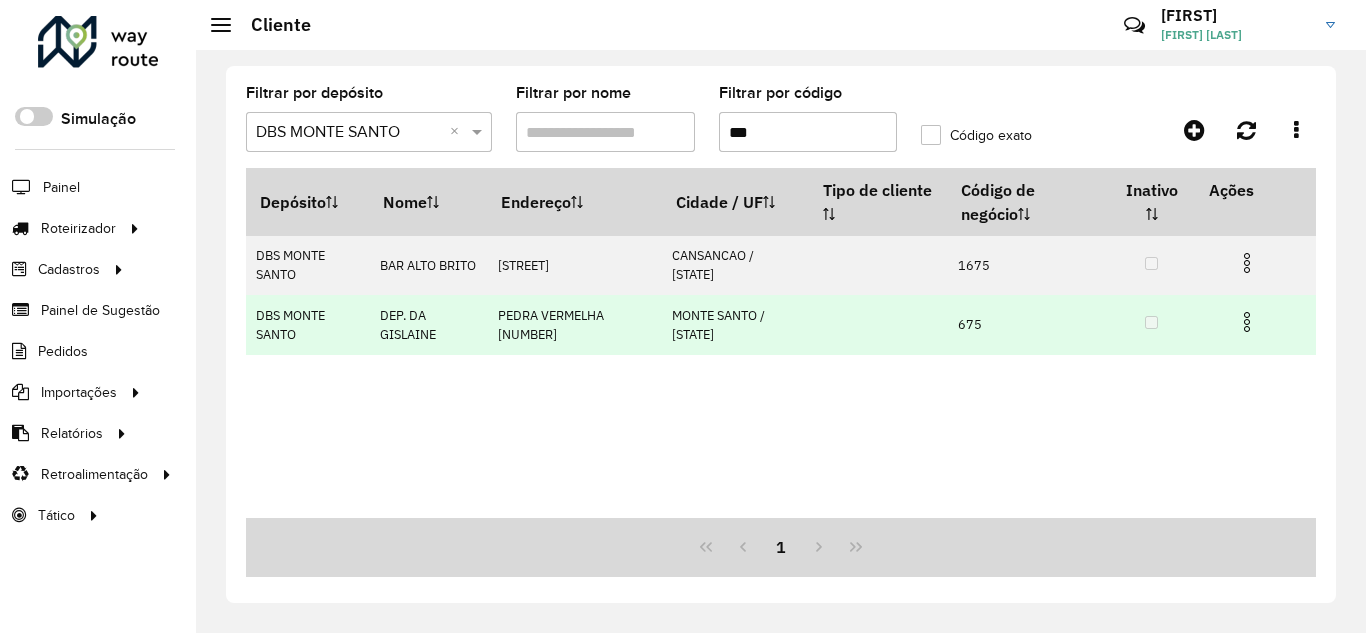 click at bounding box center (1247, 322) 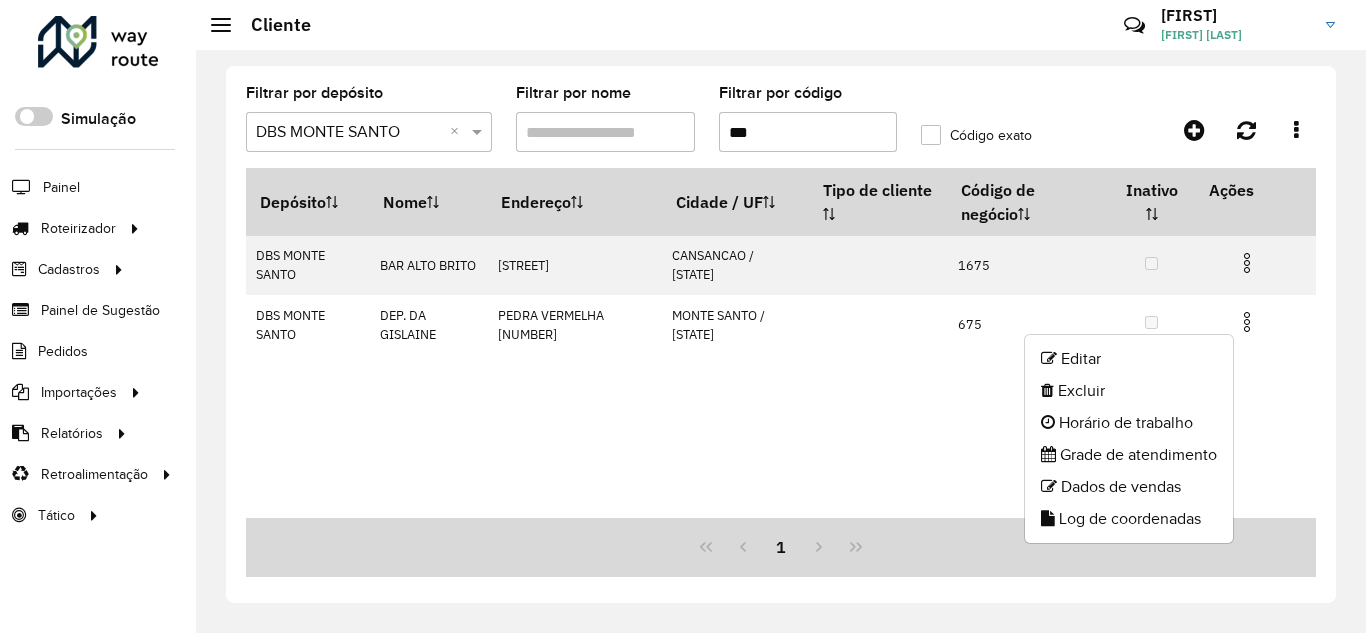 click on "Editar" 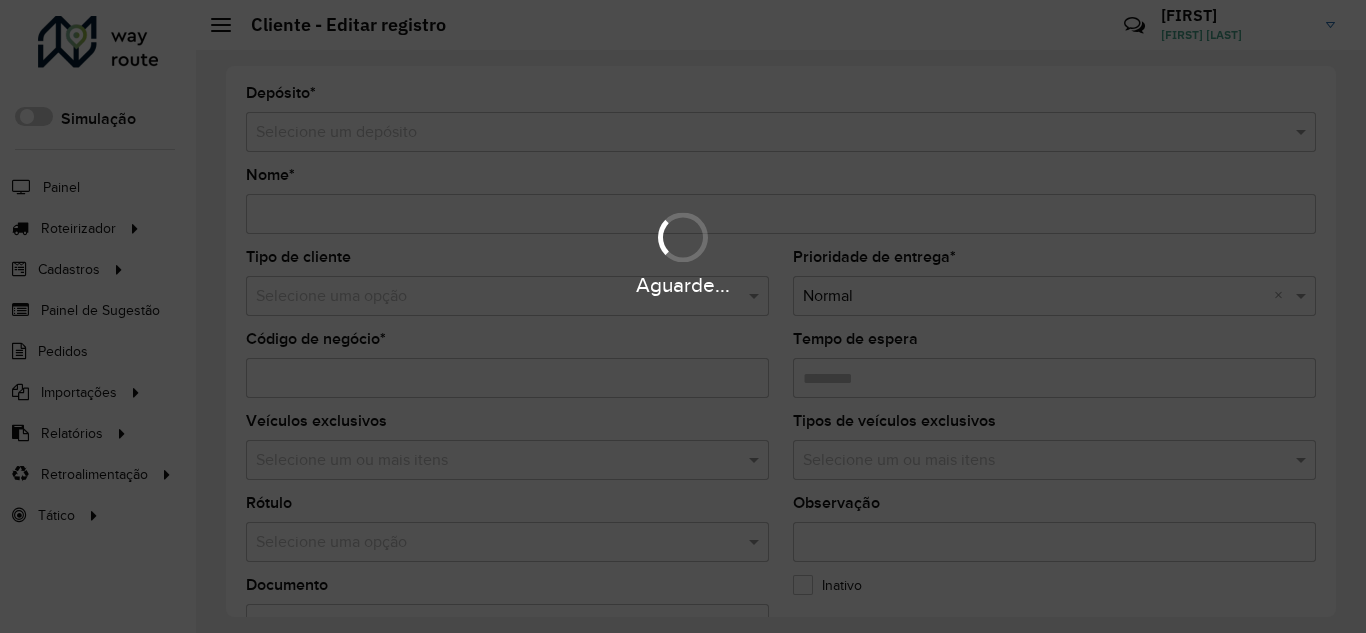 type on "**********" 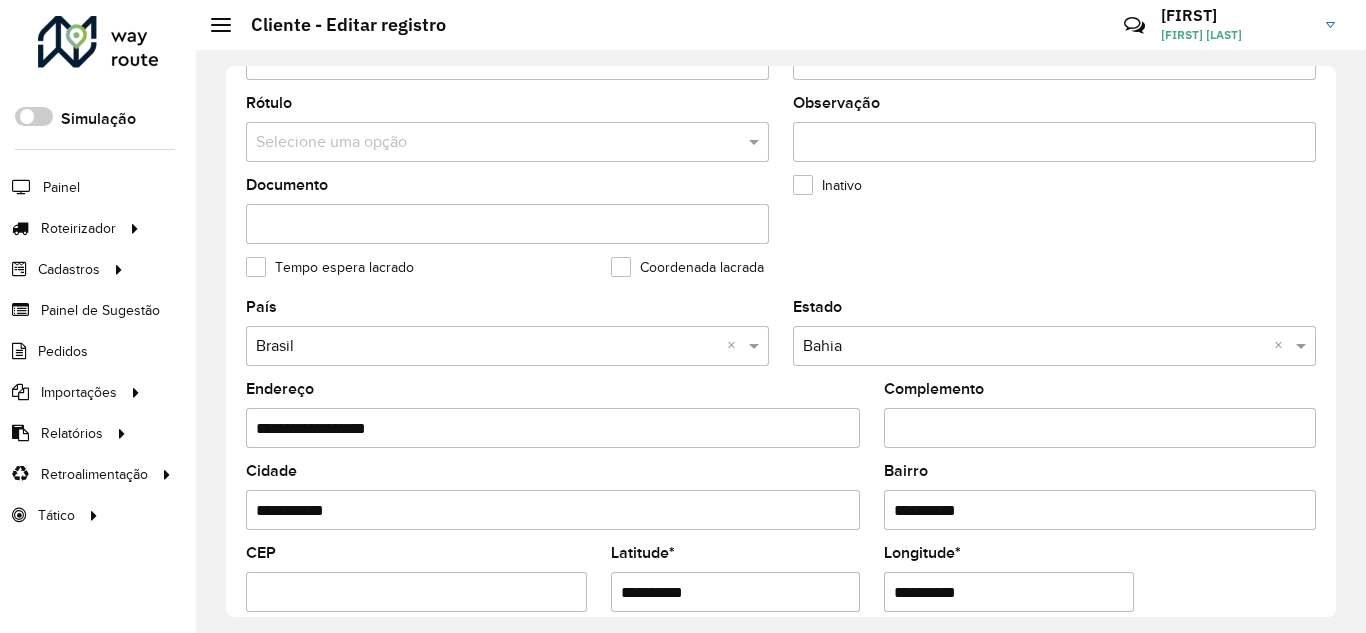 scroll, scrollTop: 667, scrollLeft: 0, axis: vertical 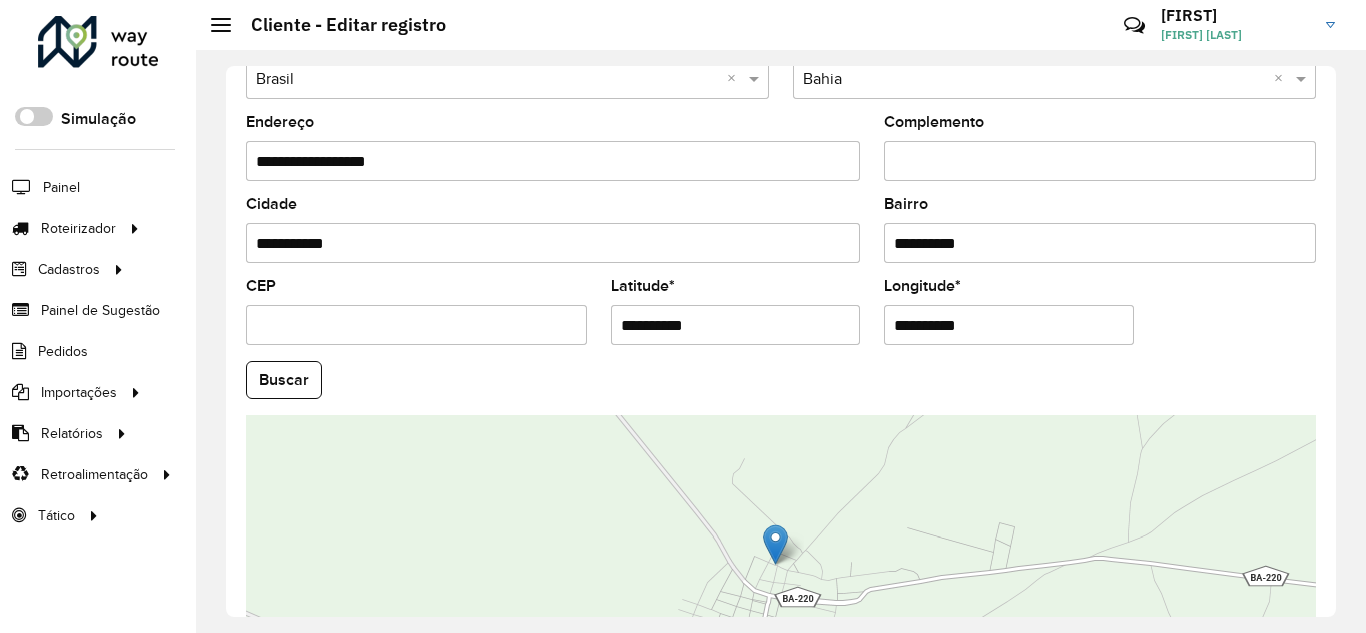click on "**********" at bounding box center [736, 325] 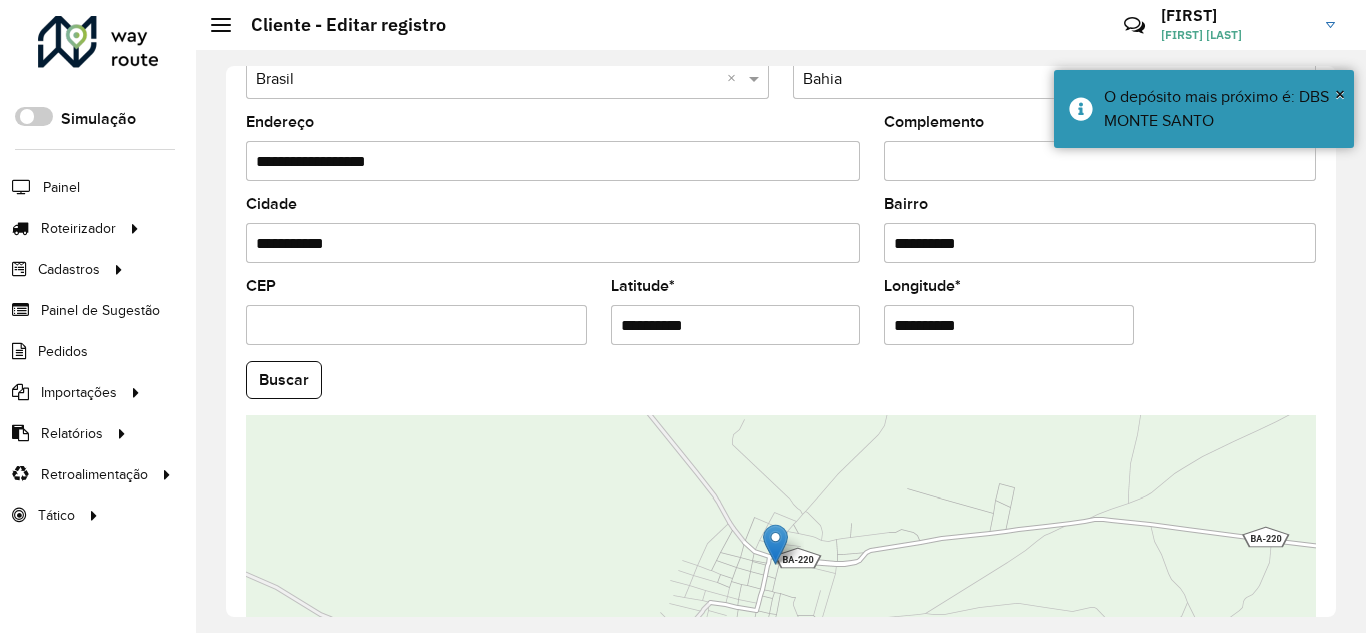 type on "**********" 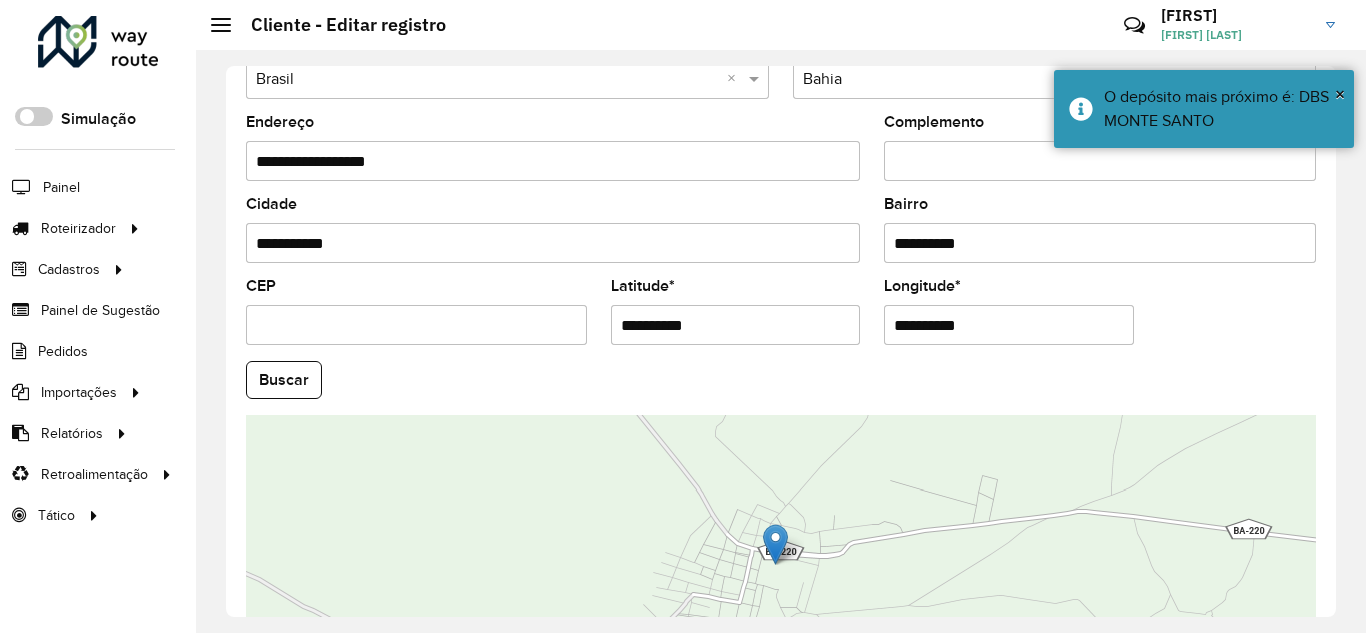 type on "**********" 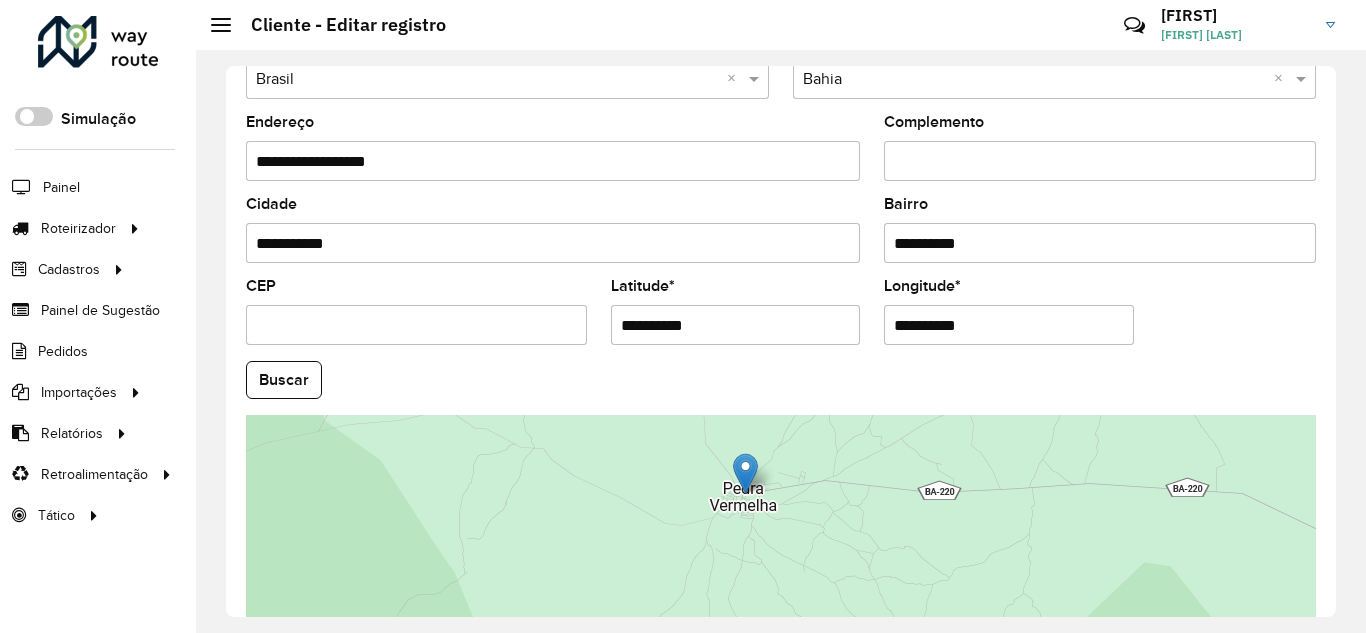 scroll, scrollTop: 855, scrollLeft: 0, axis: vertical 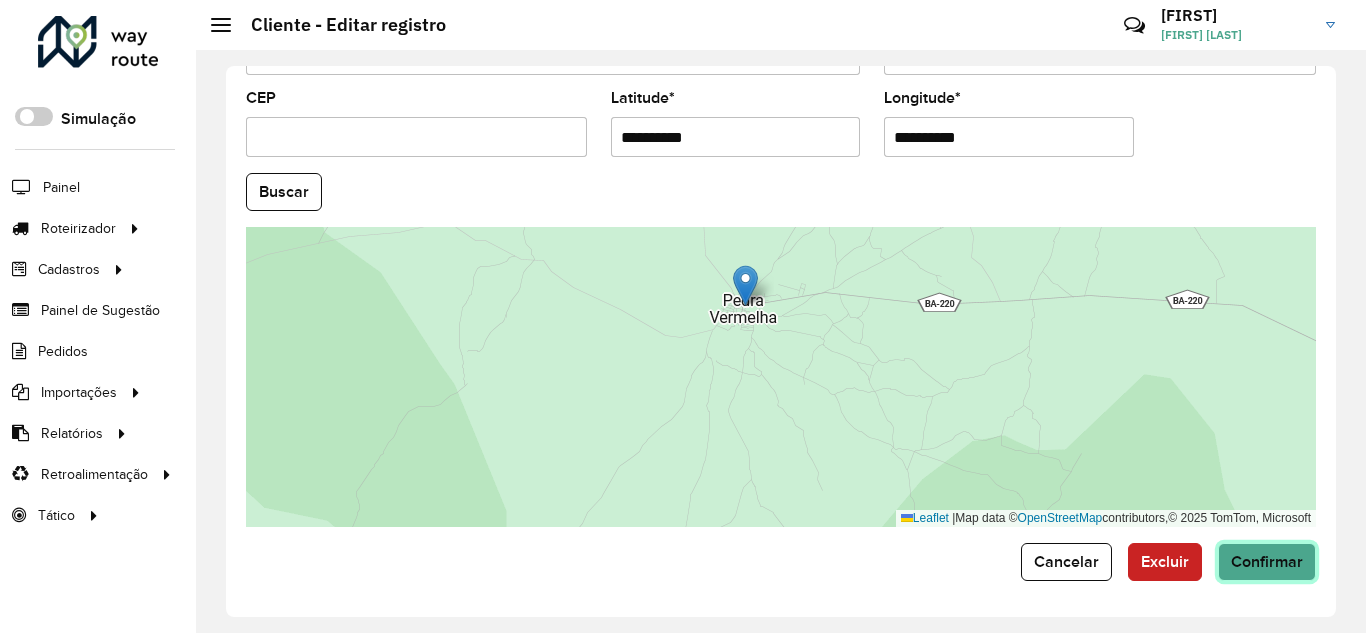 click on "Confirmar" 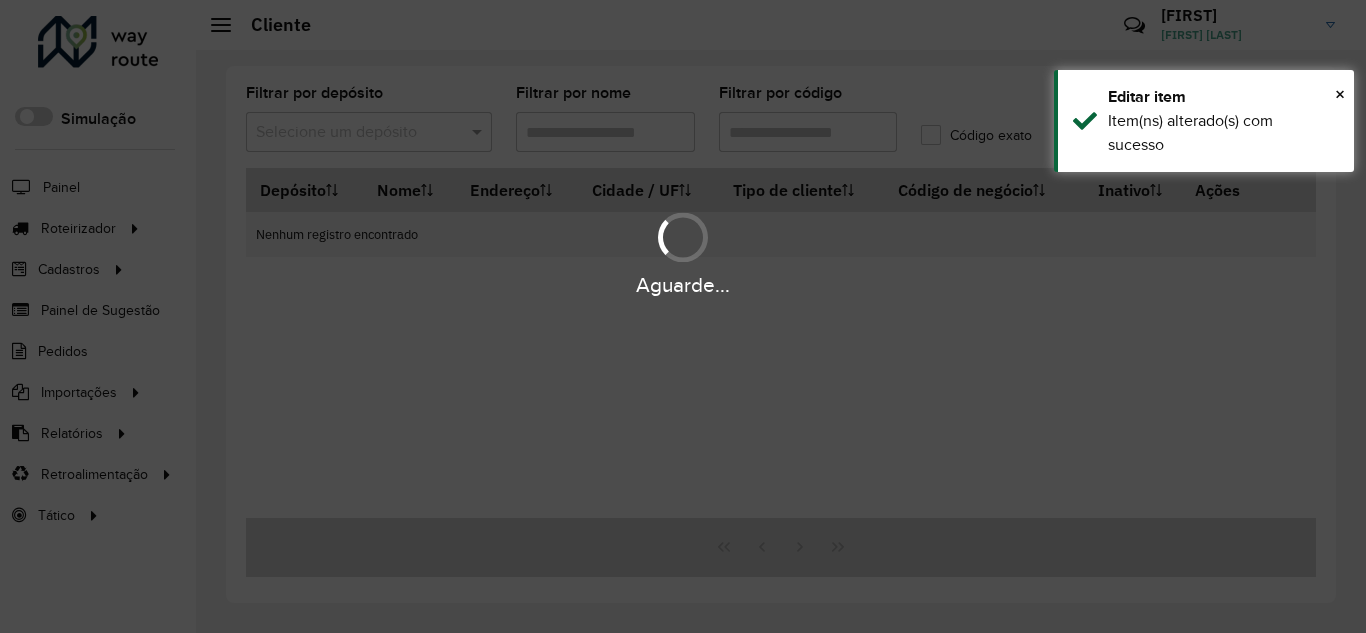type on "***" 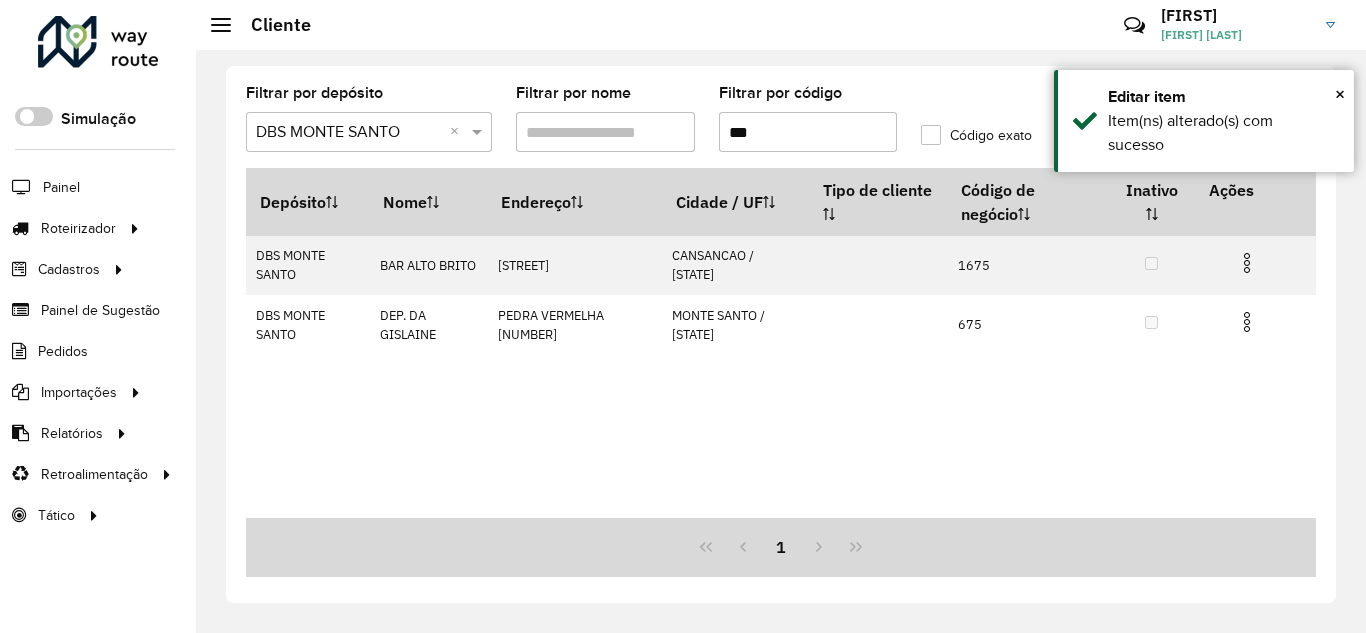 drag, startPoint x: 804, startPoint y: 125, endPoint x: 641, endPoint y: 167, distance: 168.3241 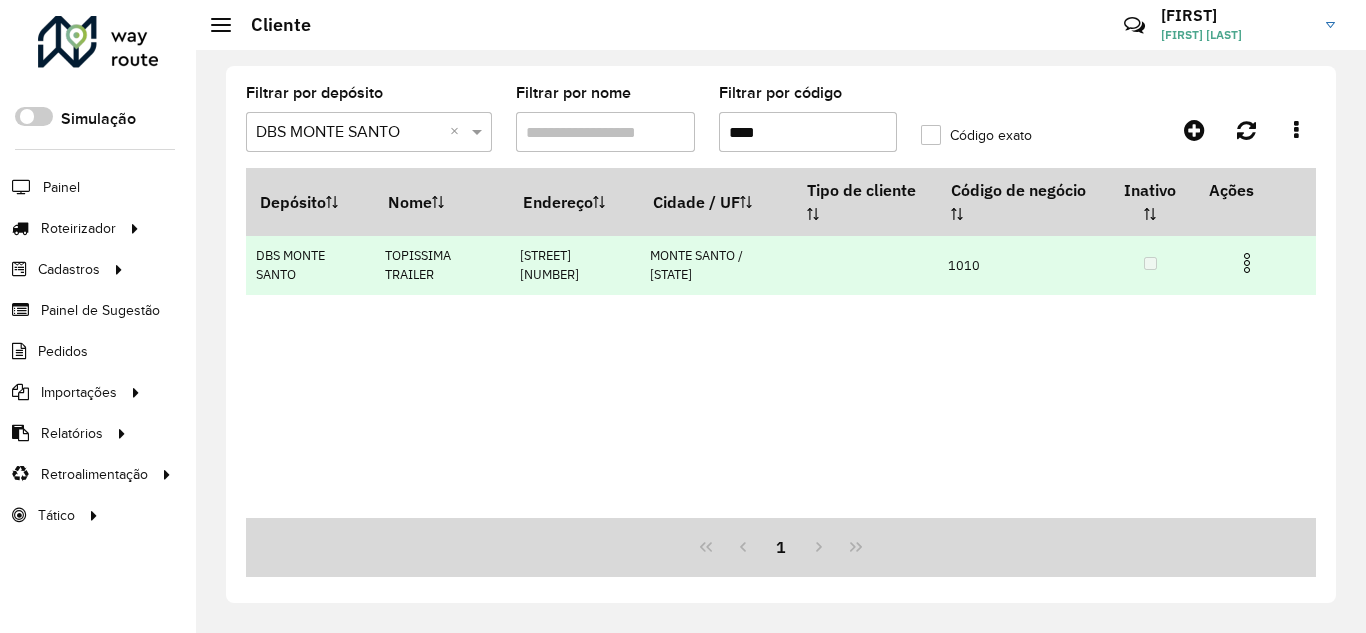 type on "****" 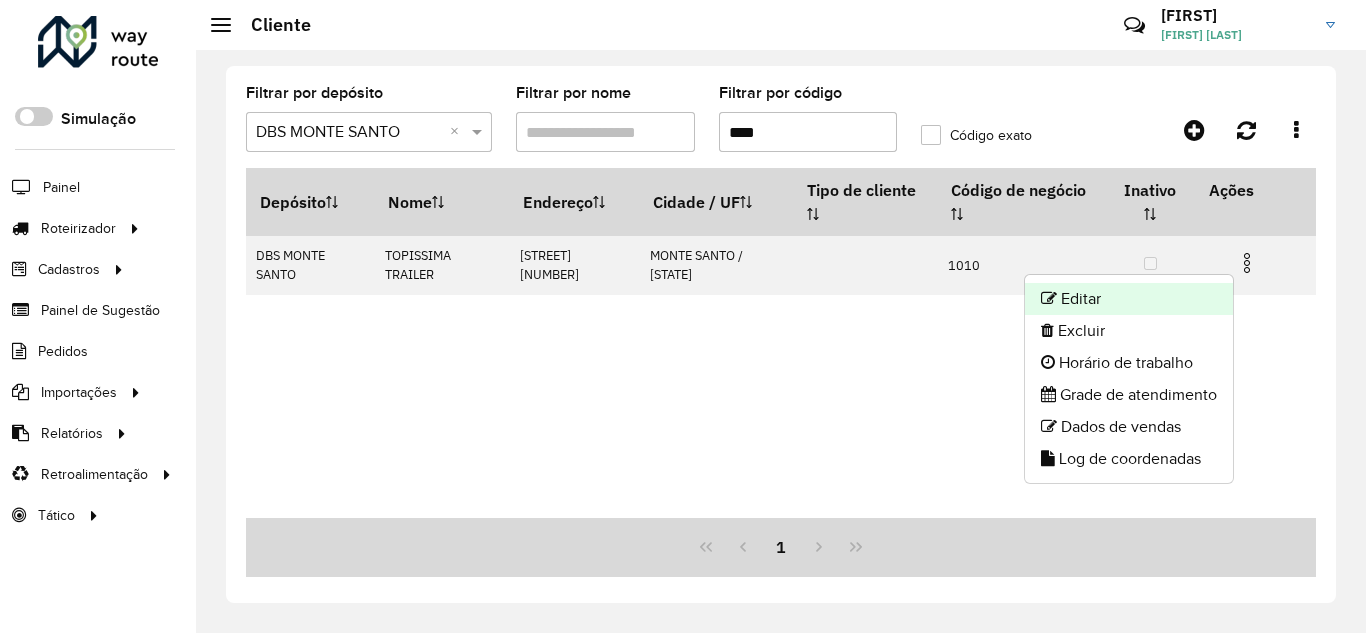 click on "Editar" 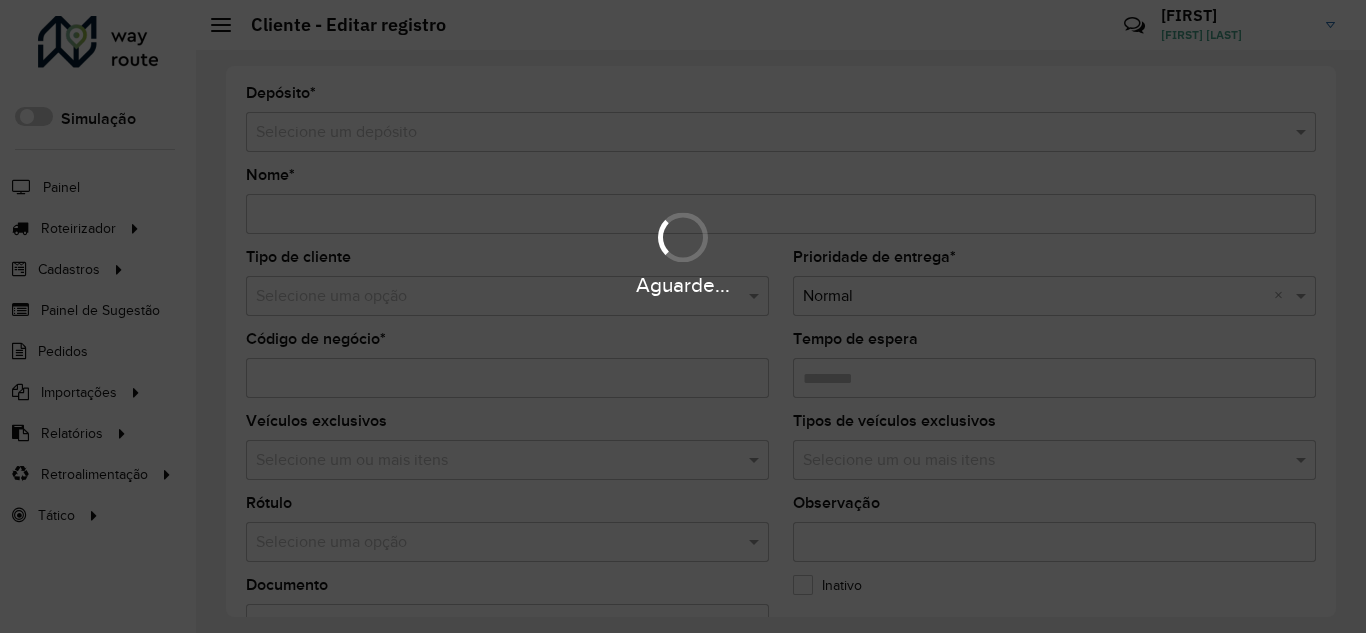 type on "**********" 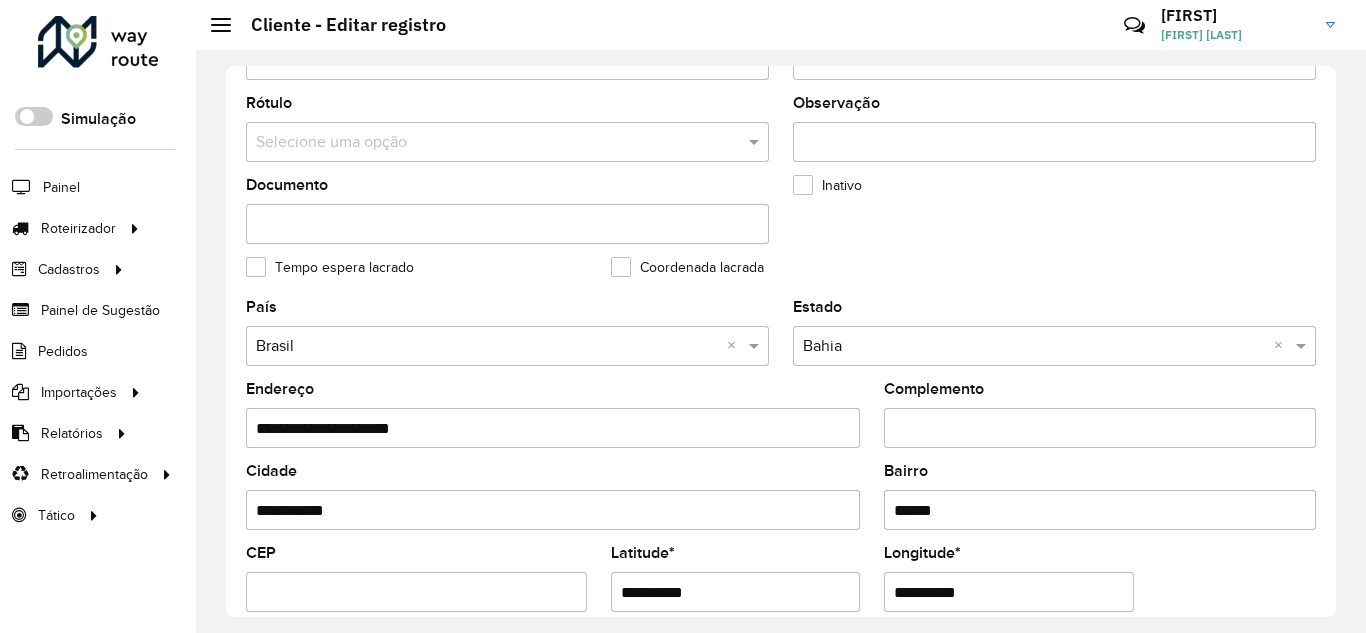 scroll, scrollTop: 667, scrollLeft: 0, axis: vertical 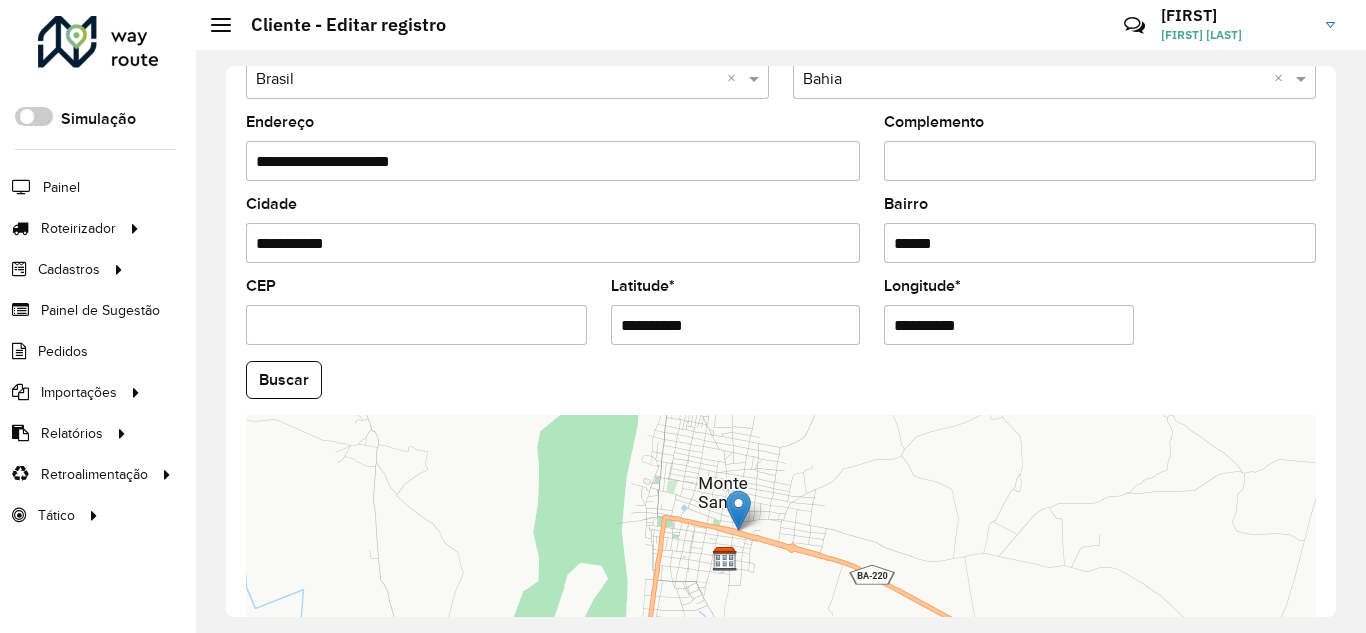 click on "**********" at bounding box center [736, 325] 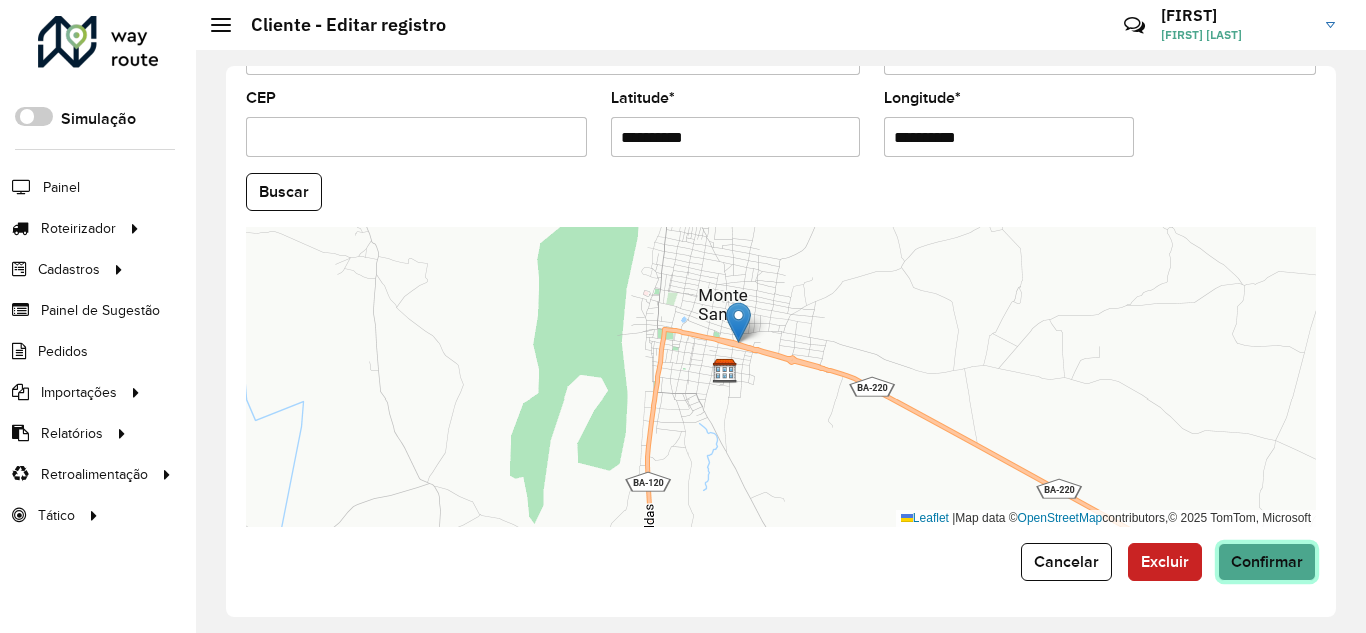 click on "Confirmar" 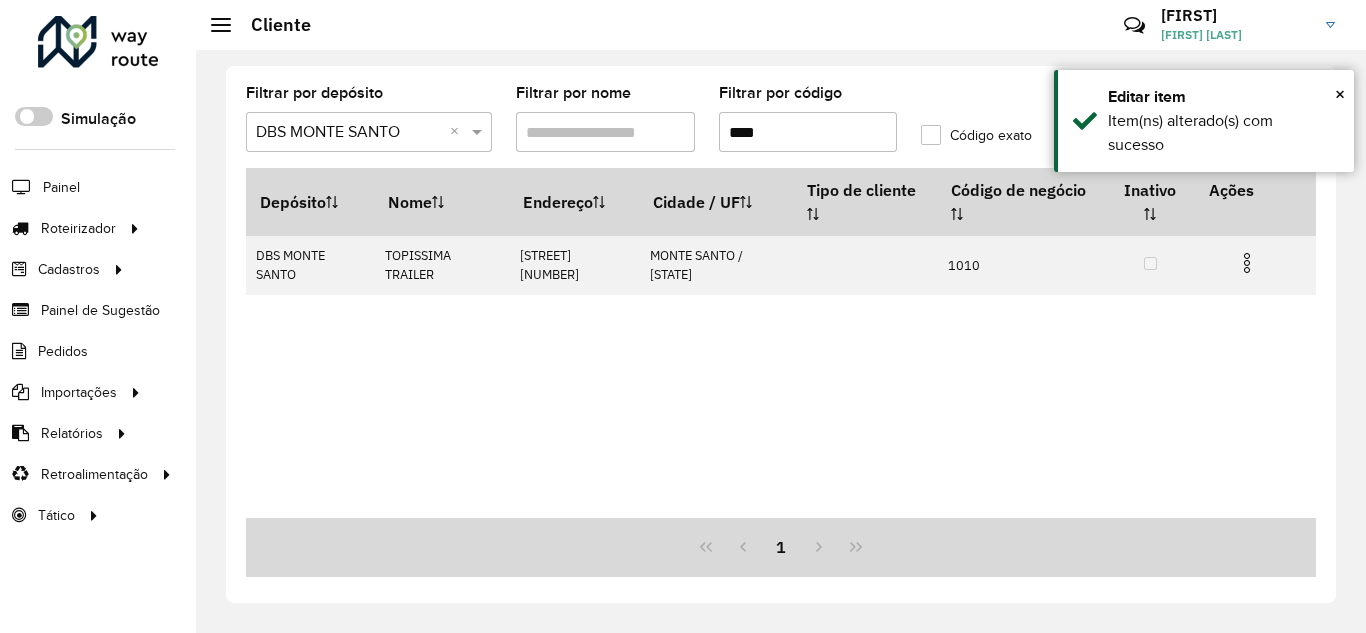 drag, startPoint x: 809, startPoint y: 127, endPoint x: 634, endPoint y: 146, distance: 176.02841 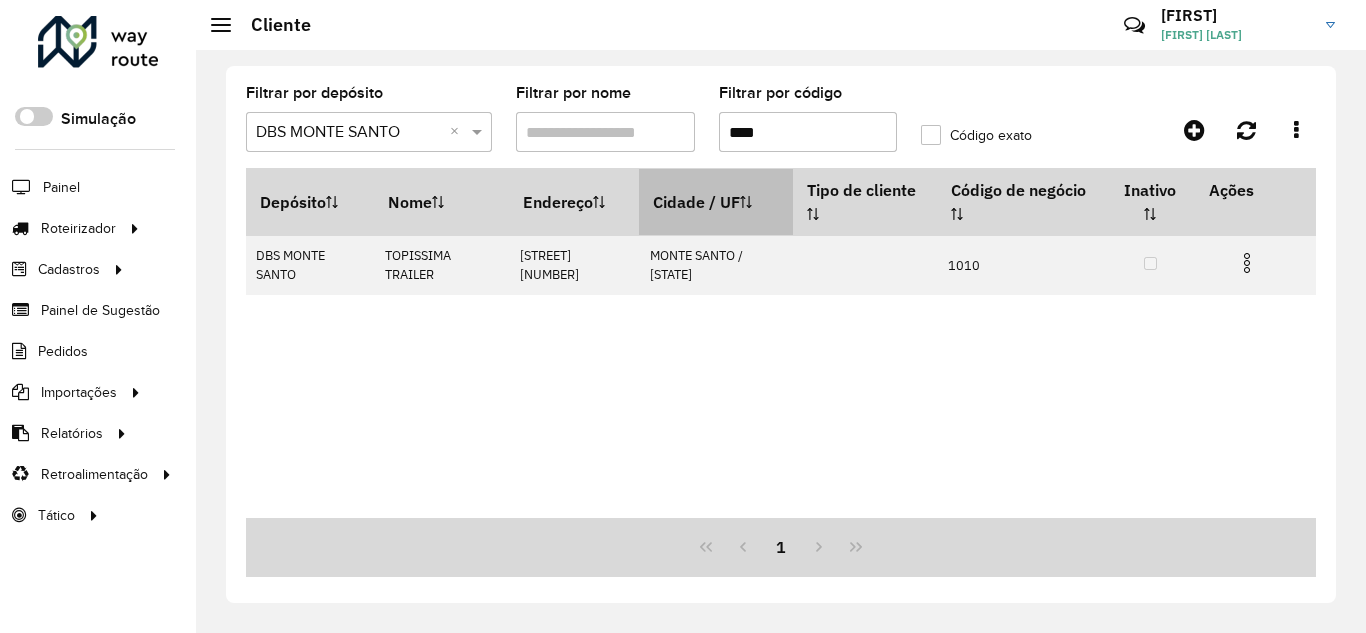 type on "****" 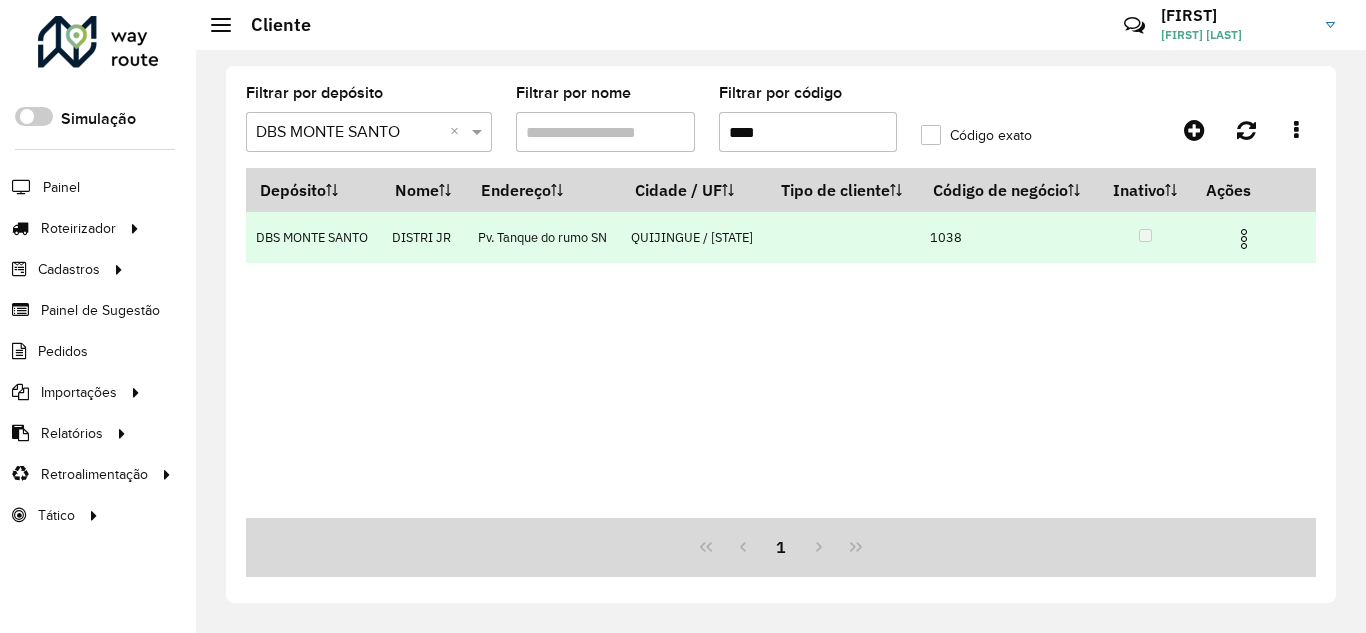 click at bounding box center [1244, 239] 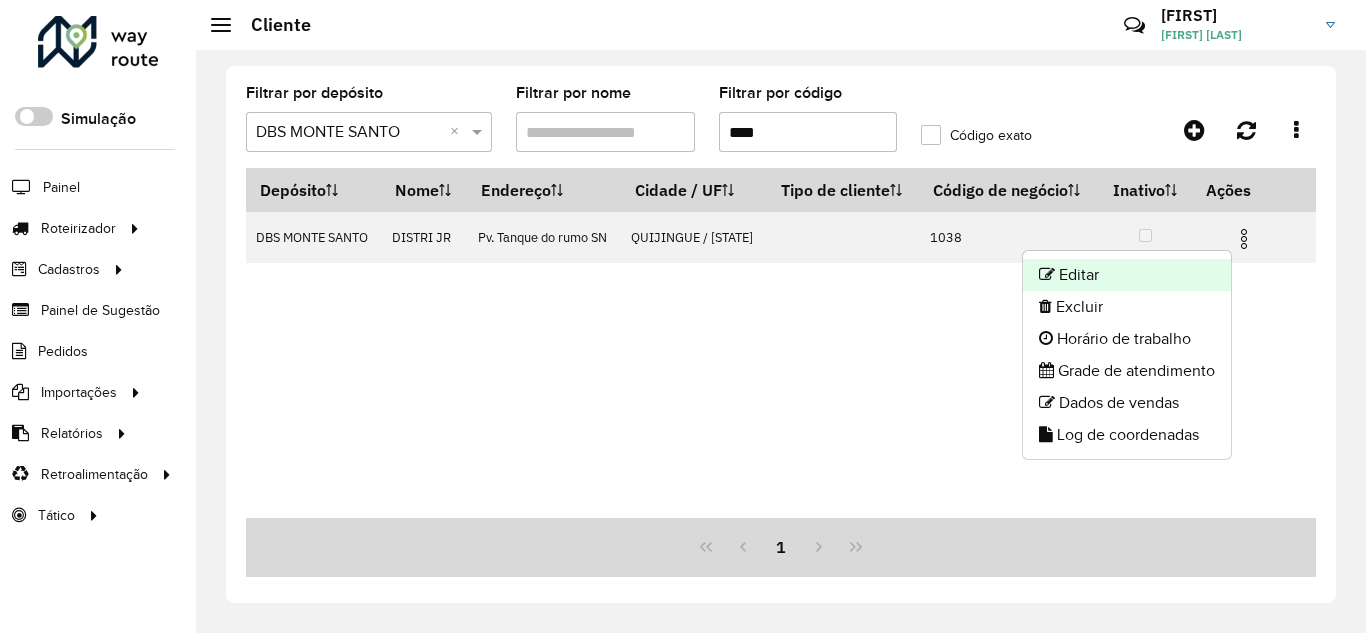 click on "Editar" 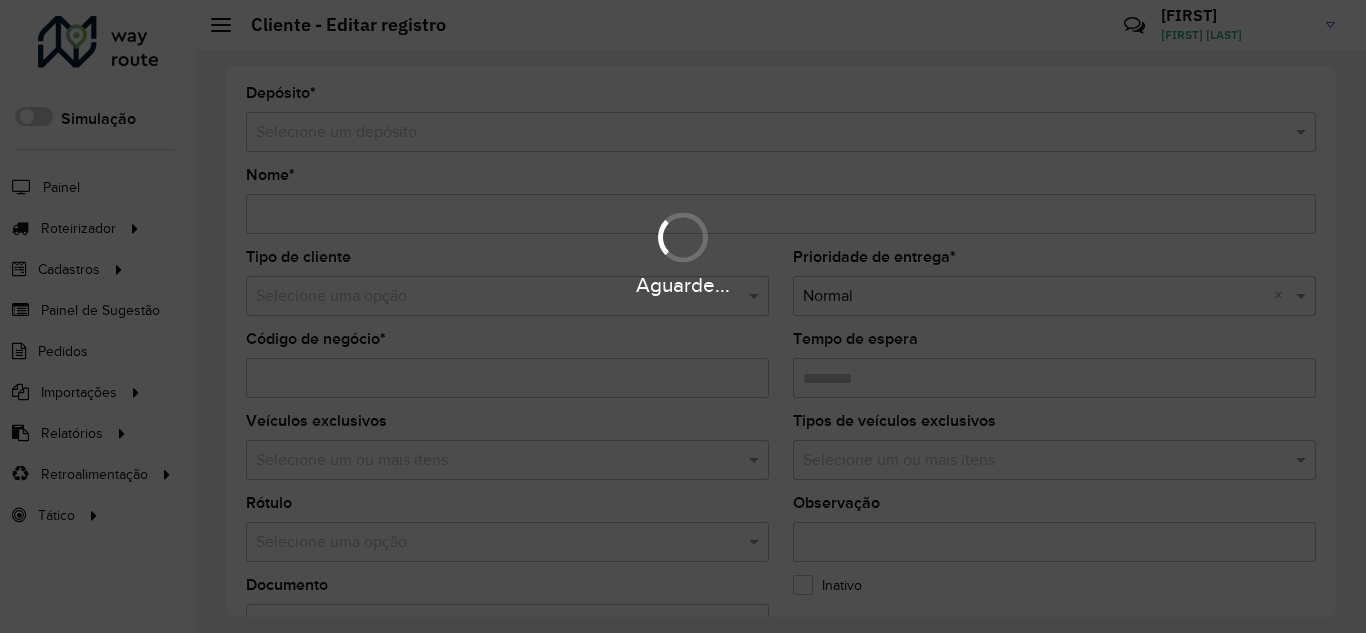 type on "*********" 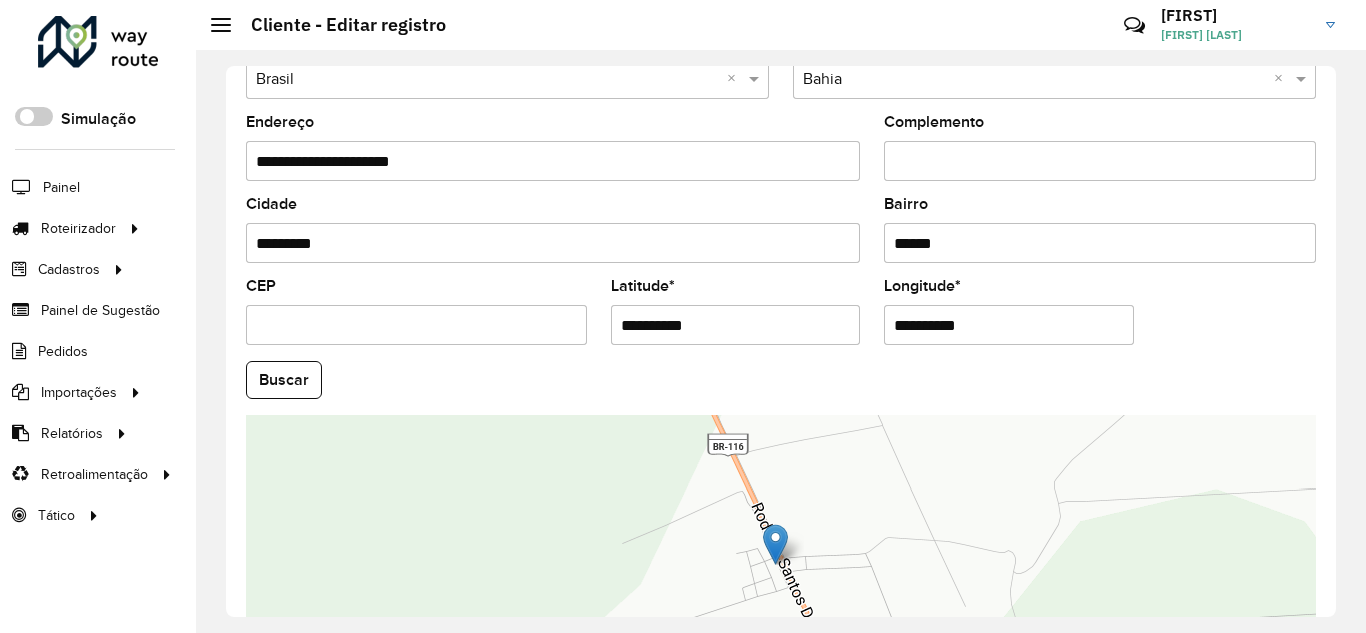 scroll, scrollTop: 855, scrollLeft: 0, axis: vertical 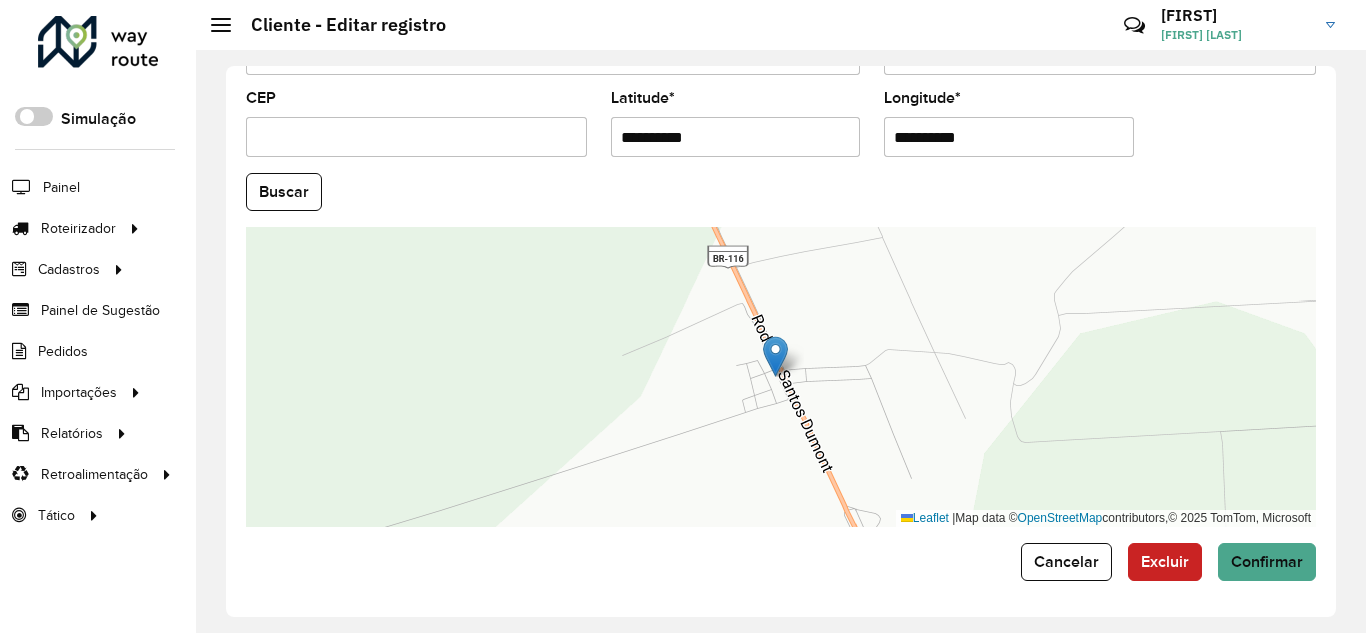 click on "**********" 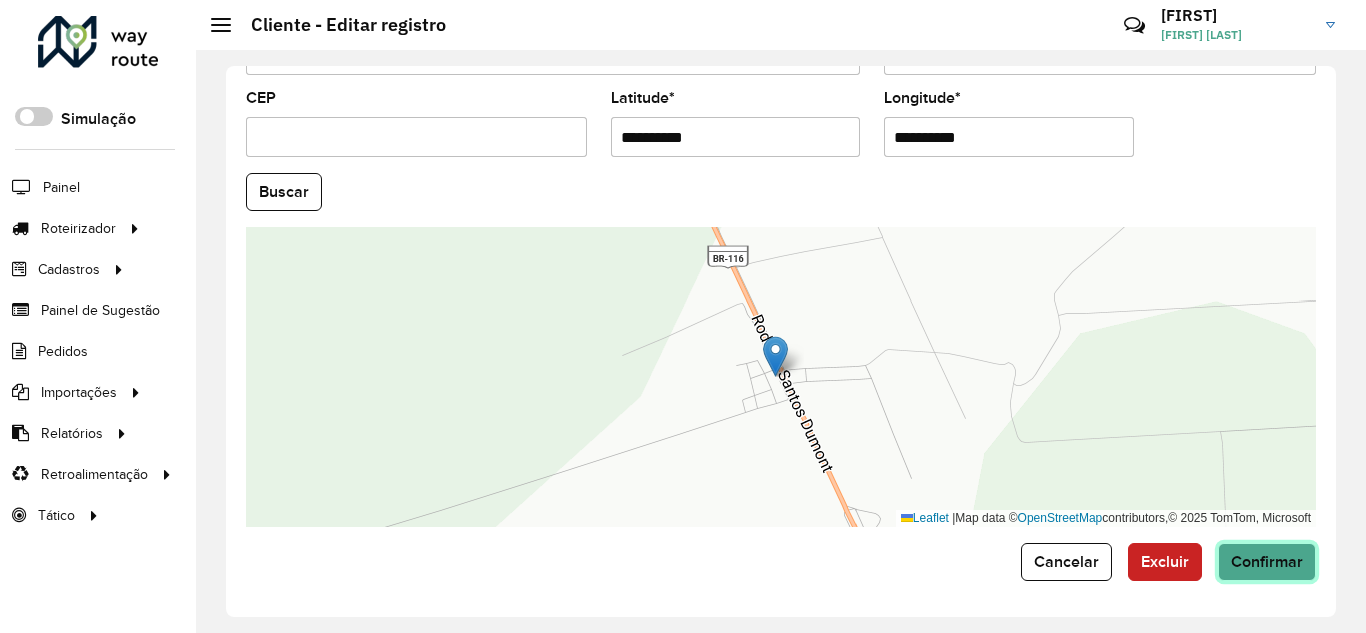click on "Confirmar" 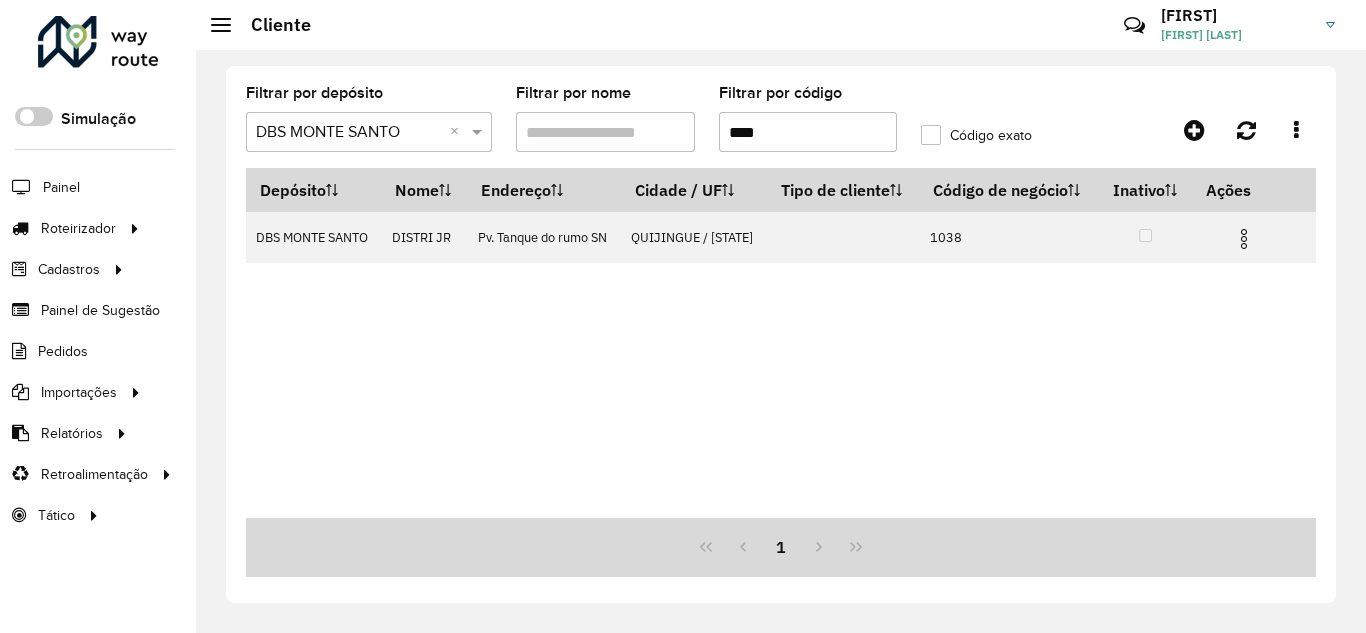 drag, startPoint x: 811, startPoint y: 137, endPoint x: 605, endPoint y: 129, distance: 206.15529 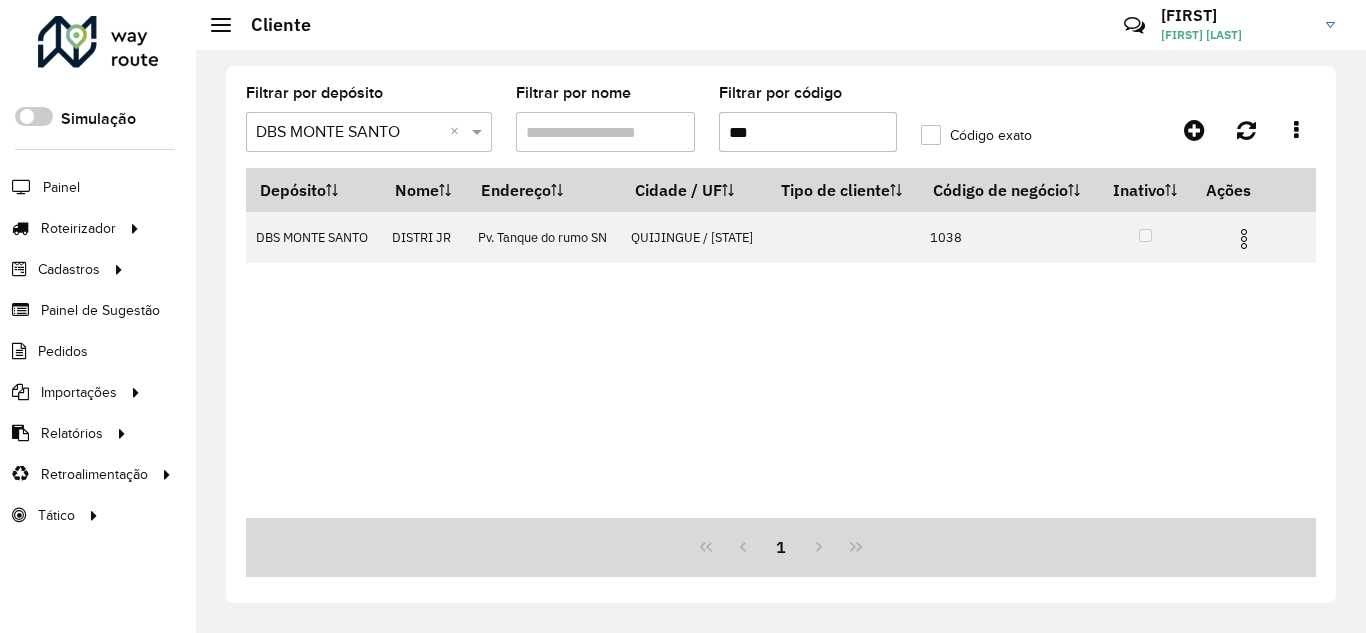 type on "***" 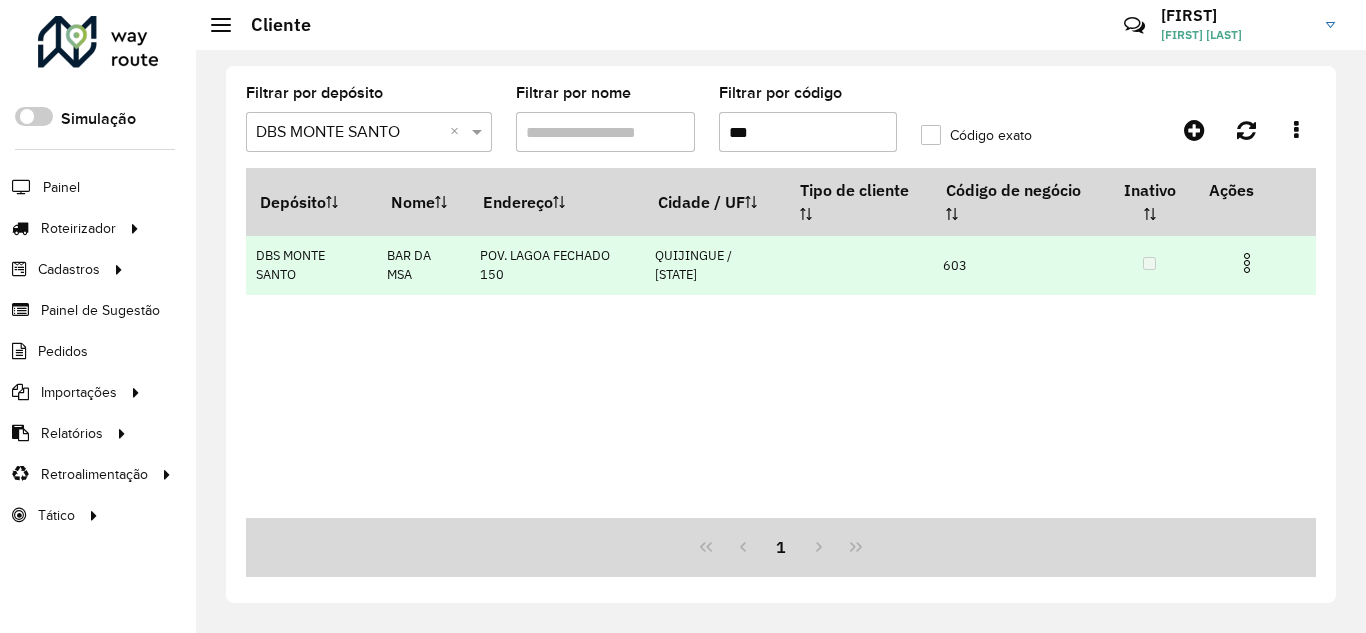 click at bounding box center [1247, 263] 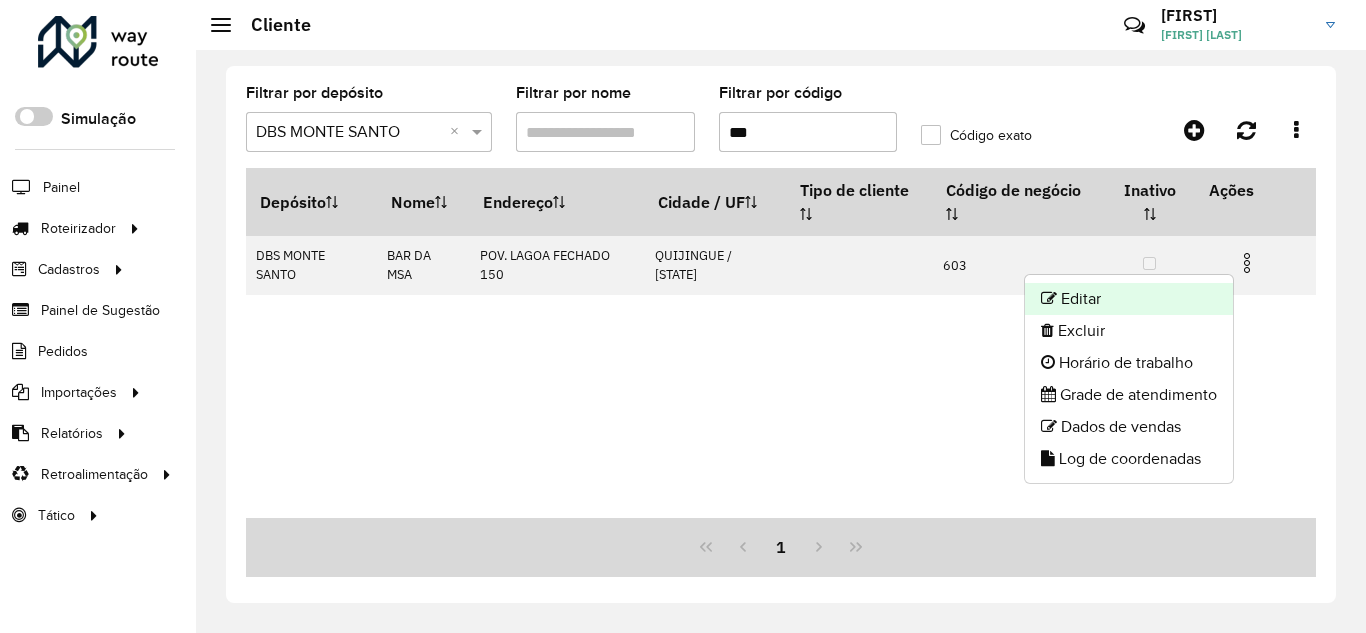 click on "Editar" 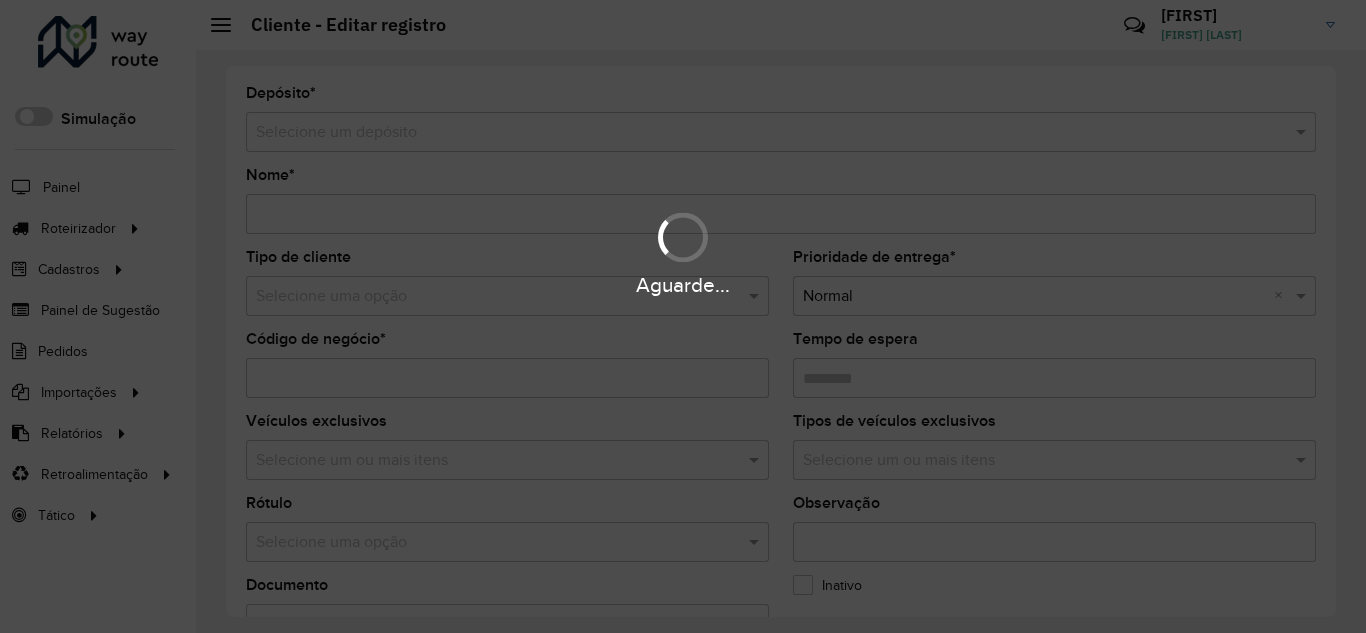 type on "**********" 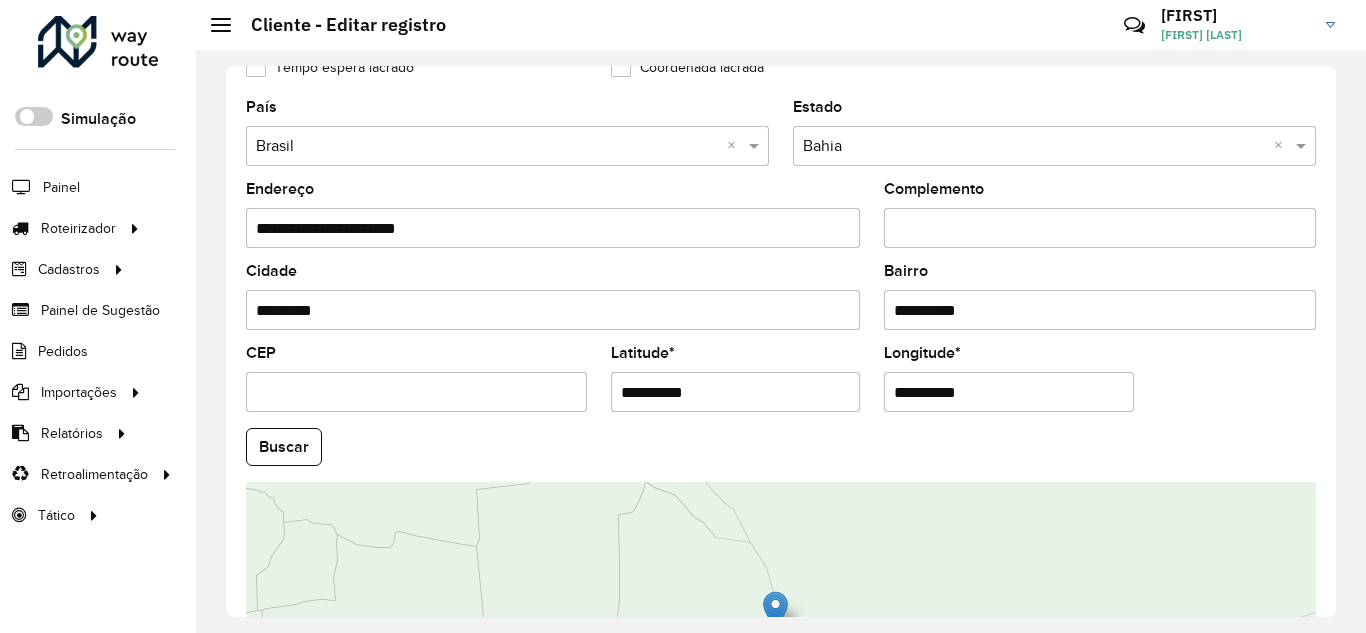 scroll, scrollTop: 855, scrollLeft: 0, axis: vertical 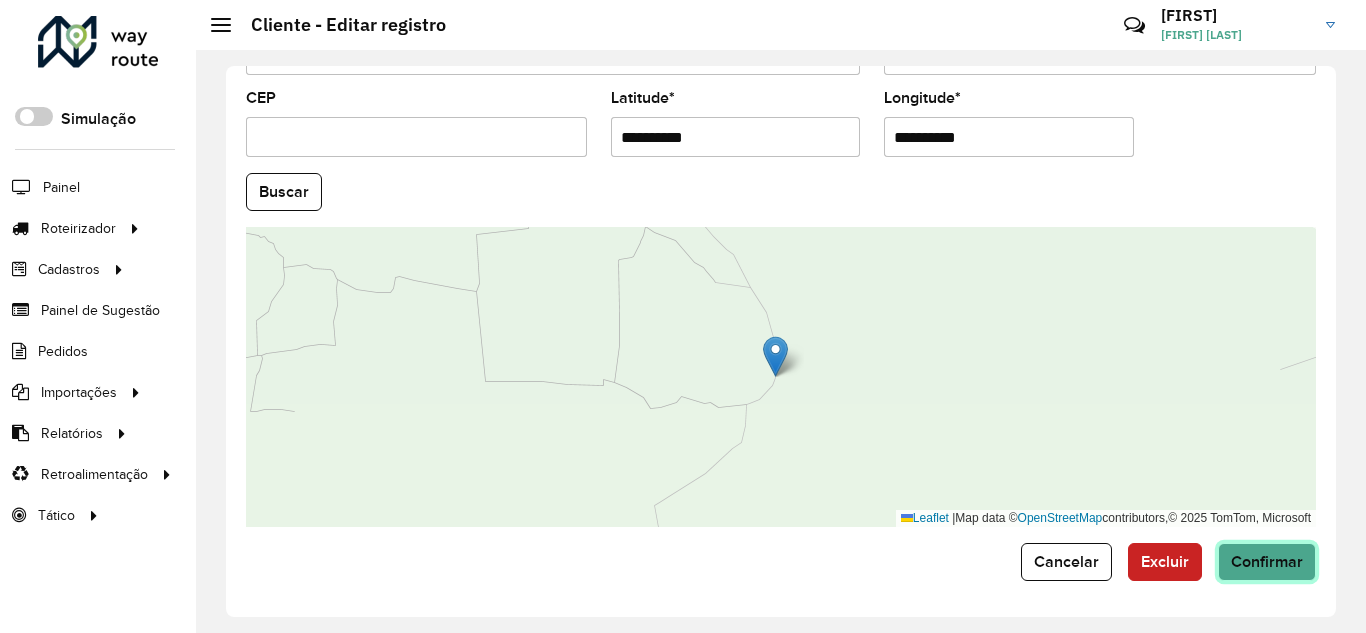 click on "Confirmar" 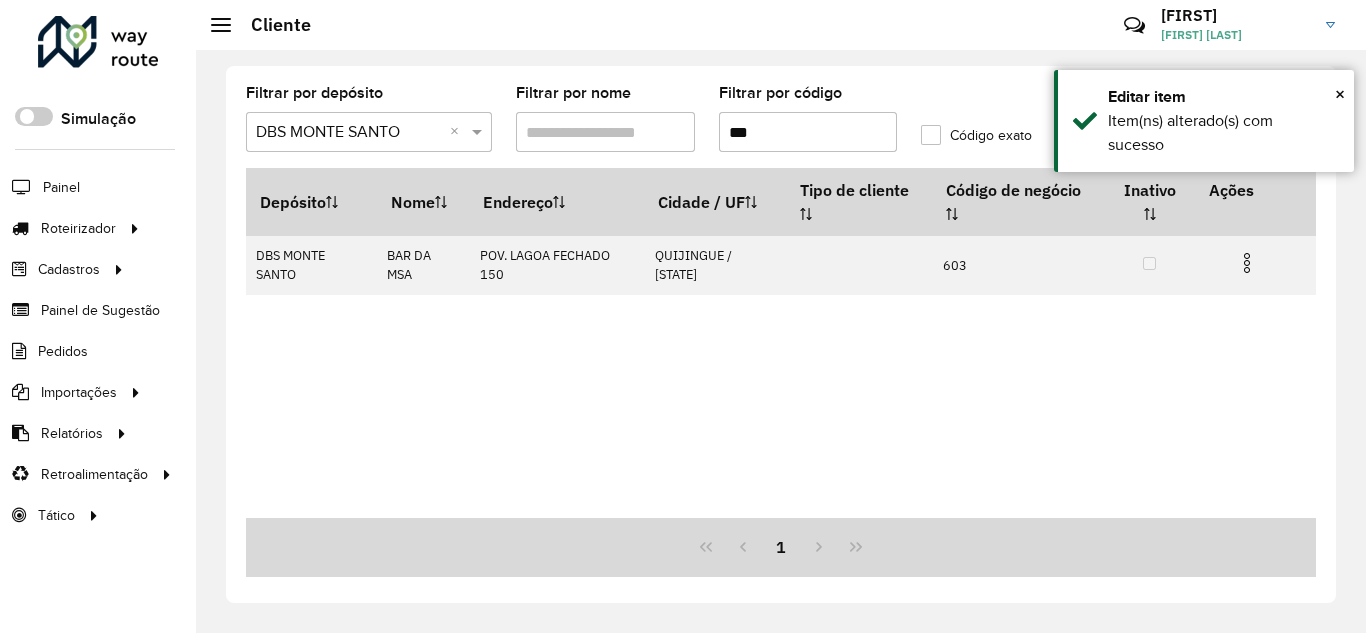 drag, startPoint x: 791, startPoint y: 133, endPoint x: 689, endPoint y: 149, distance: 103.24728 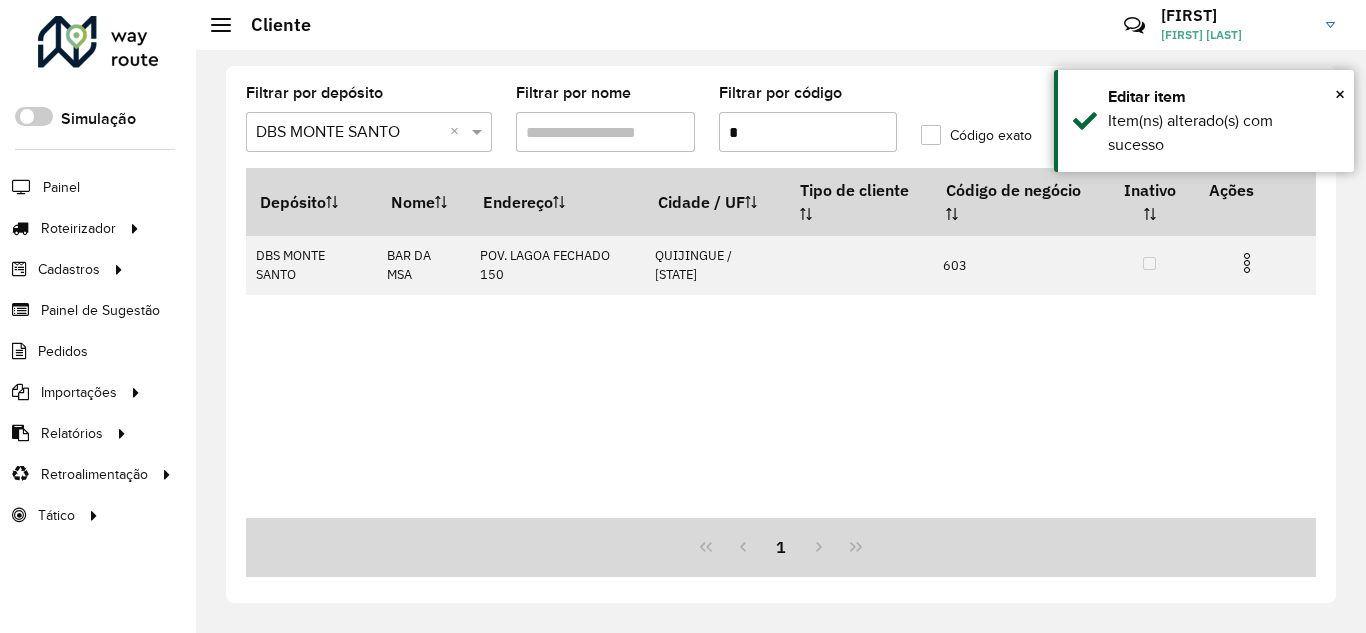 type on "**" 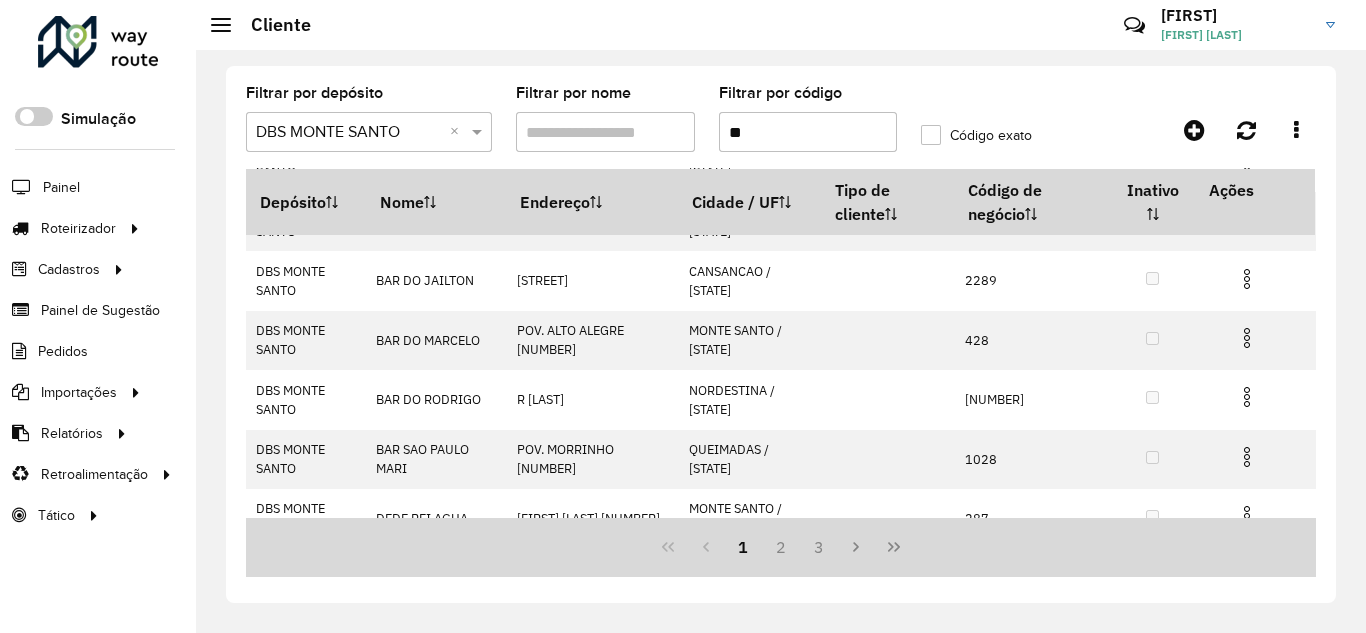 scroll, scrollTop: 431, scrollLeft: 0, axis: vertical 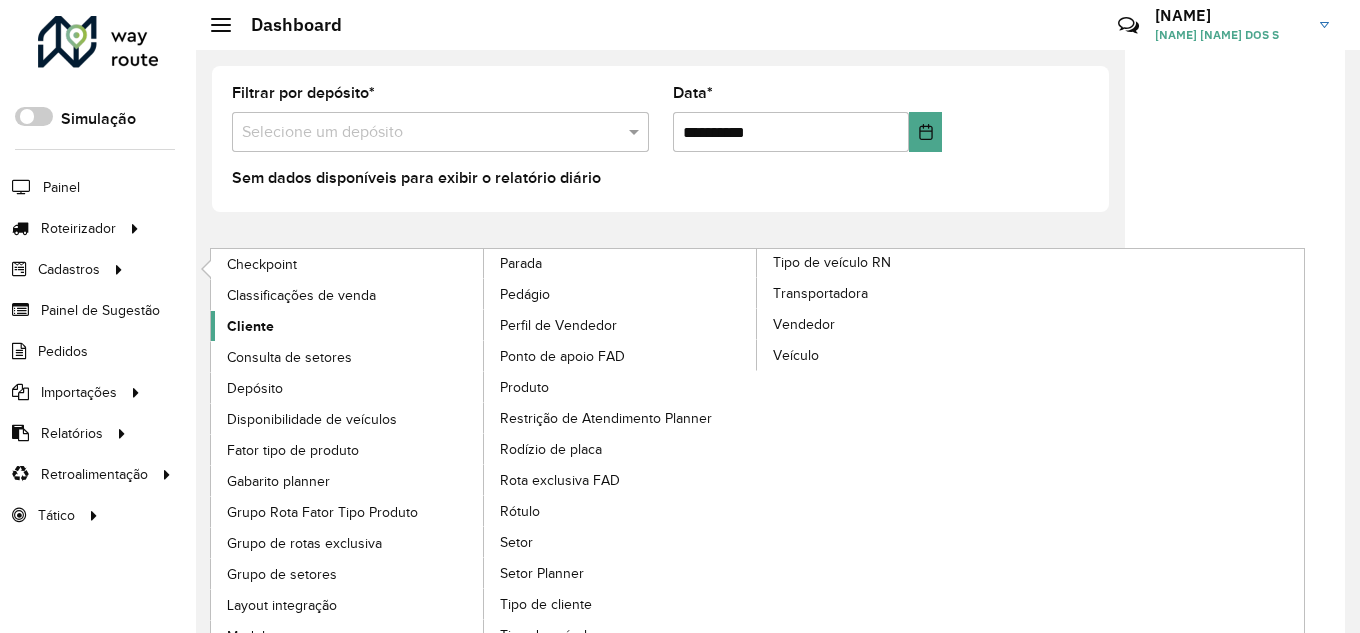 click on "Cliente" 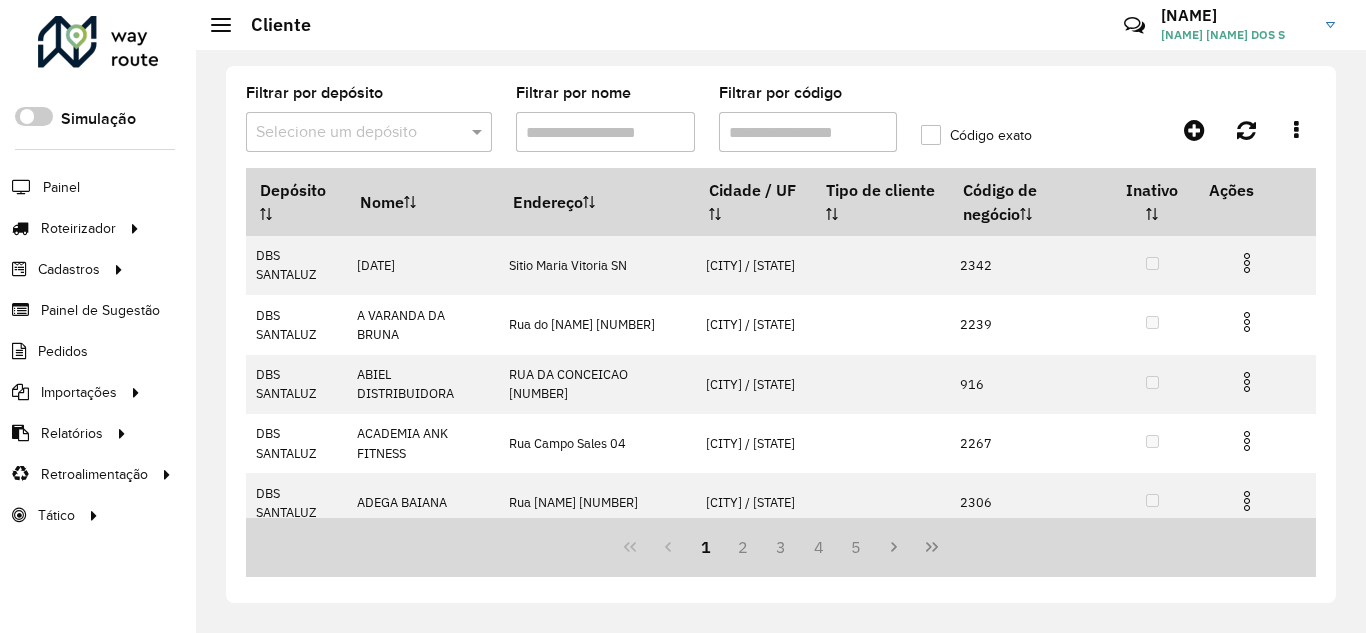 click on "Filtrar por código" at bounding box center [808, 132] 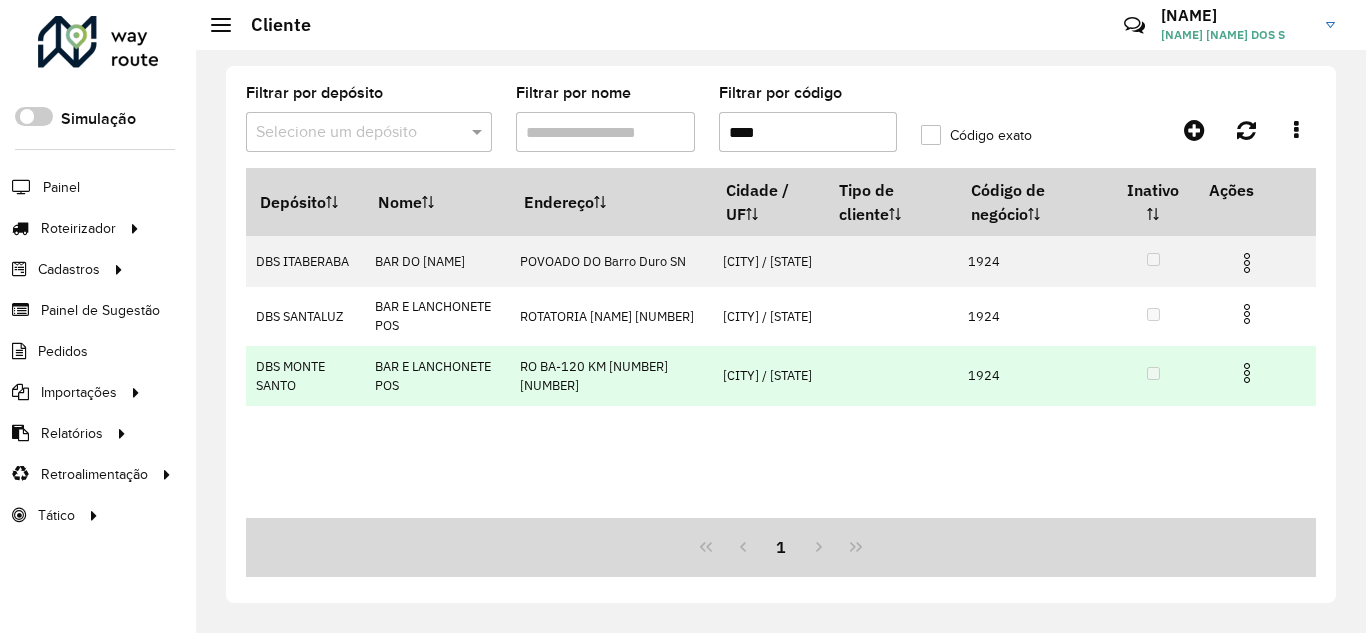 type on "****" 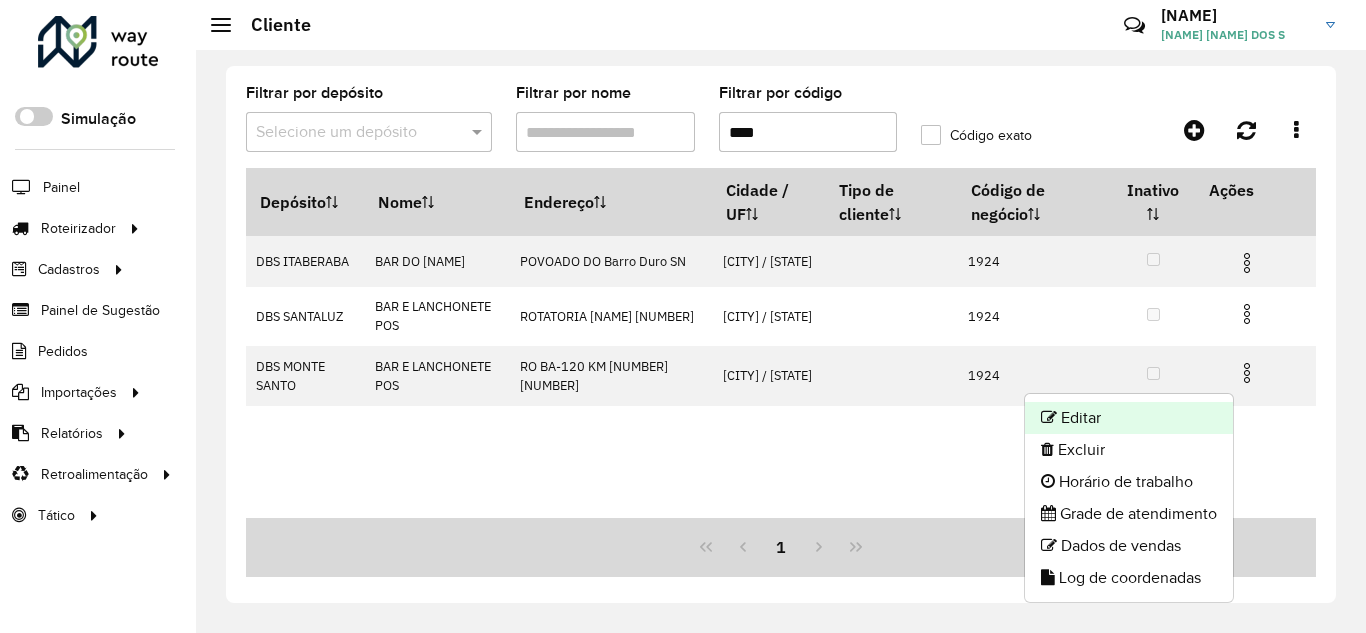 click on "Editar" 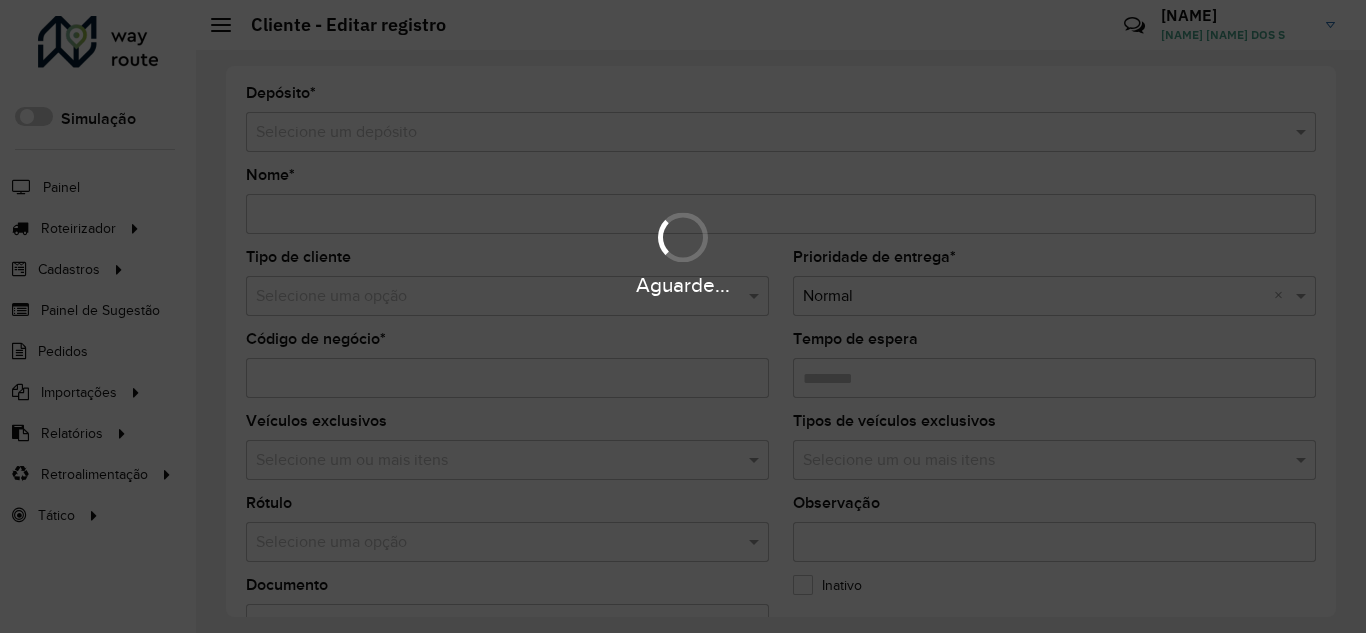 type on "**********" 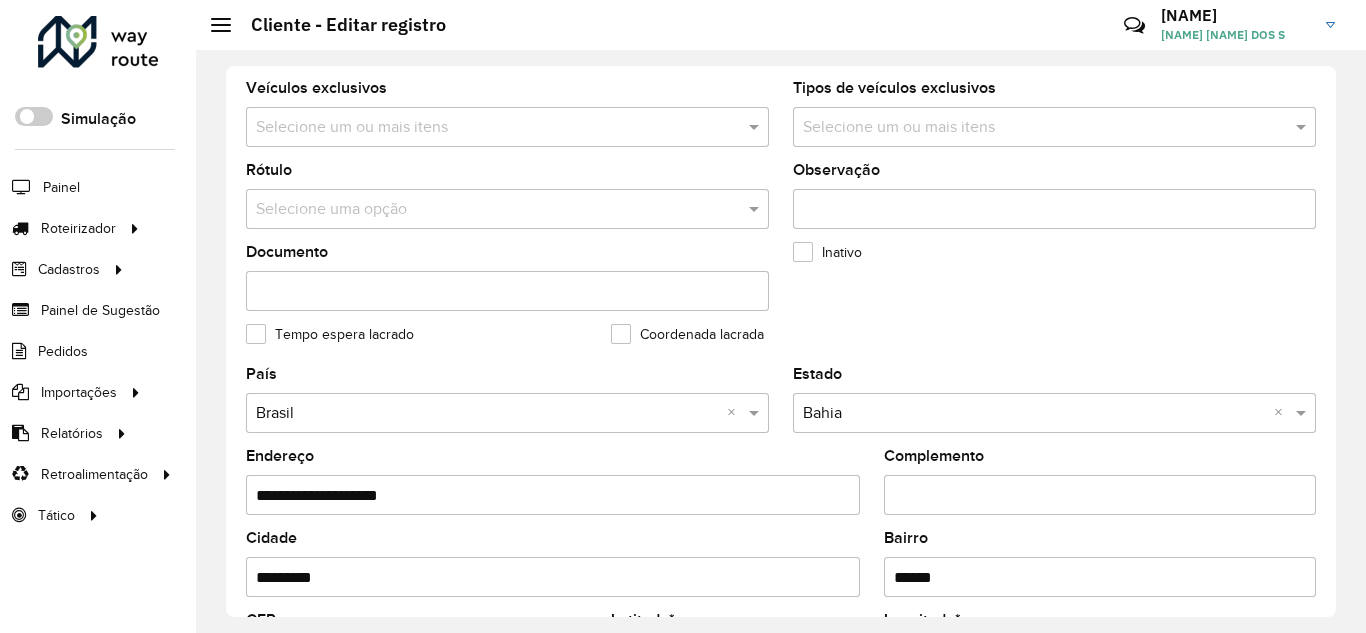 scroll, scrollTop: 667, scrollLeft: 0, axis: vertical 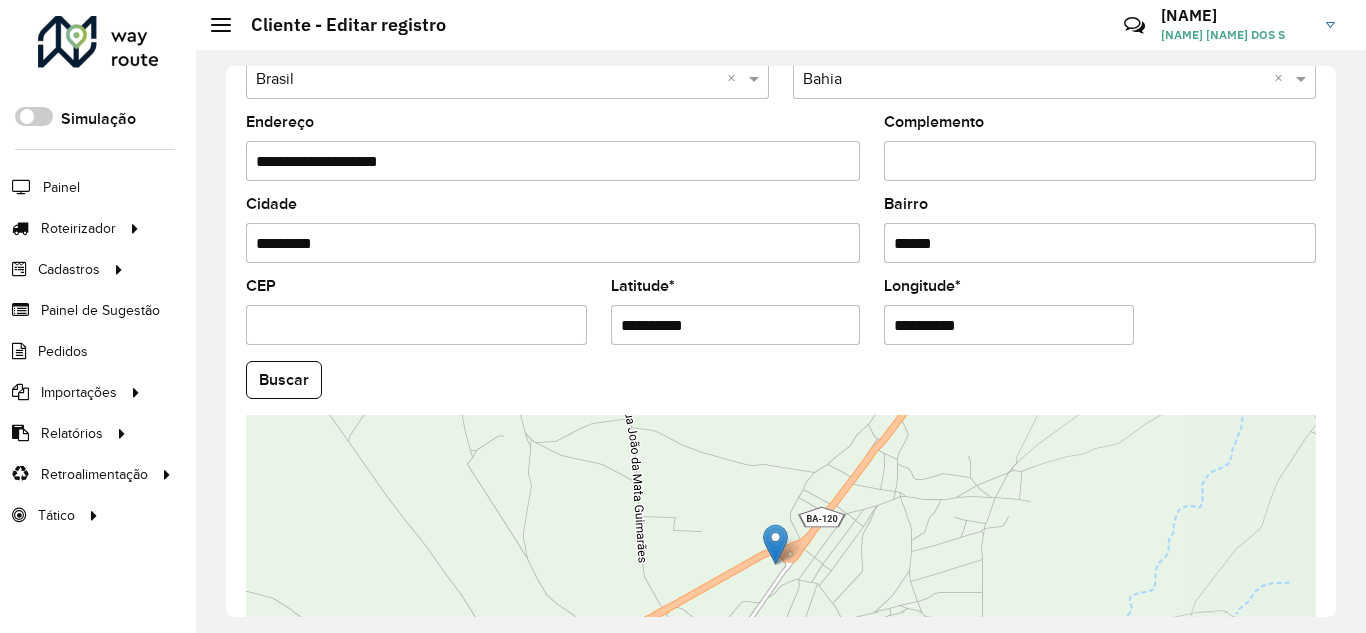 click on "**********" at bounding box center (736, 325) 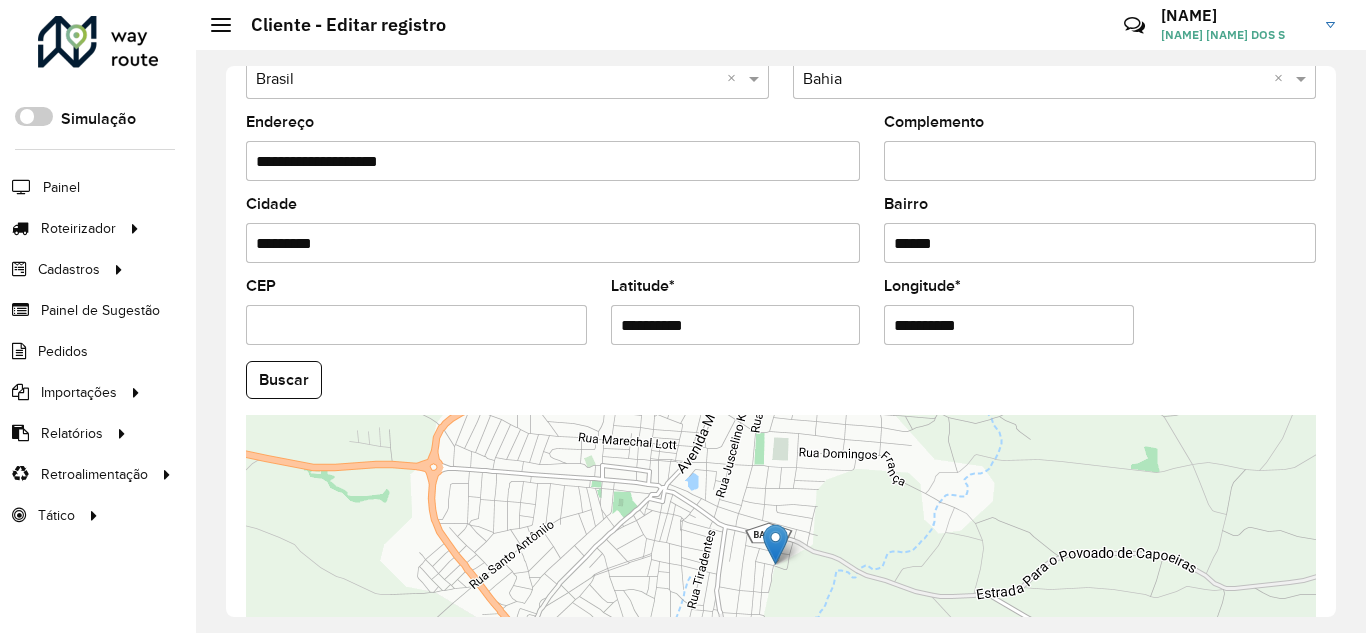 type on "**********" 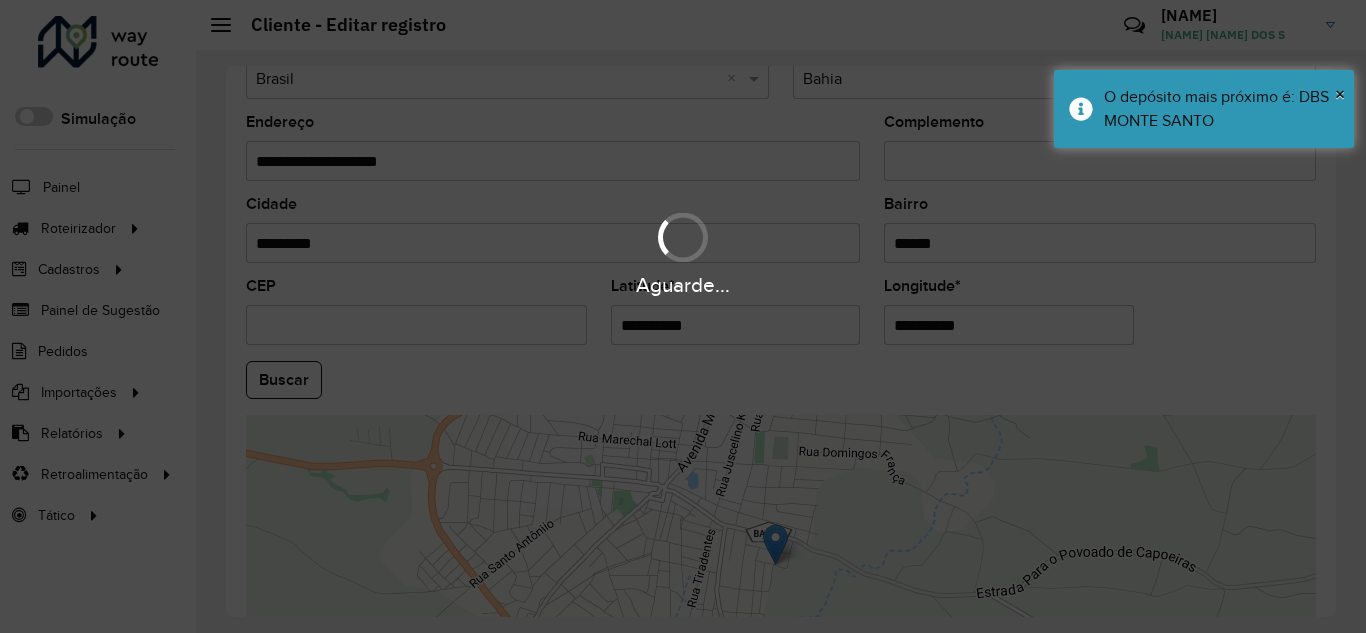 click on "Aguarde..." at bounding box center [683, 316] 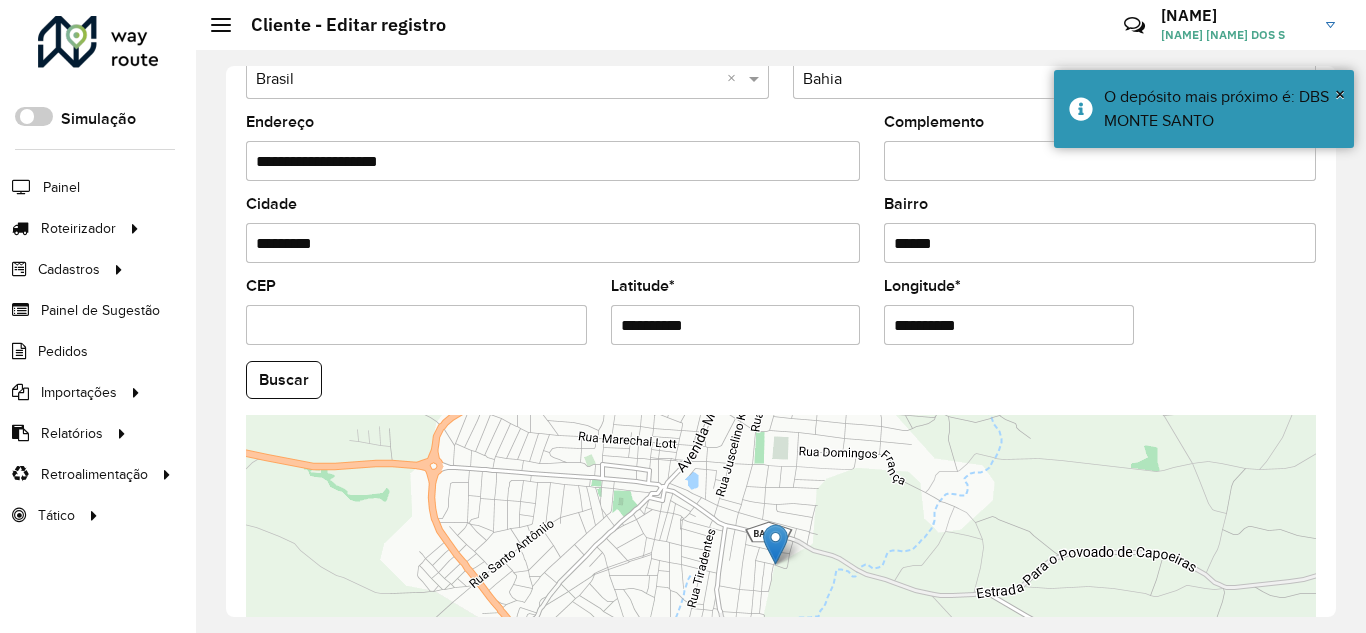 click on "**********" at bounding box center [1009, 325] 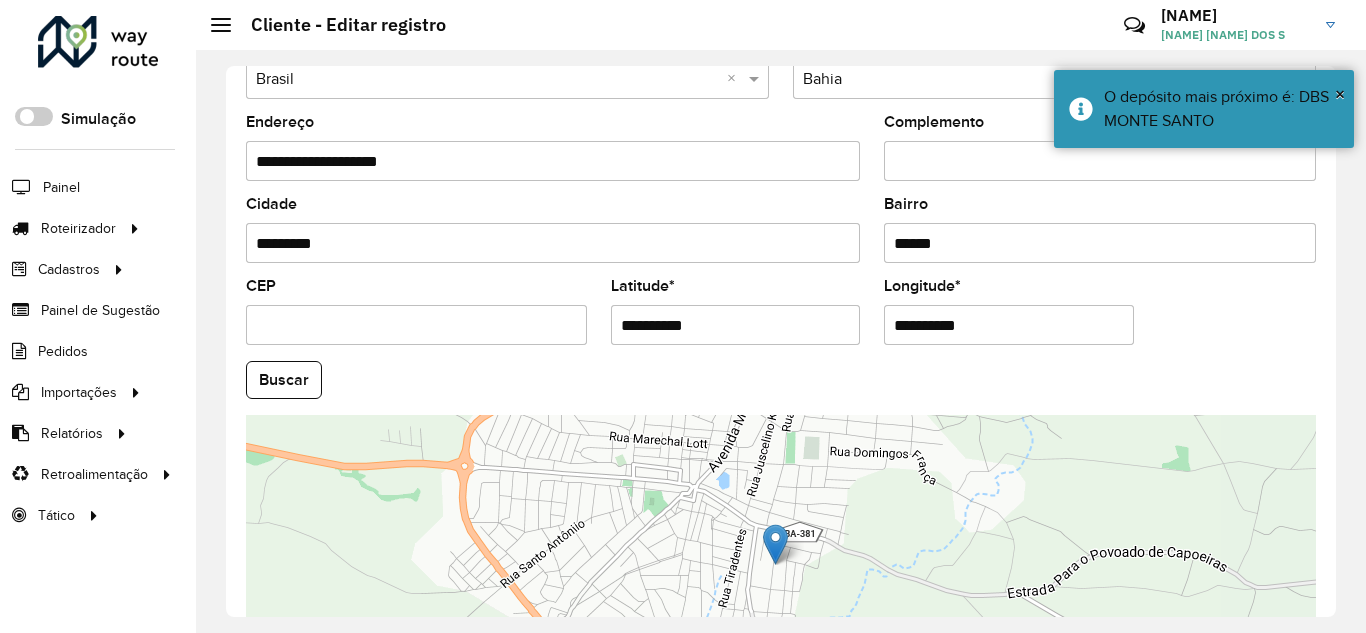 type on "**********" 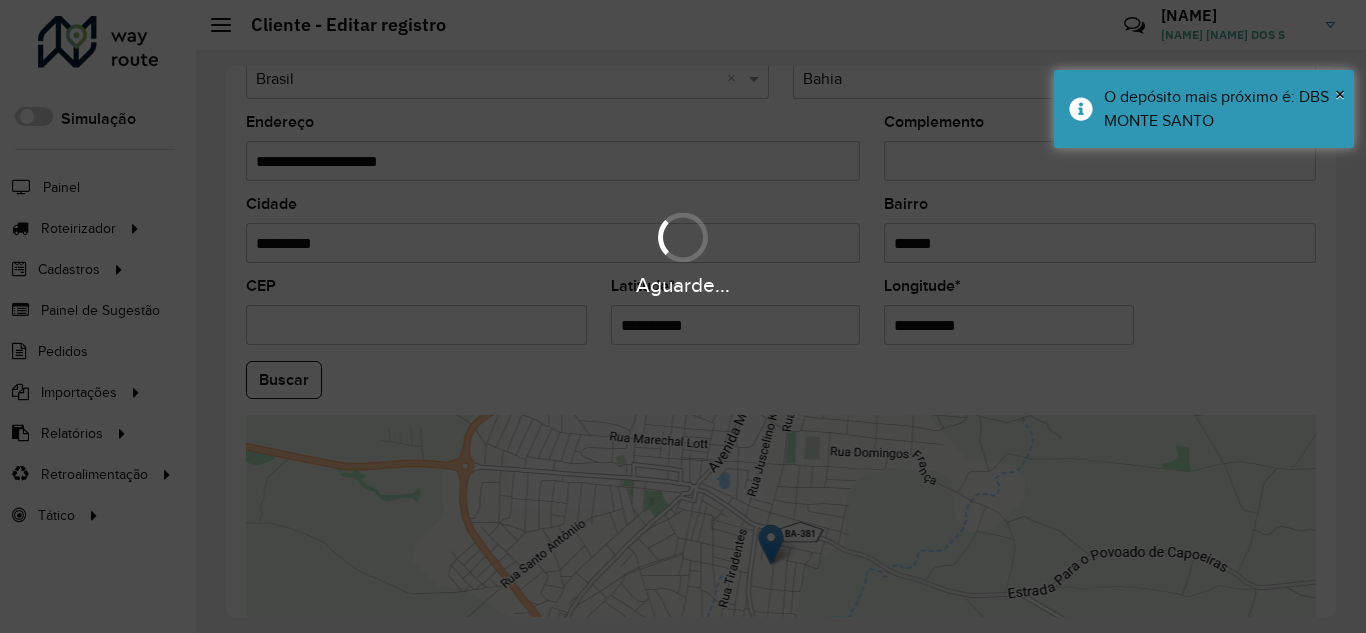 type 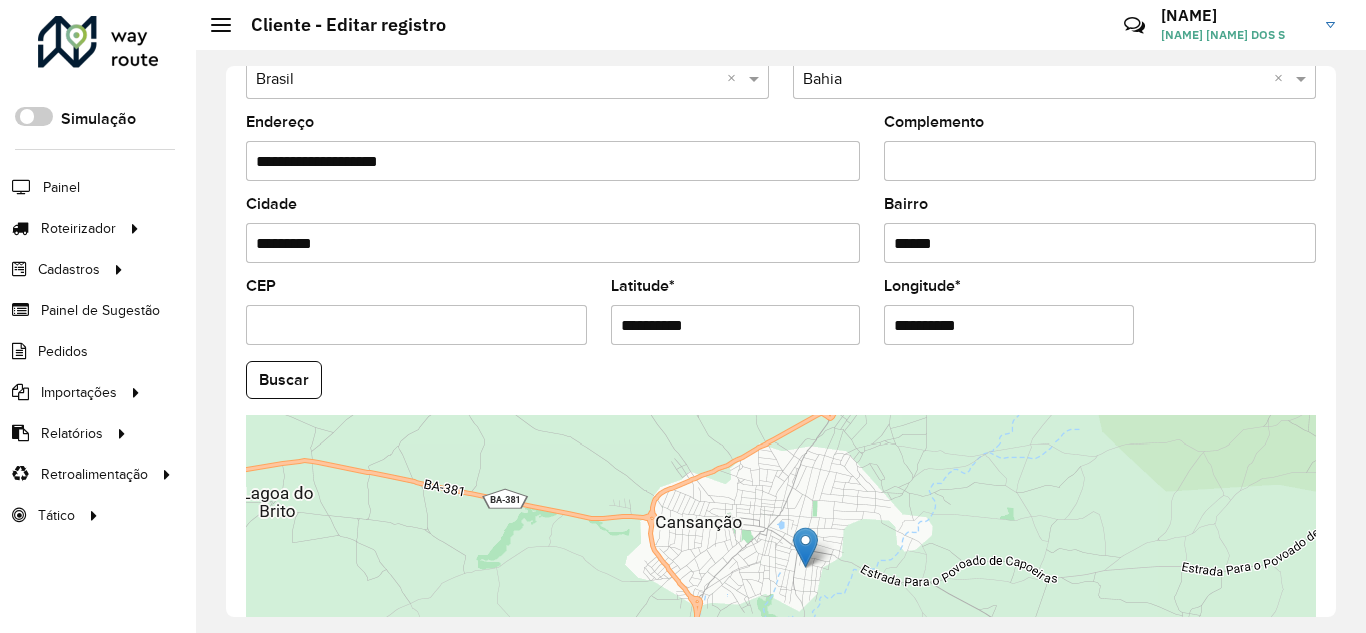 scroll, scrollTop: 855, scrollLeft: 0, axis: vertical 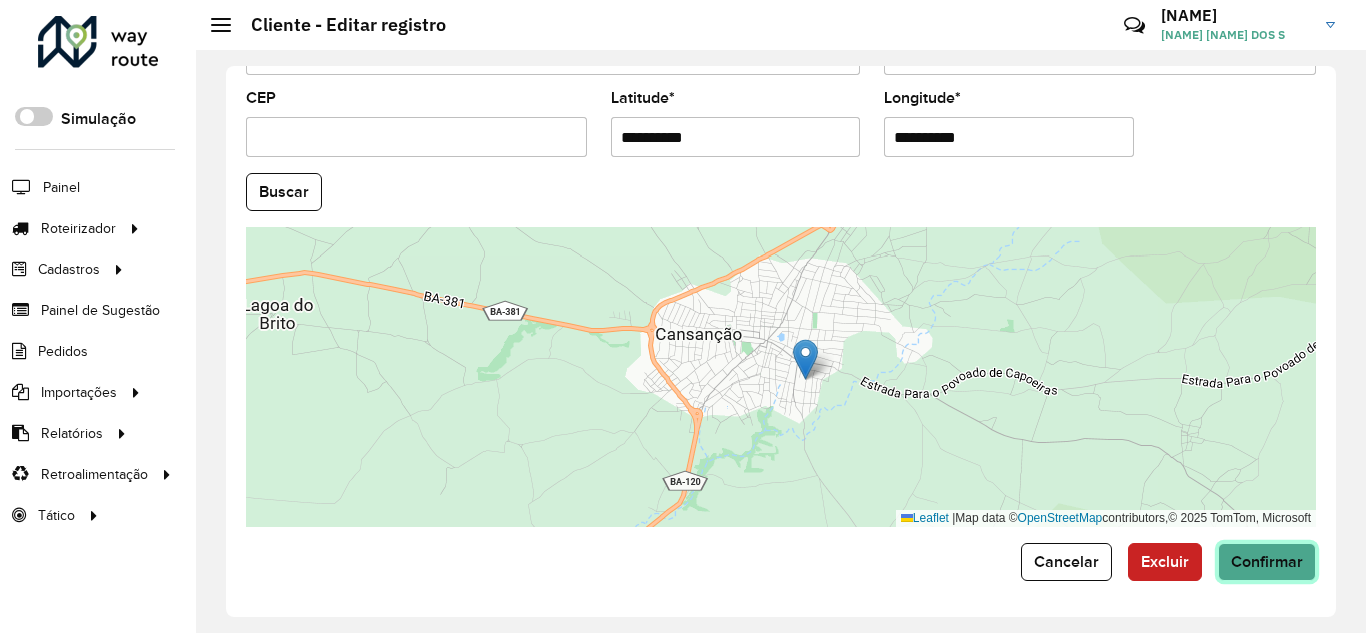 click on "Confirmar" 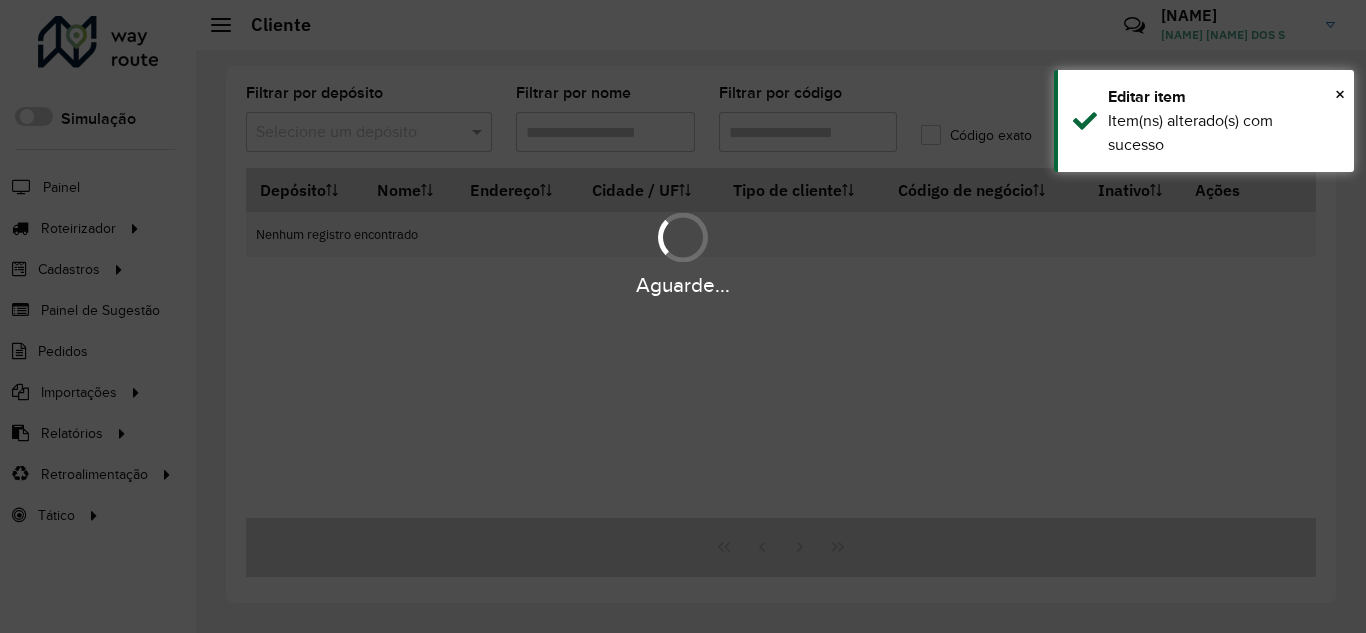 type on "****" 